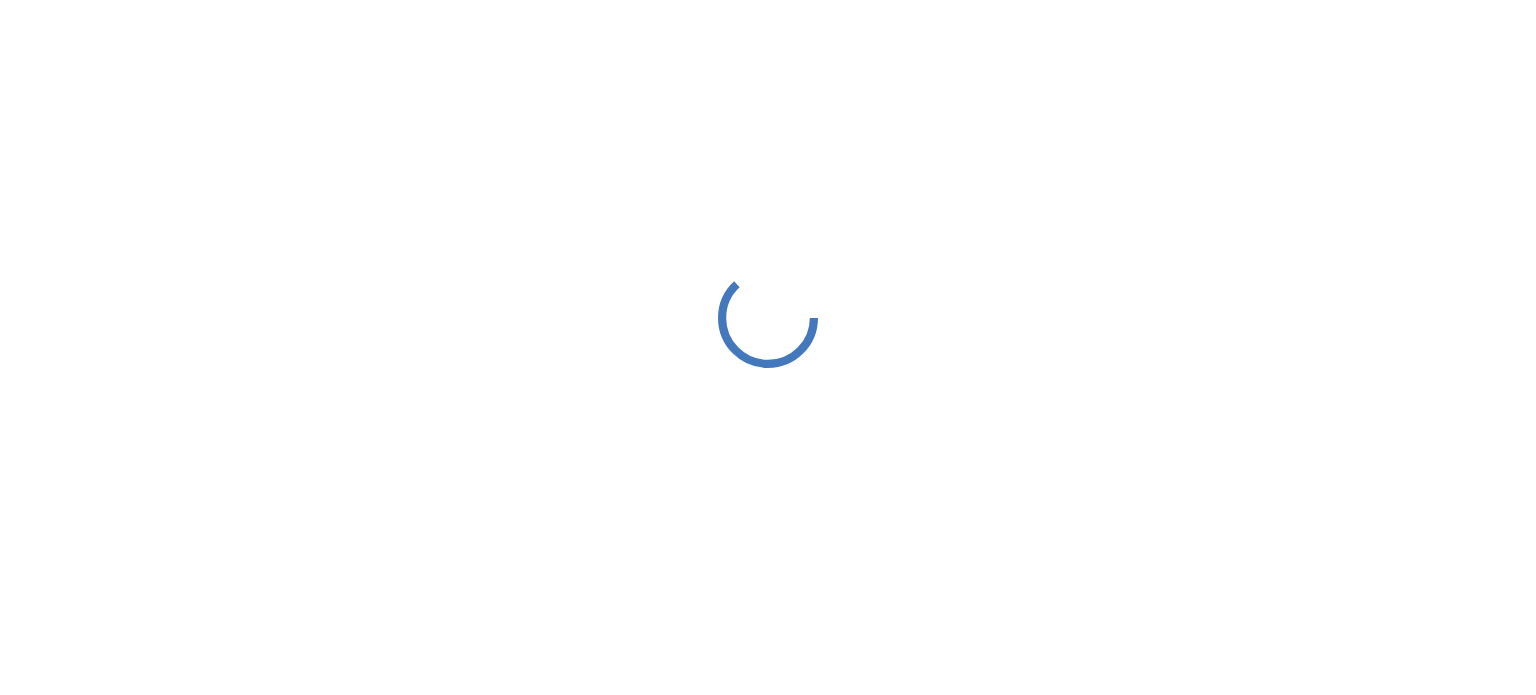 scroll, scrollTop: 0, scrollLeft: 0, axis: both 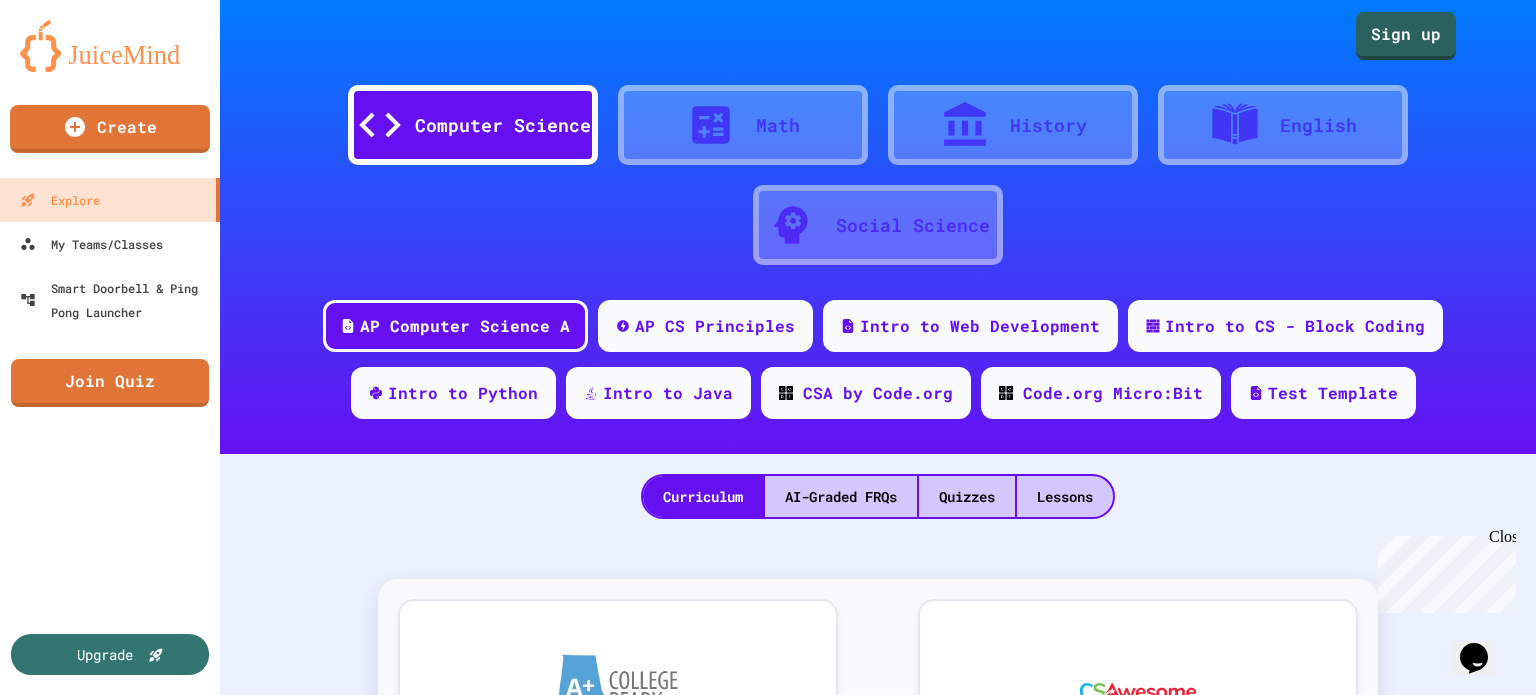 click at bounding box center [110, 46] 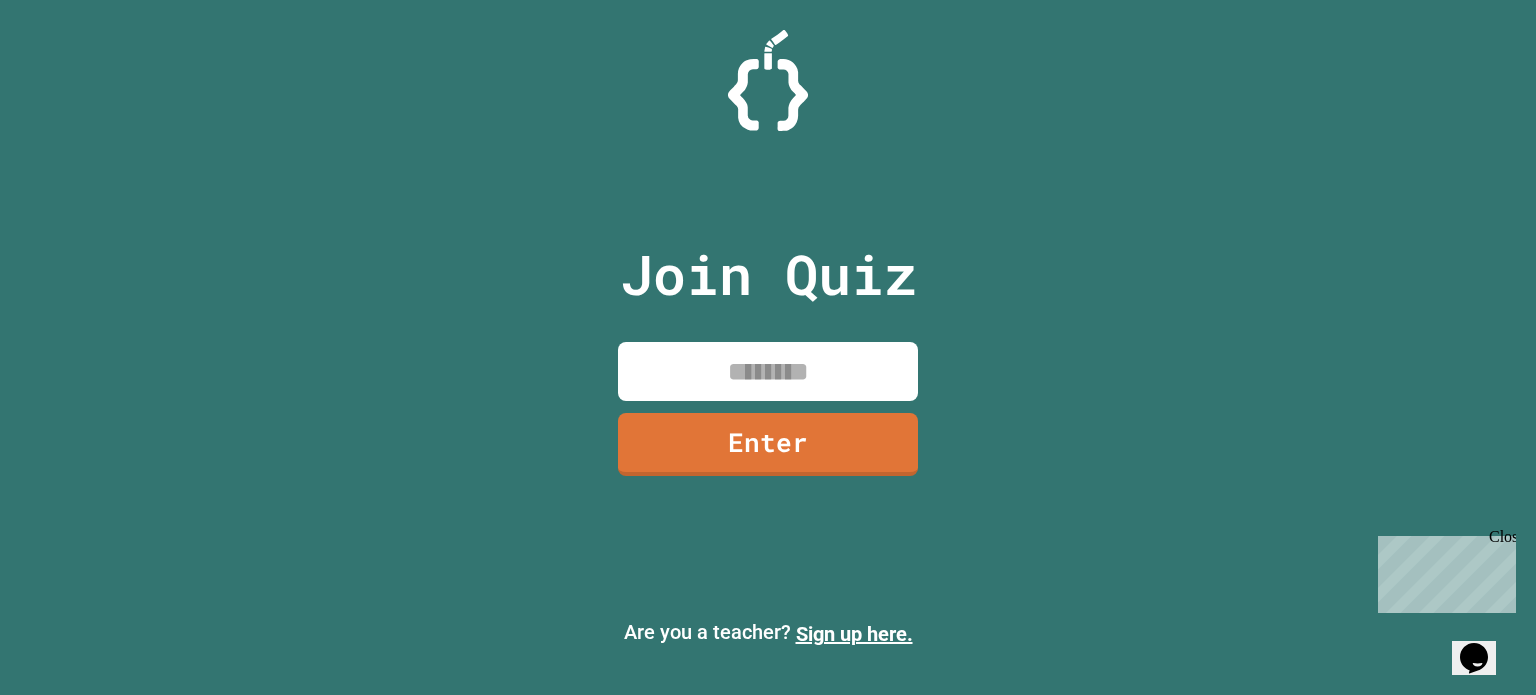 scroll, scrollTop: 0, scrollLeft: 0, axis: both 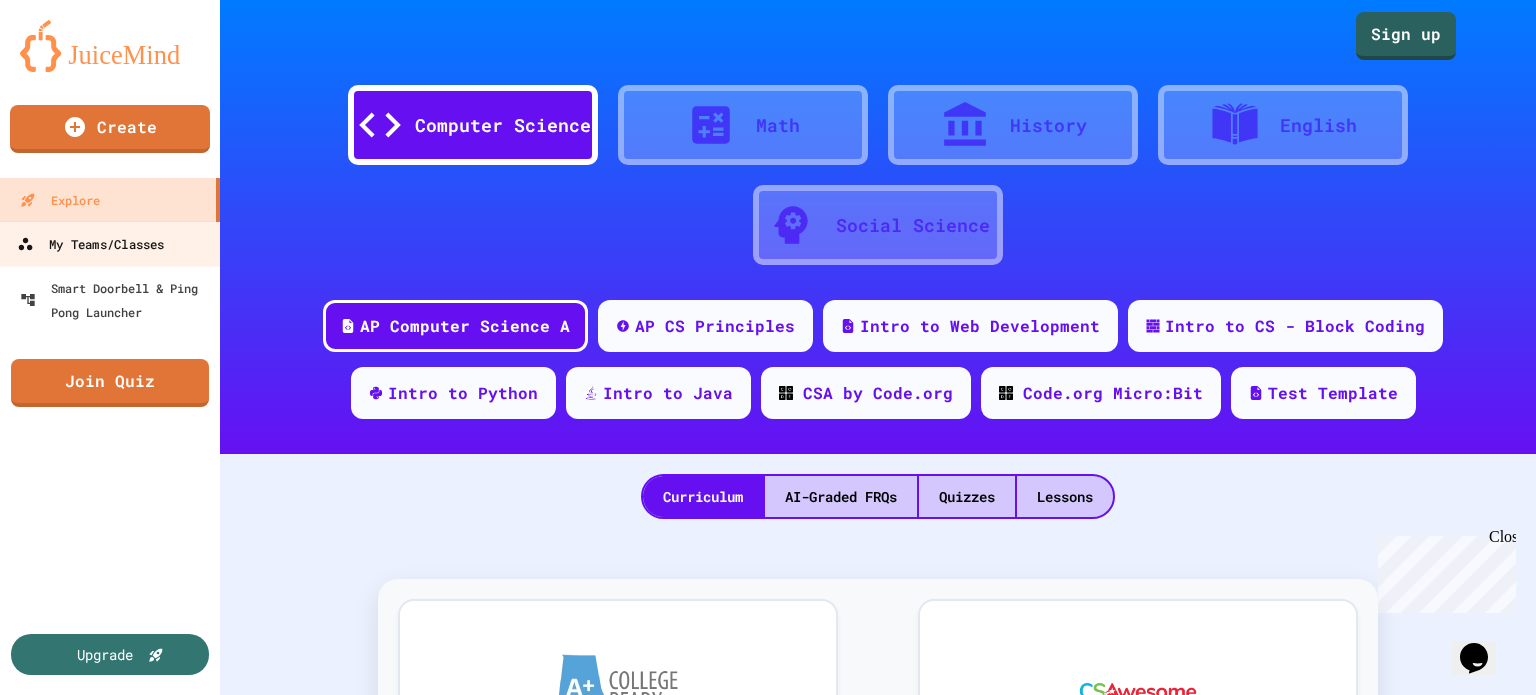click on "My Teams/Classes" at bounding box center (90, 244) 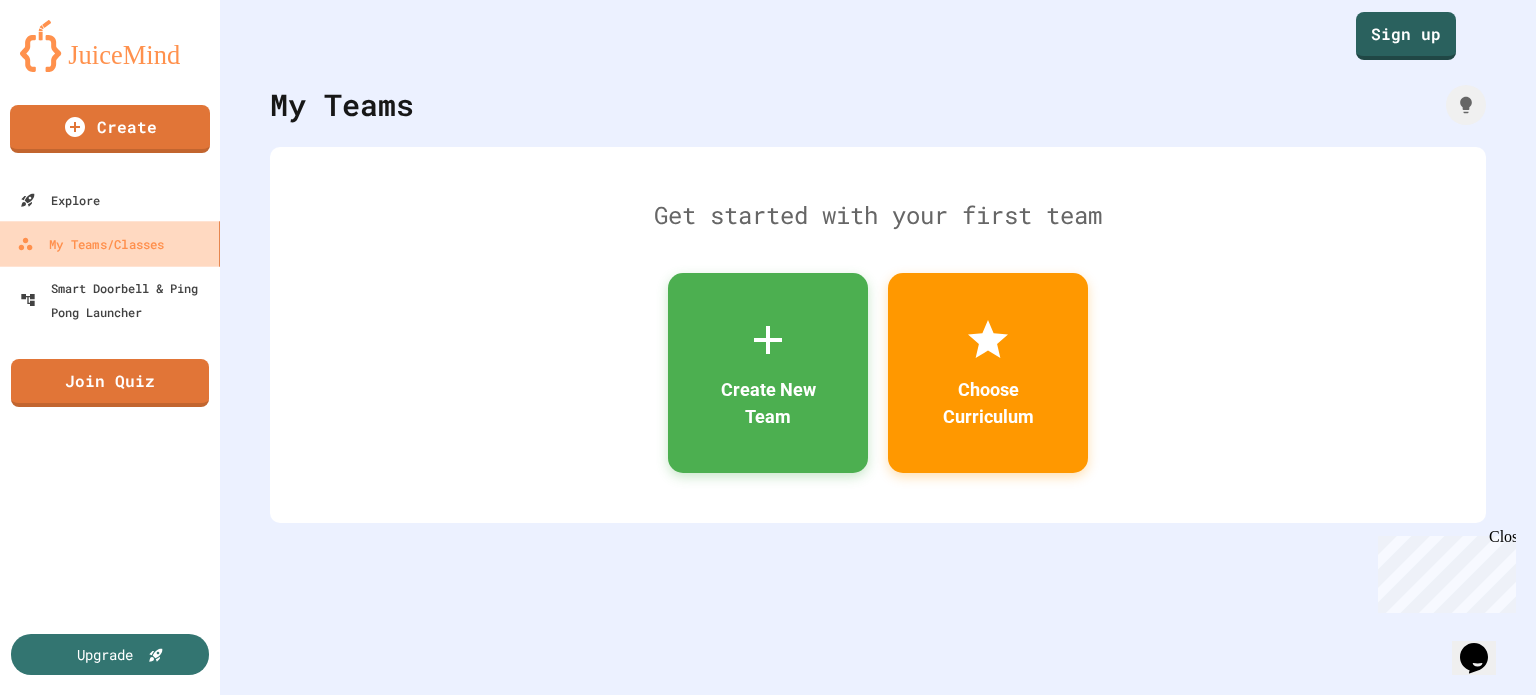 scroll, scrollTop: 0, scrollLeft: 0, axis: both 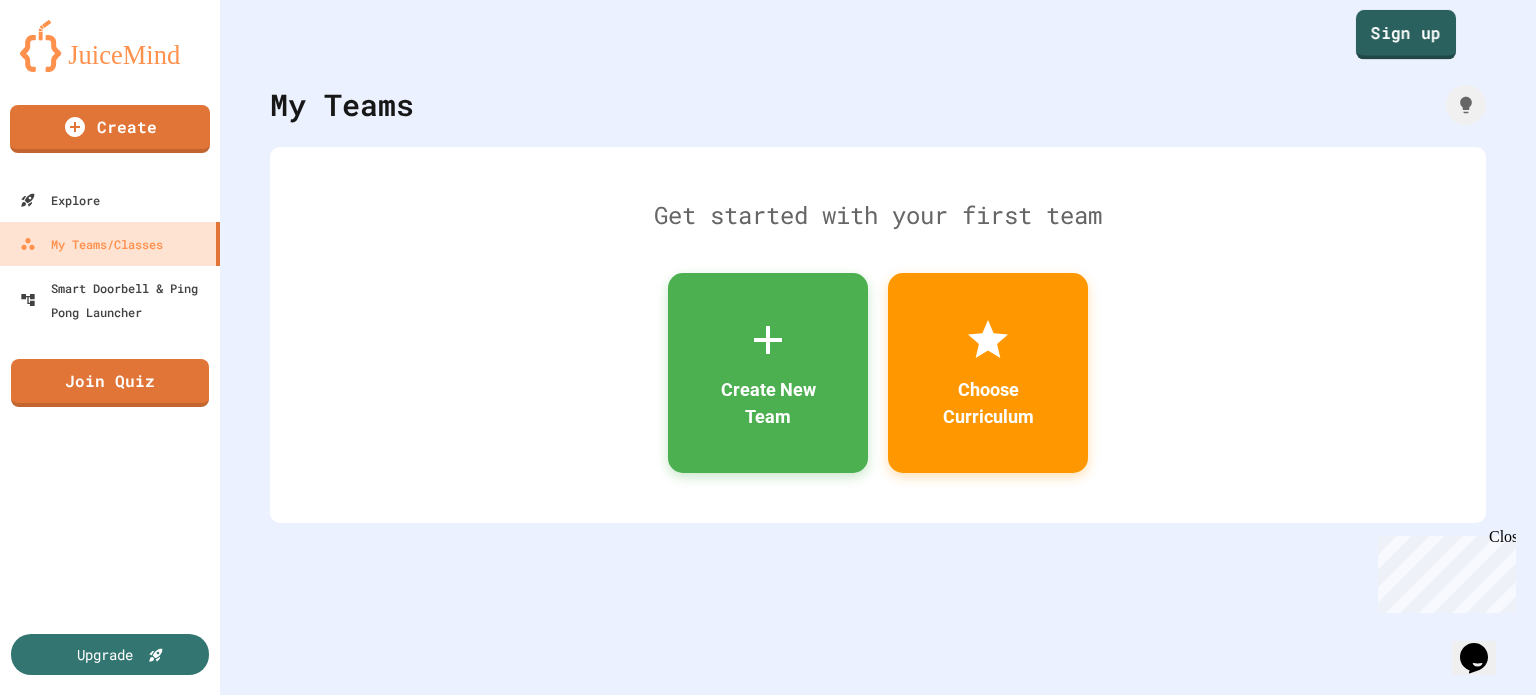click on "Sign up" at bounding box center (1406, 35) 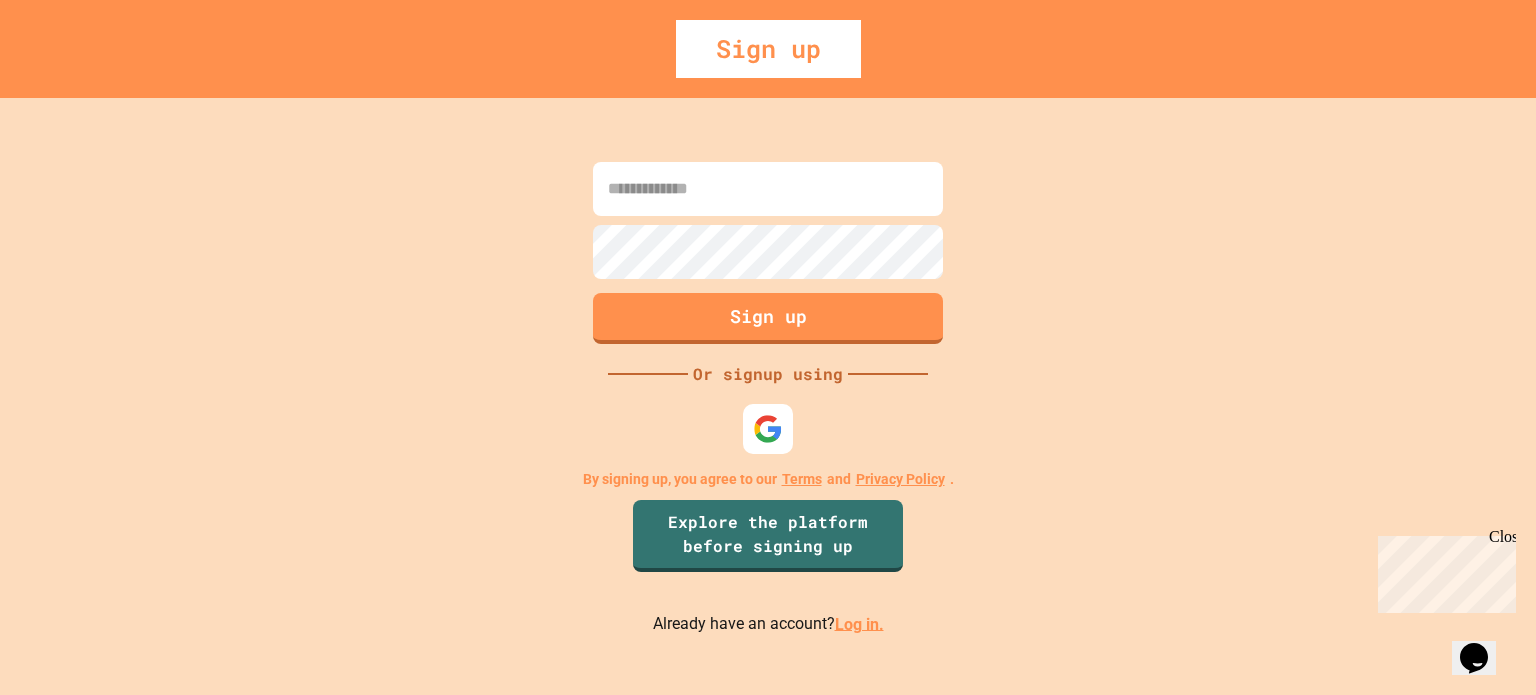 scroll, scrollTop: 0, scrollLeft: 0, axis: both 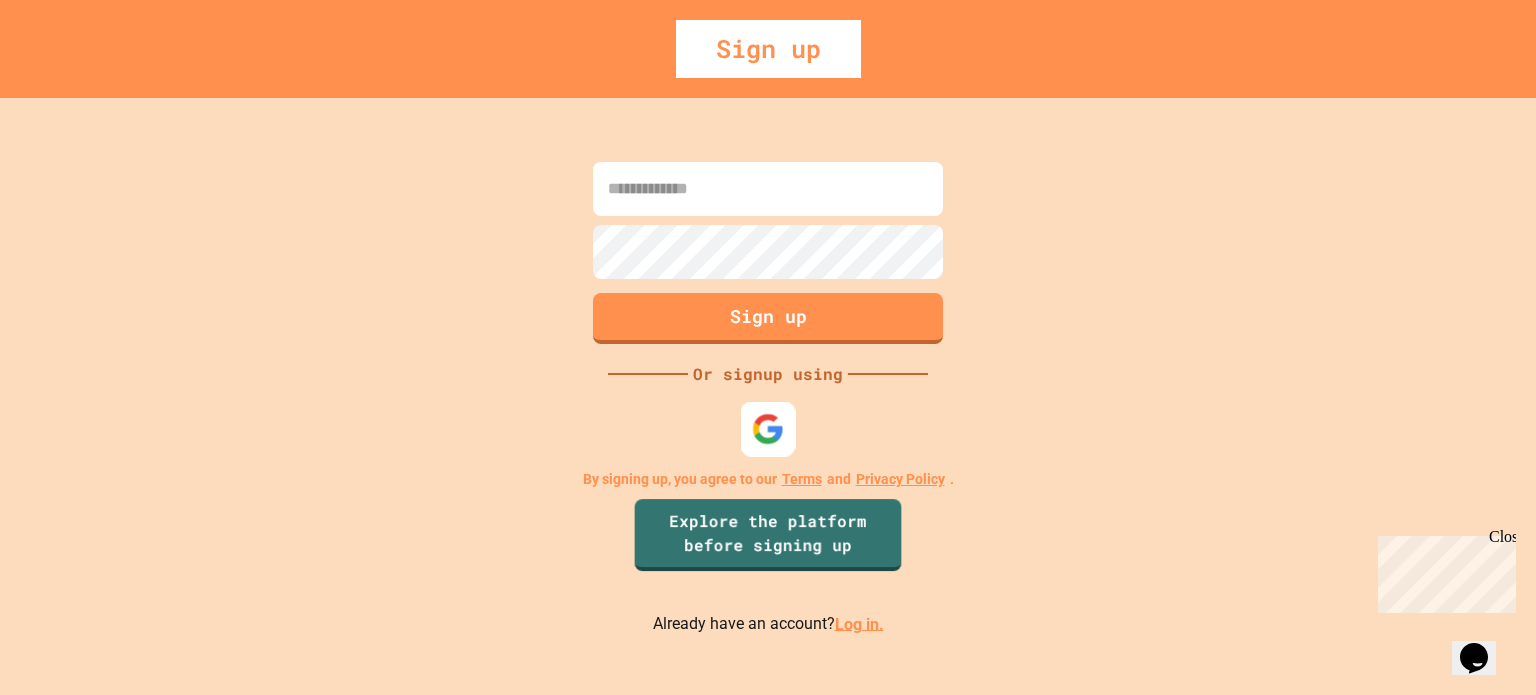 click at bounding box center [768, 428] 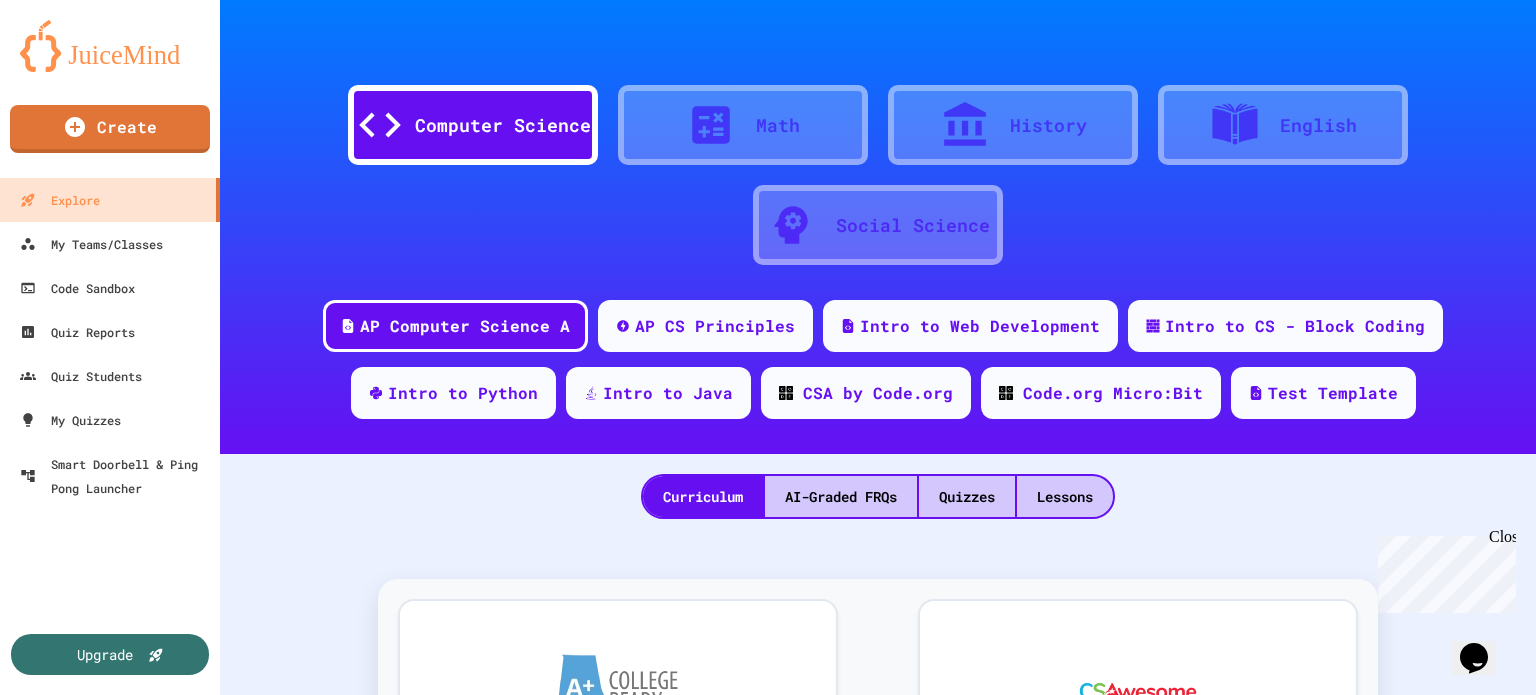 scroll, scrollTop: 0, scrollLeft: 0, axis: both 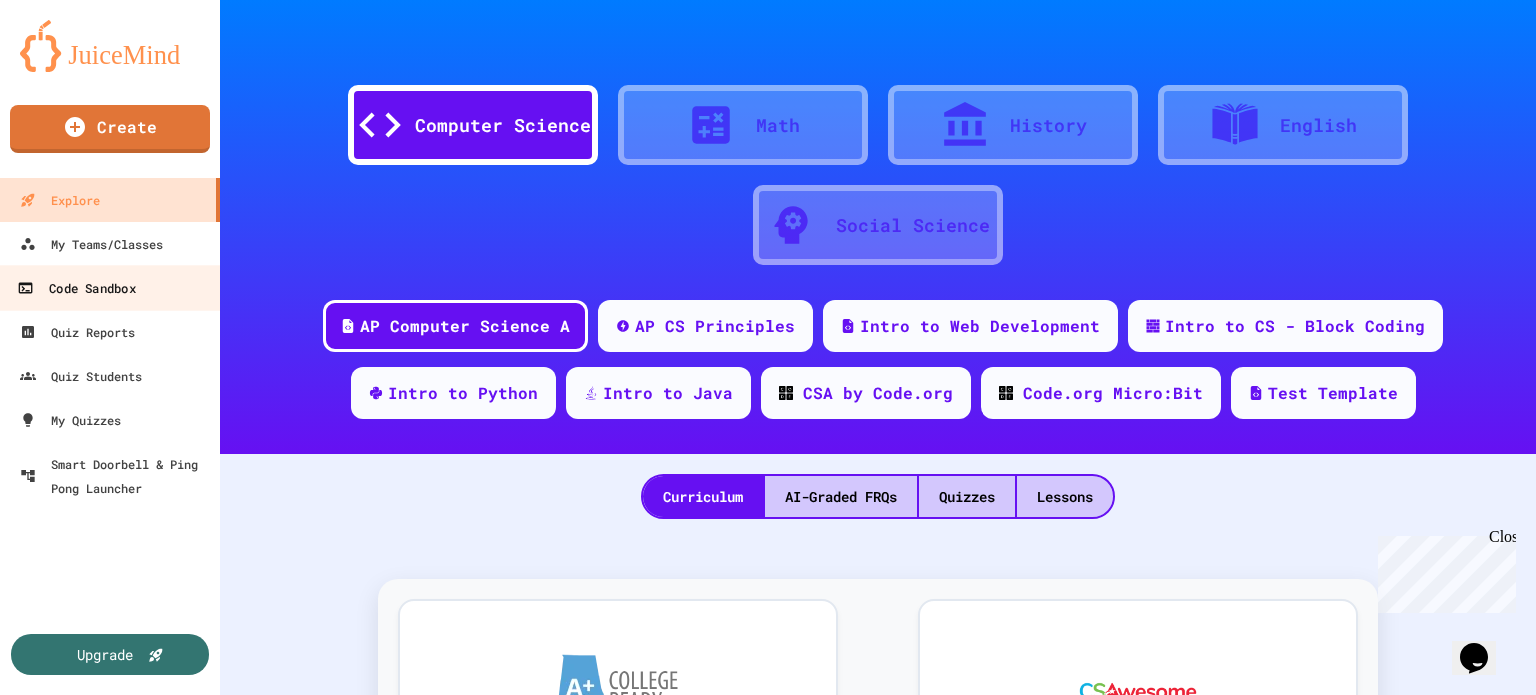 click on "Code Sandbox" at bounding box center (76, 288) 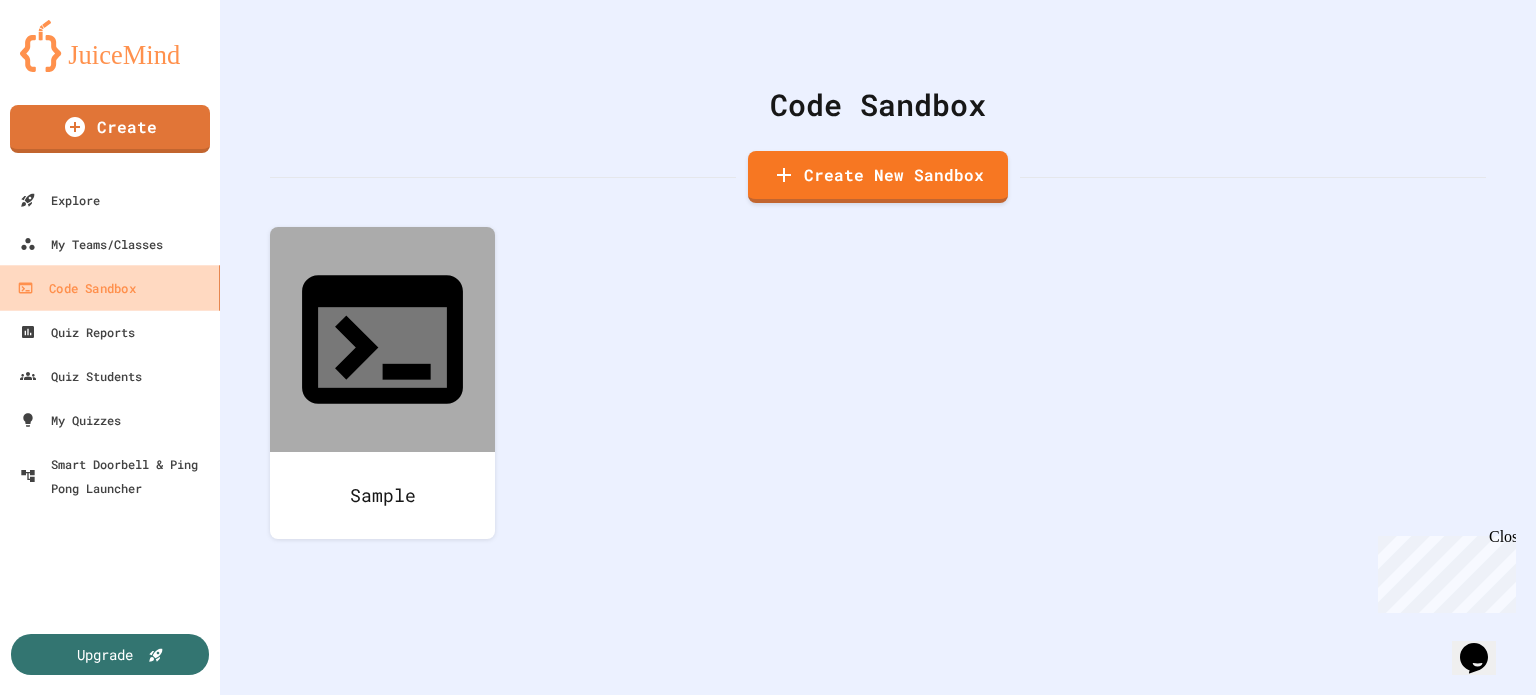 scroll, scrollTop: 0, scrollLeft: 0, axis: both 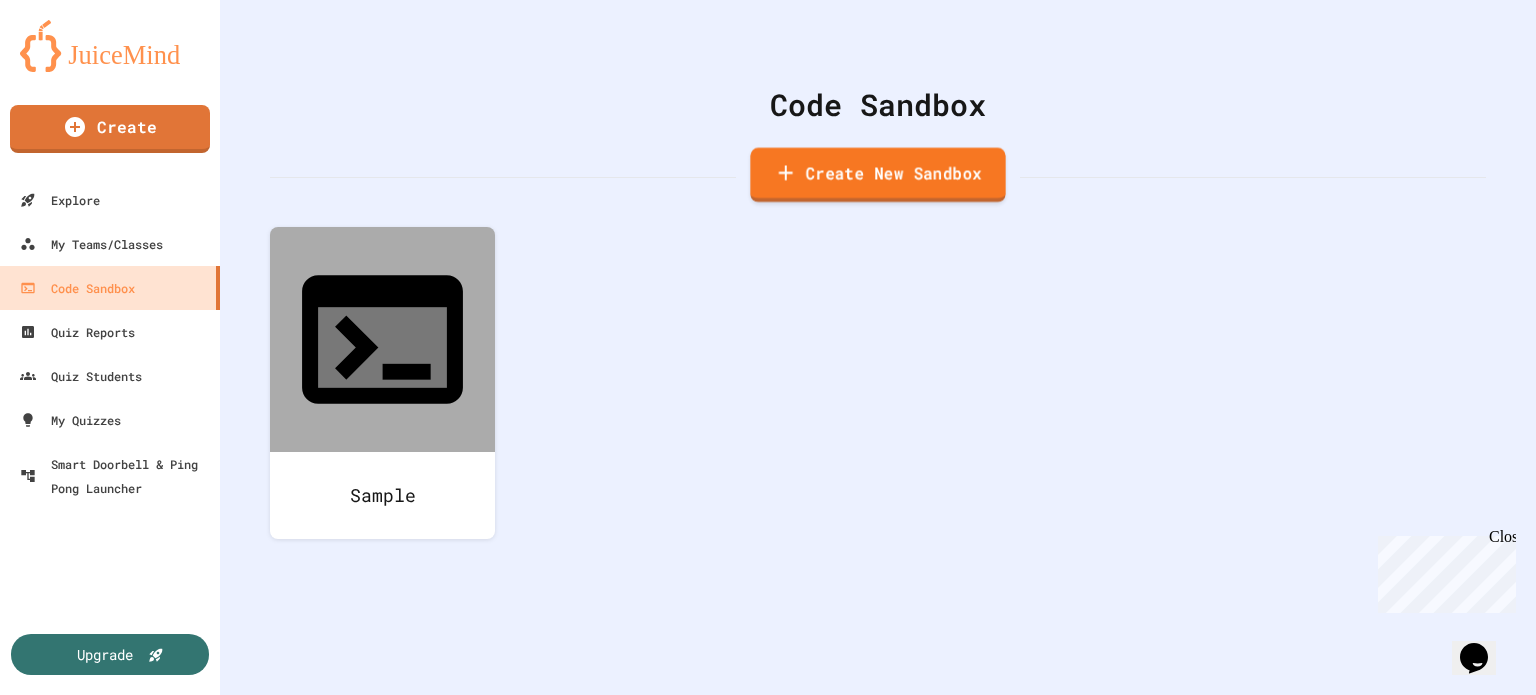 click on "Create New Sandbox" at bounding box center (877, 175) 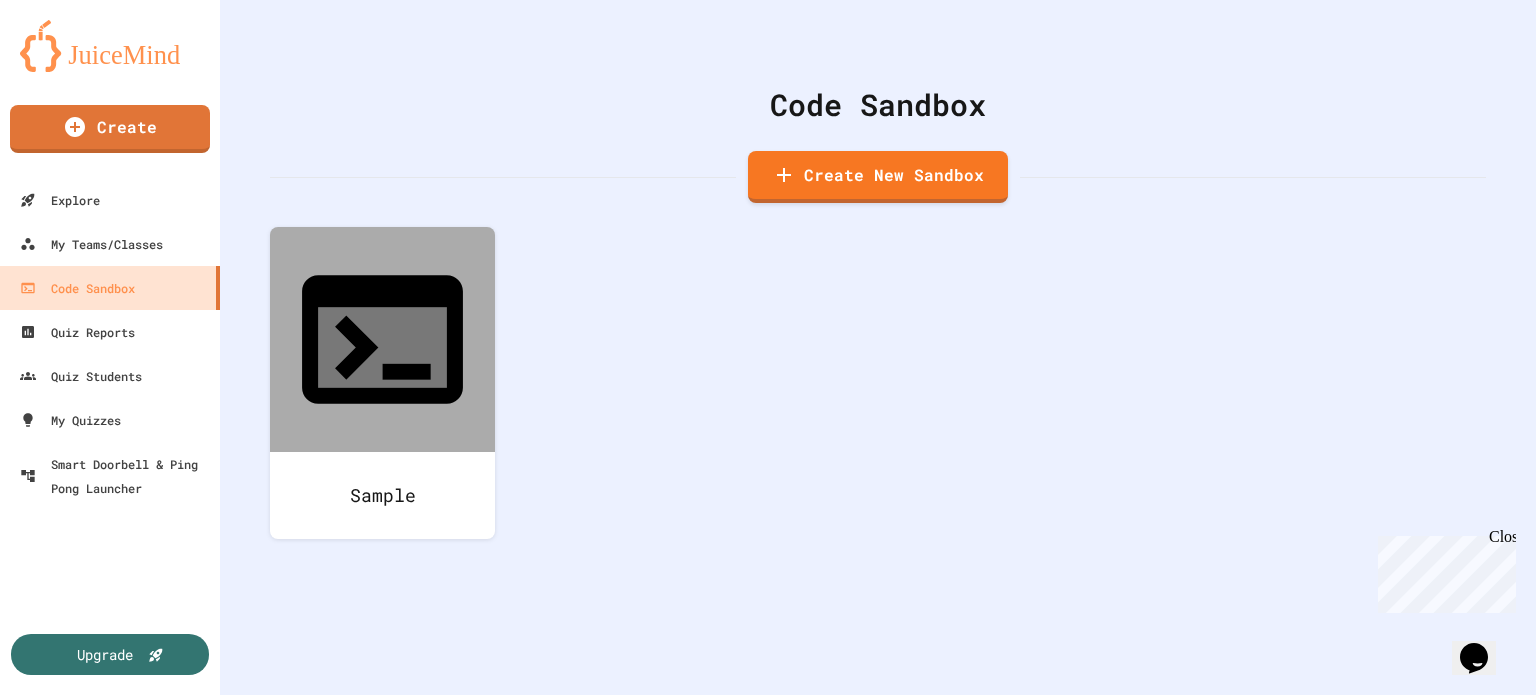 click at bounding box center [768, 792] 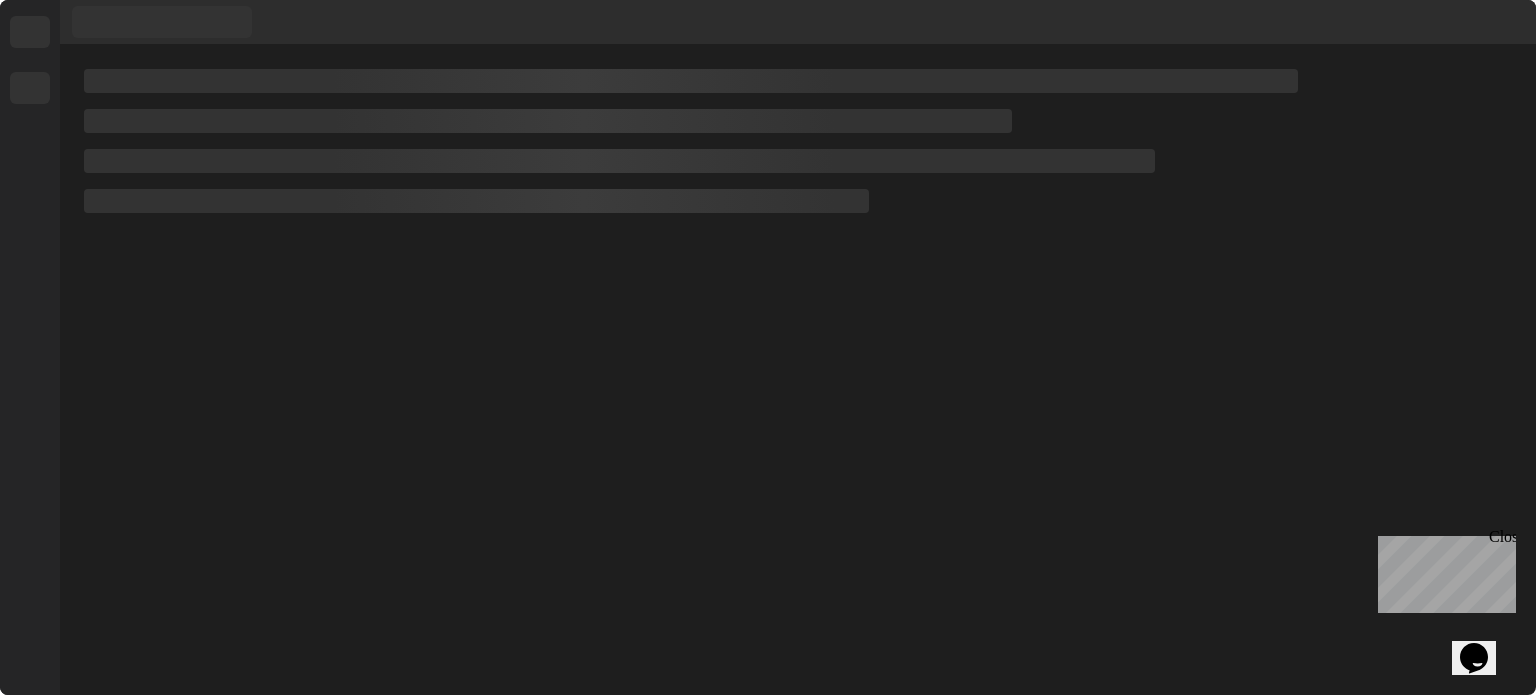 scroll, scrollTop: 0, scrollLeft: 0, axis: both 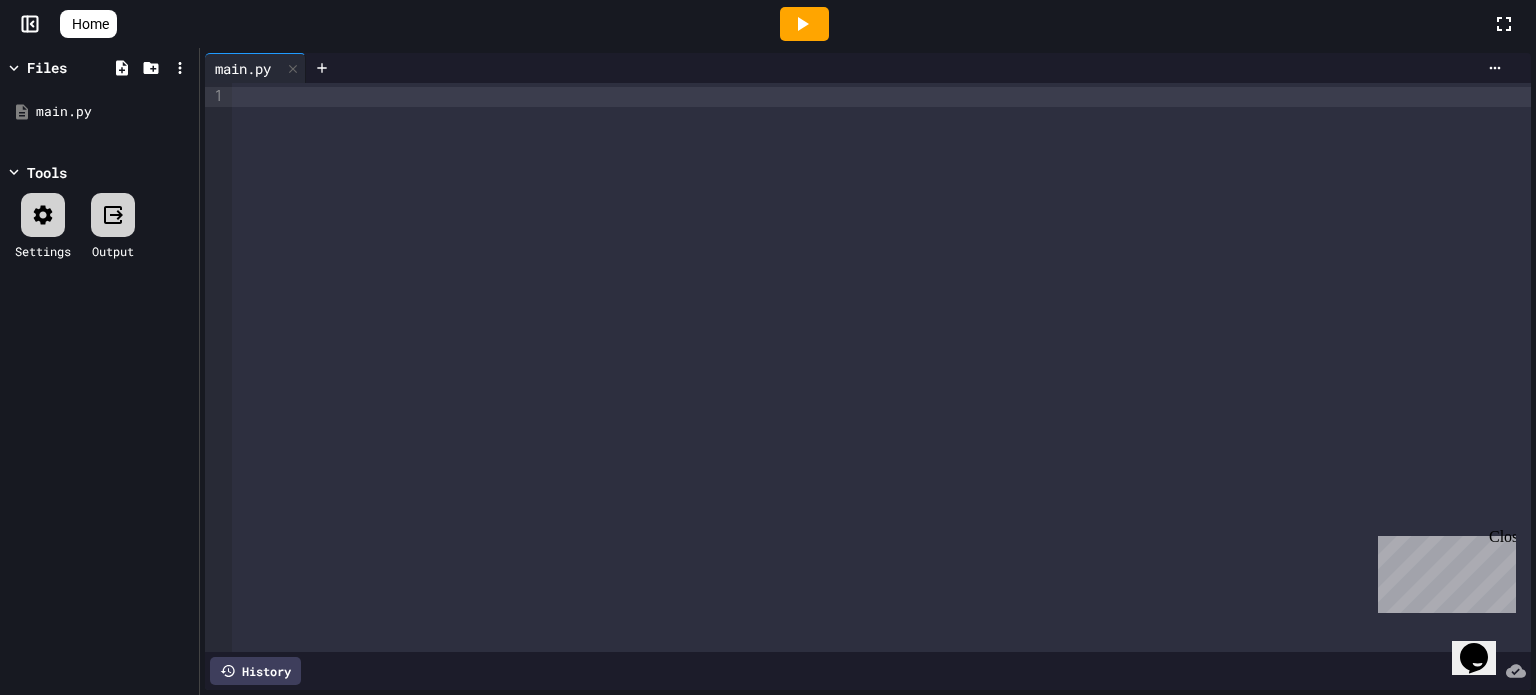click at bounding box center (881, 97) 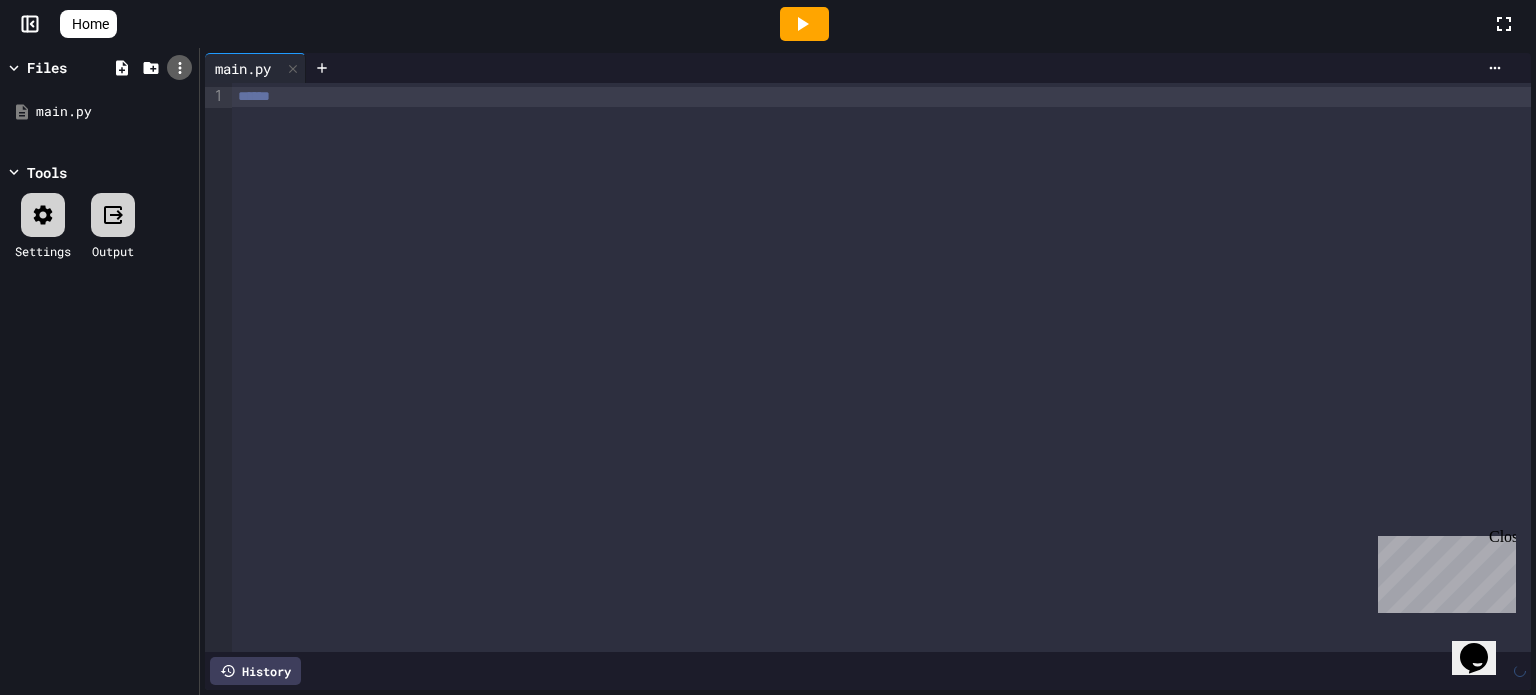 click 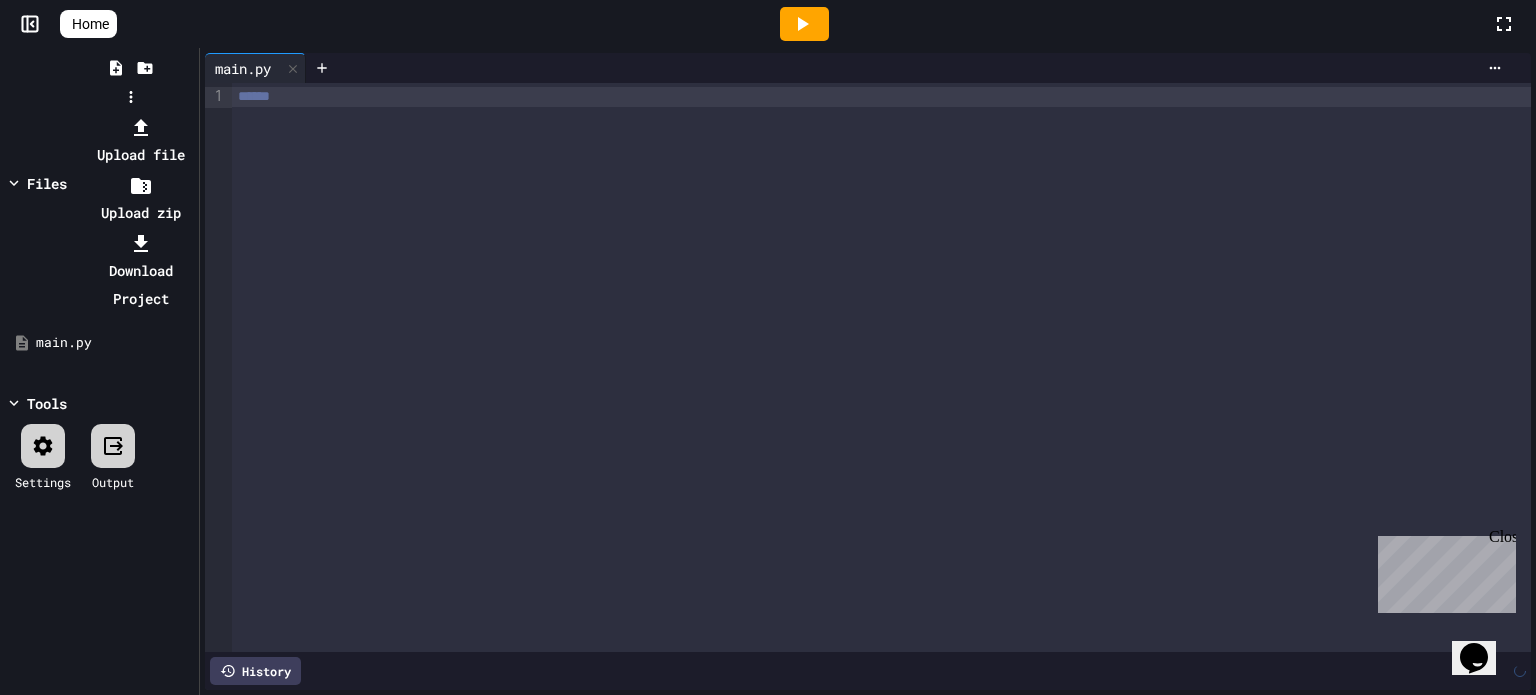 click at bounding box center (130, 113) 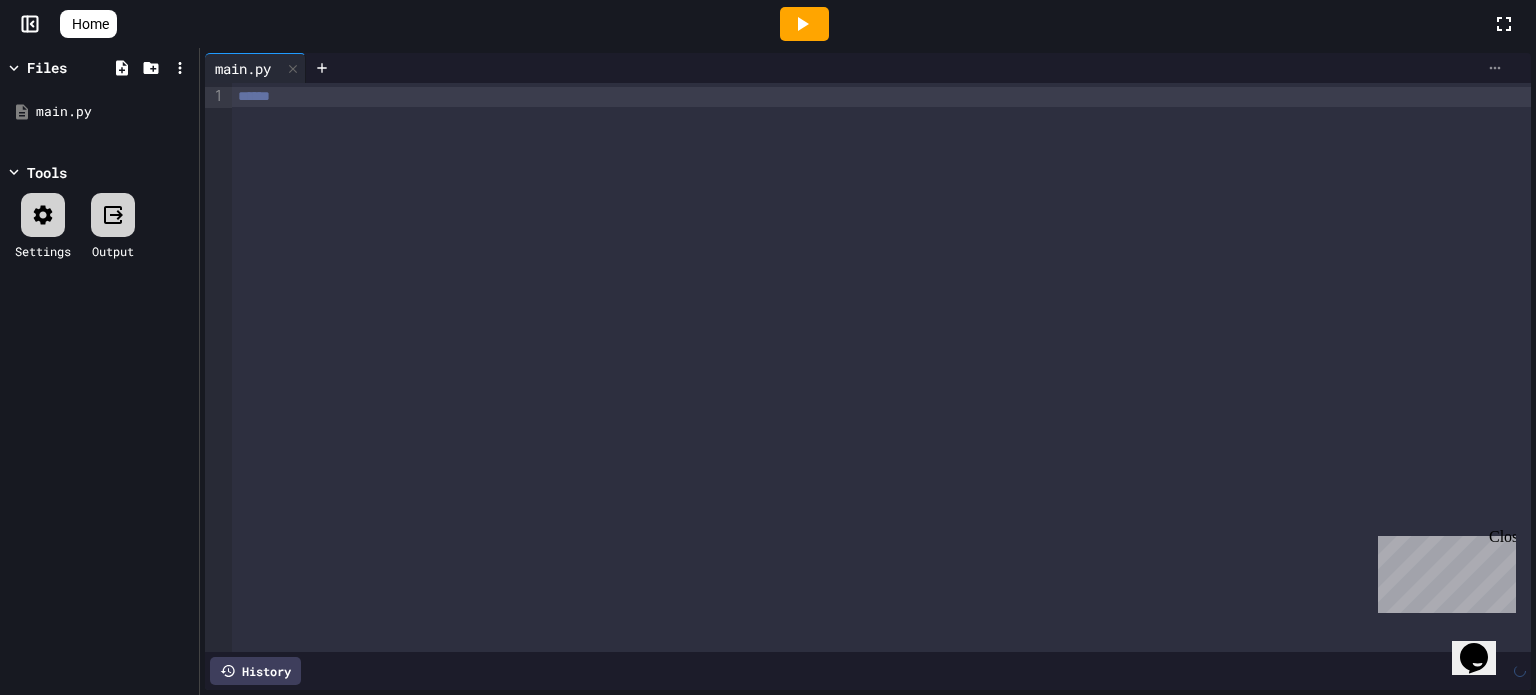 click 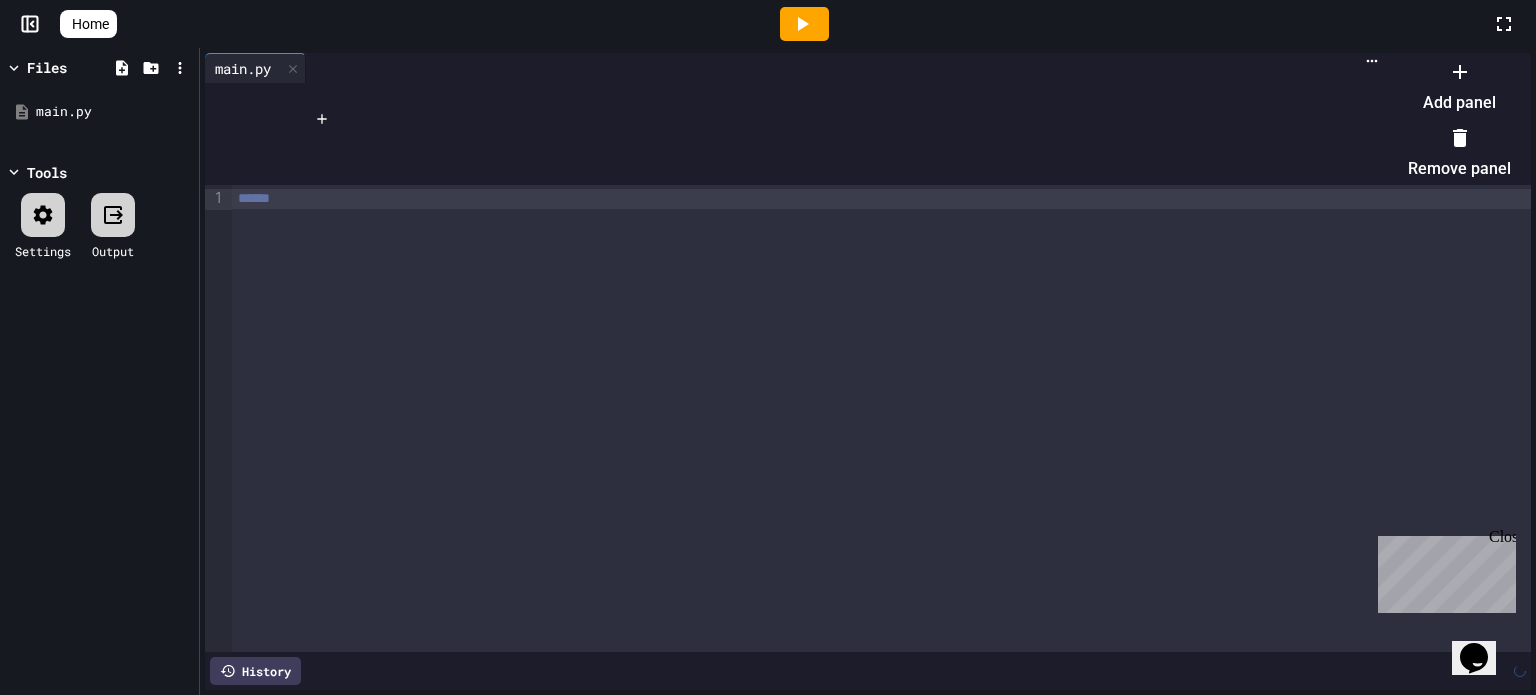 click at bounding box center [1449, 55] 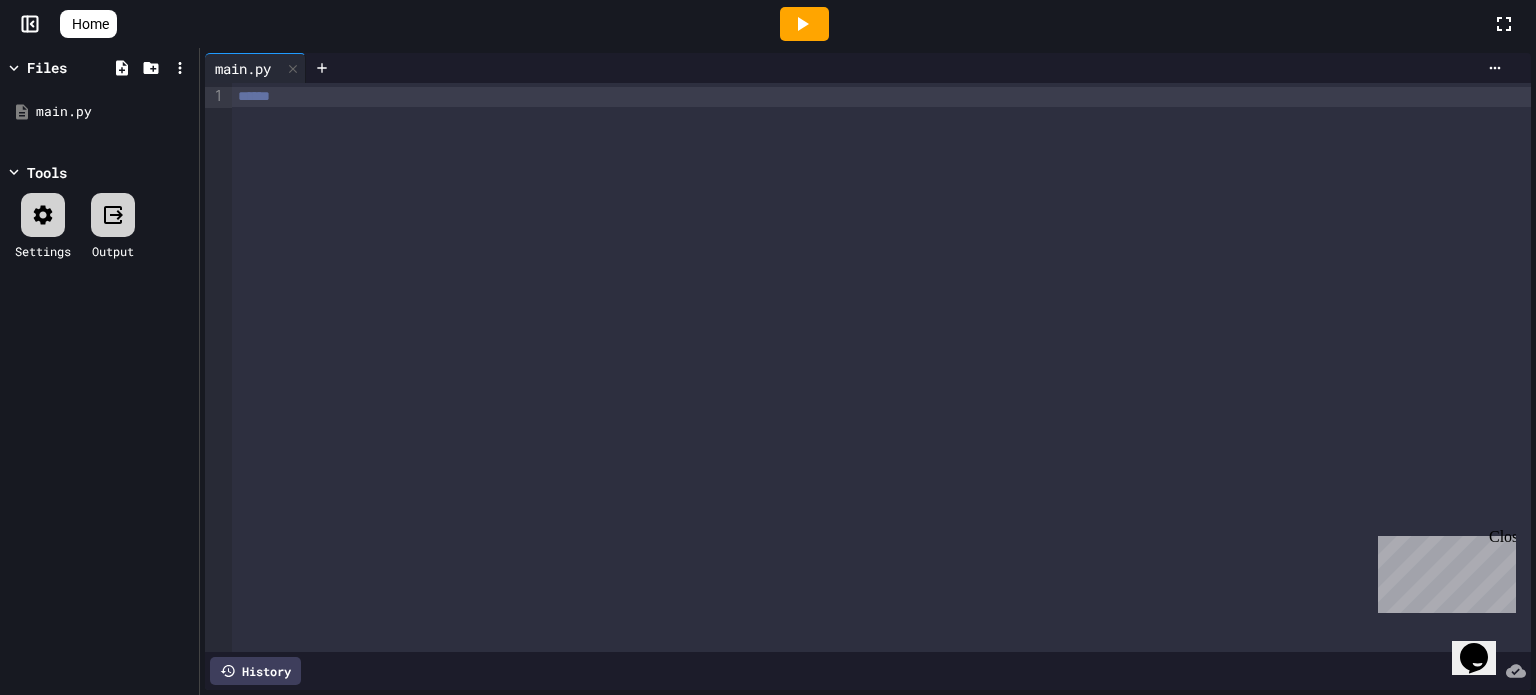 click 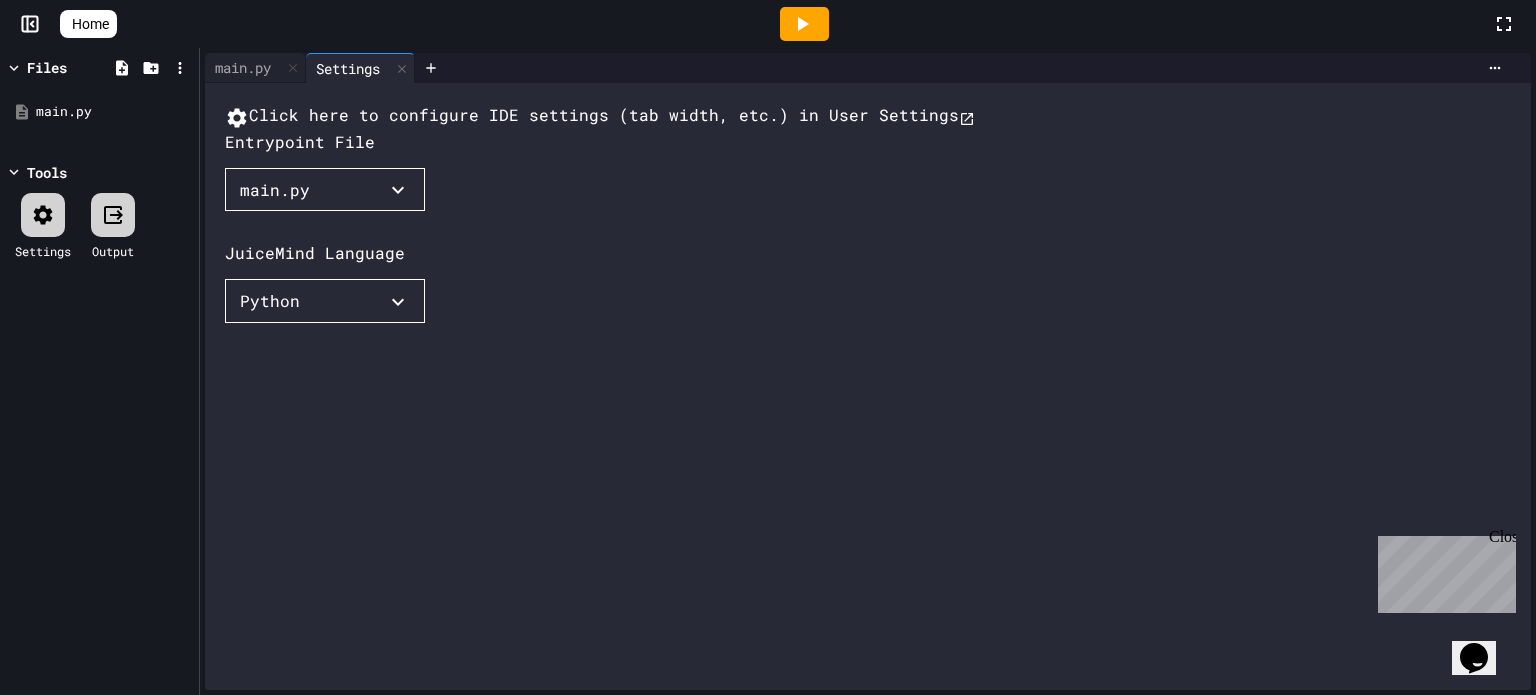 click on "Click here to configure IDE settings (tab width, etc.) in User Settings" at bounding box center [600, 116] 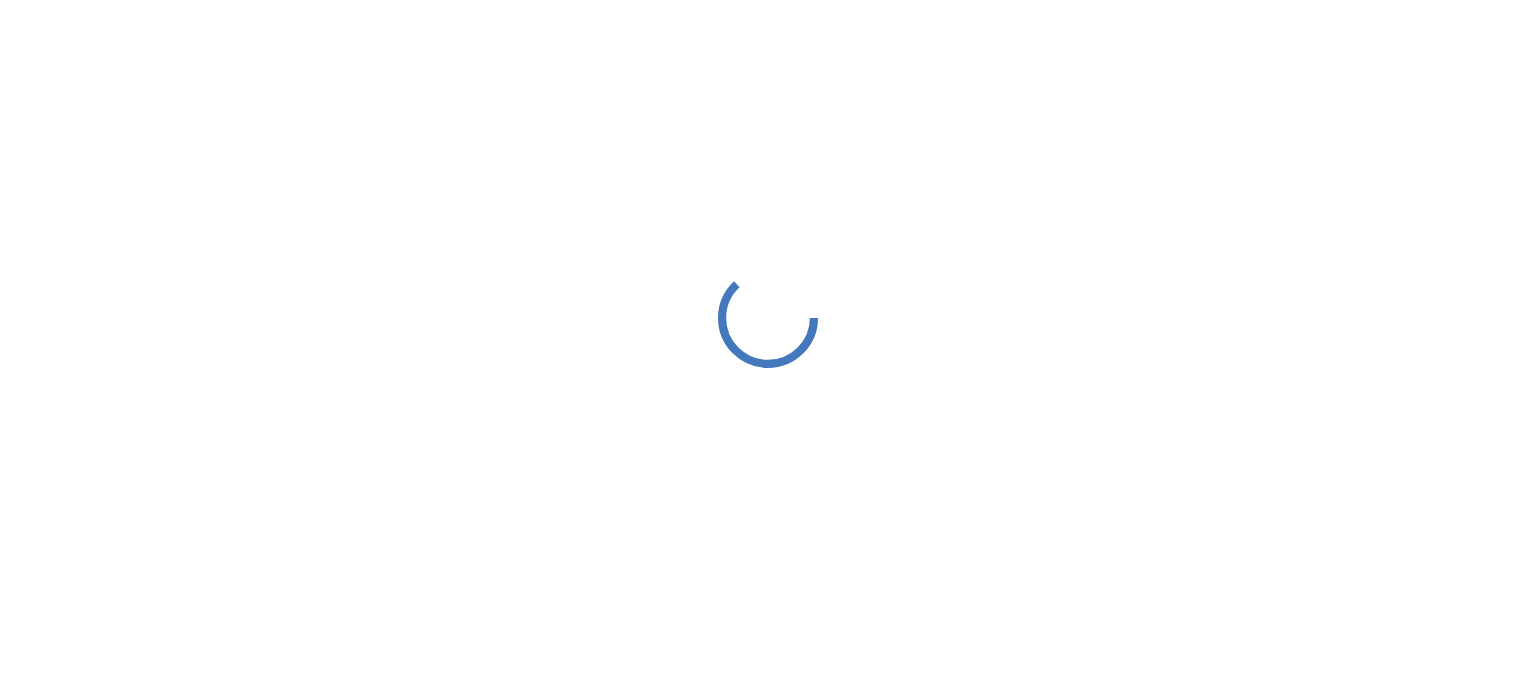 scroll, scrollTop: 0, scrollLeft: 0, axis: both 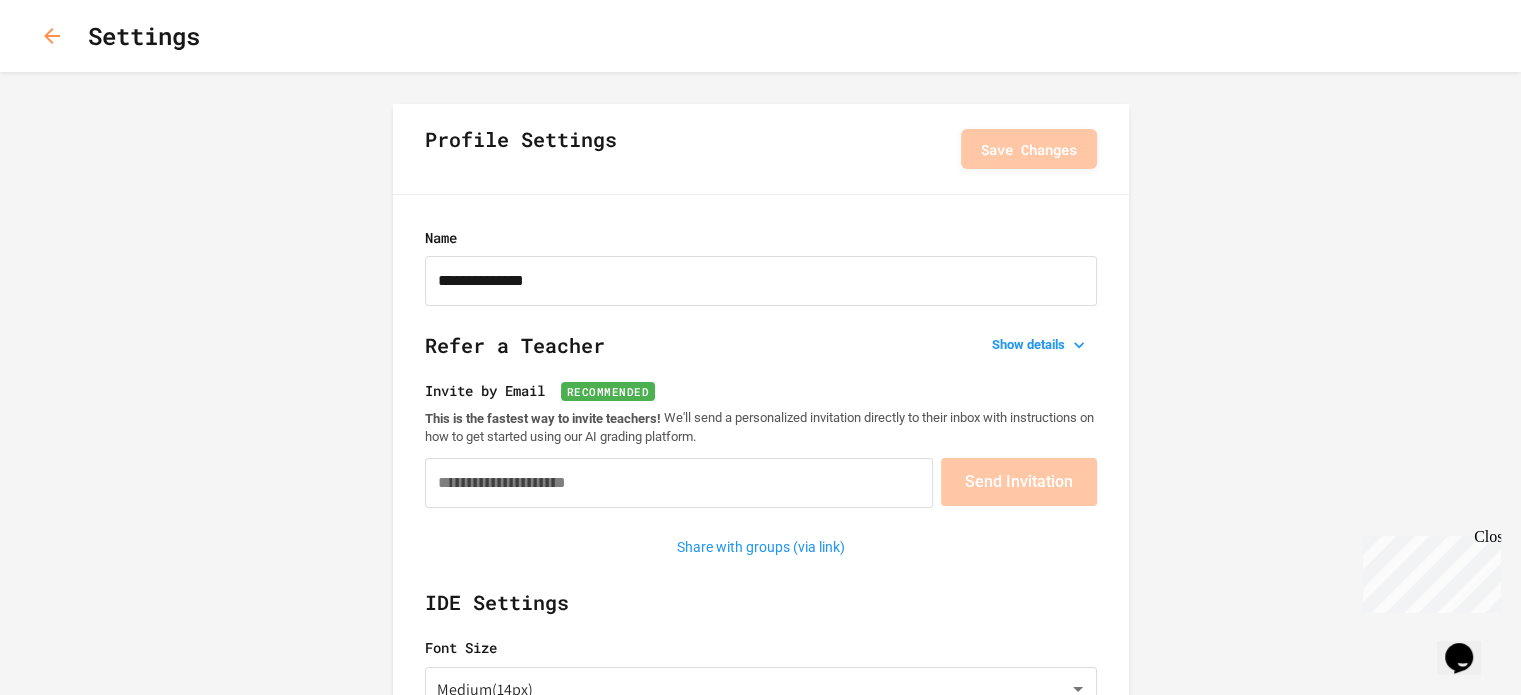 type on "**********" 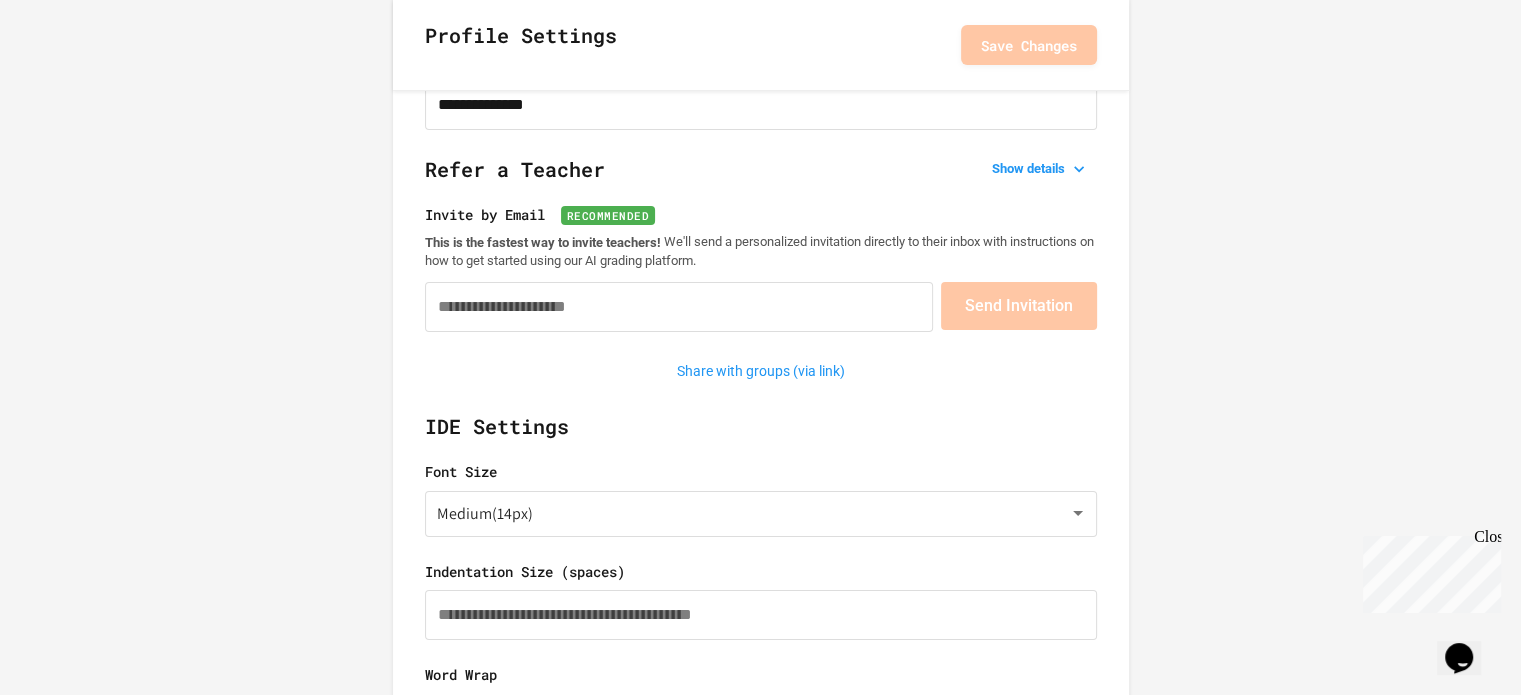 scroll, scrollTop: 300, scrollLeft: 0, axis: vertical 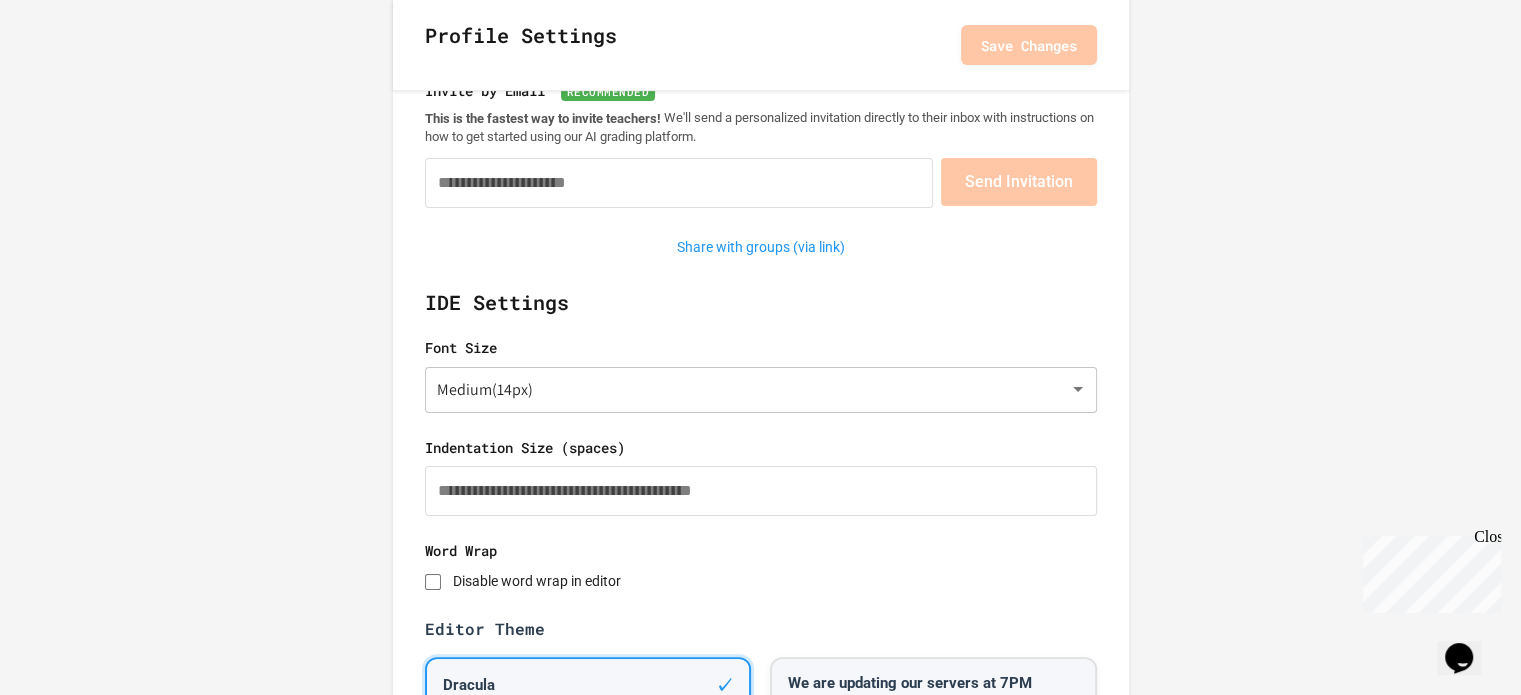 click on "**********" at bounding box center (760, 47) 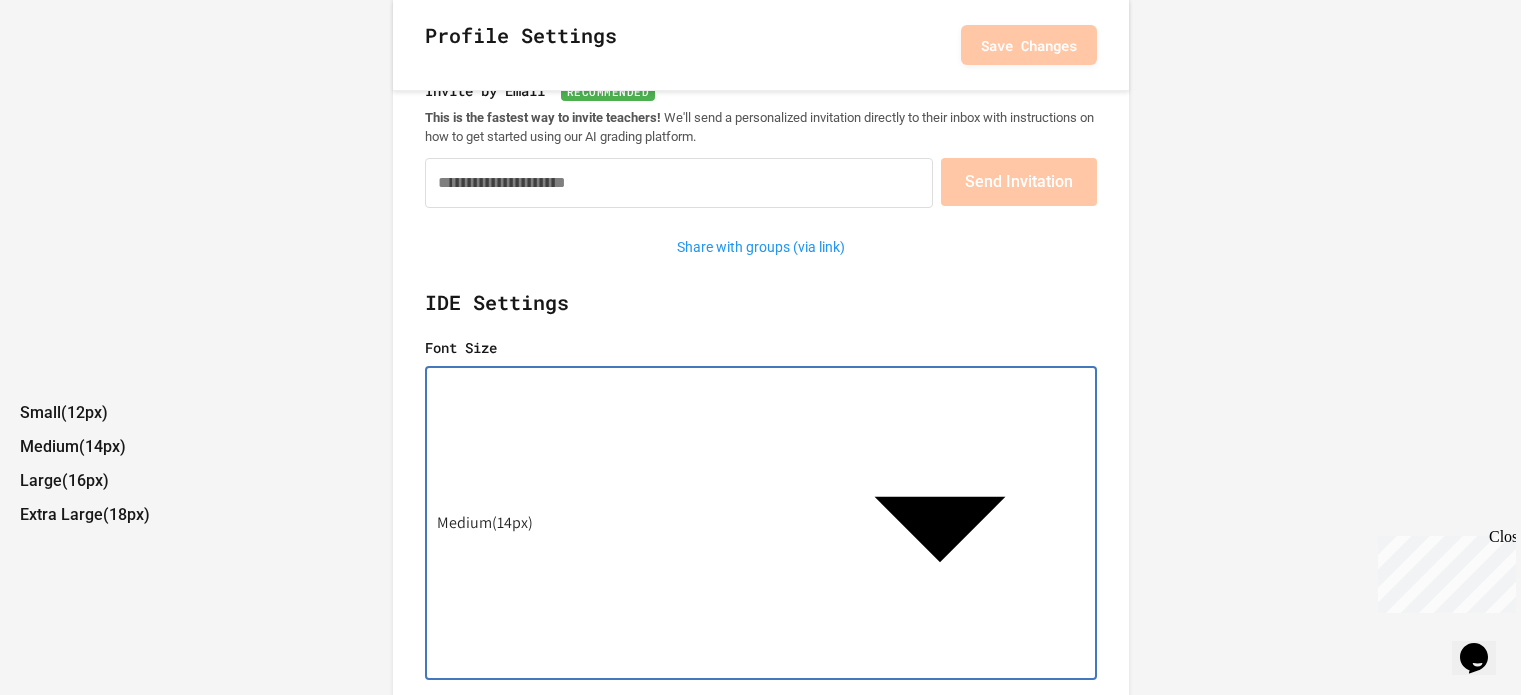 click on "Extra Large  ( 18px )" at bounding box center [770, 515] 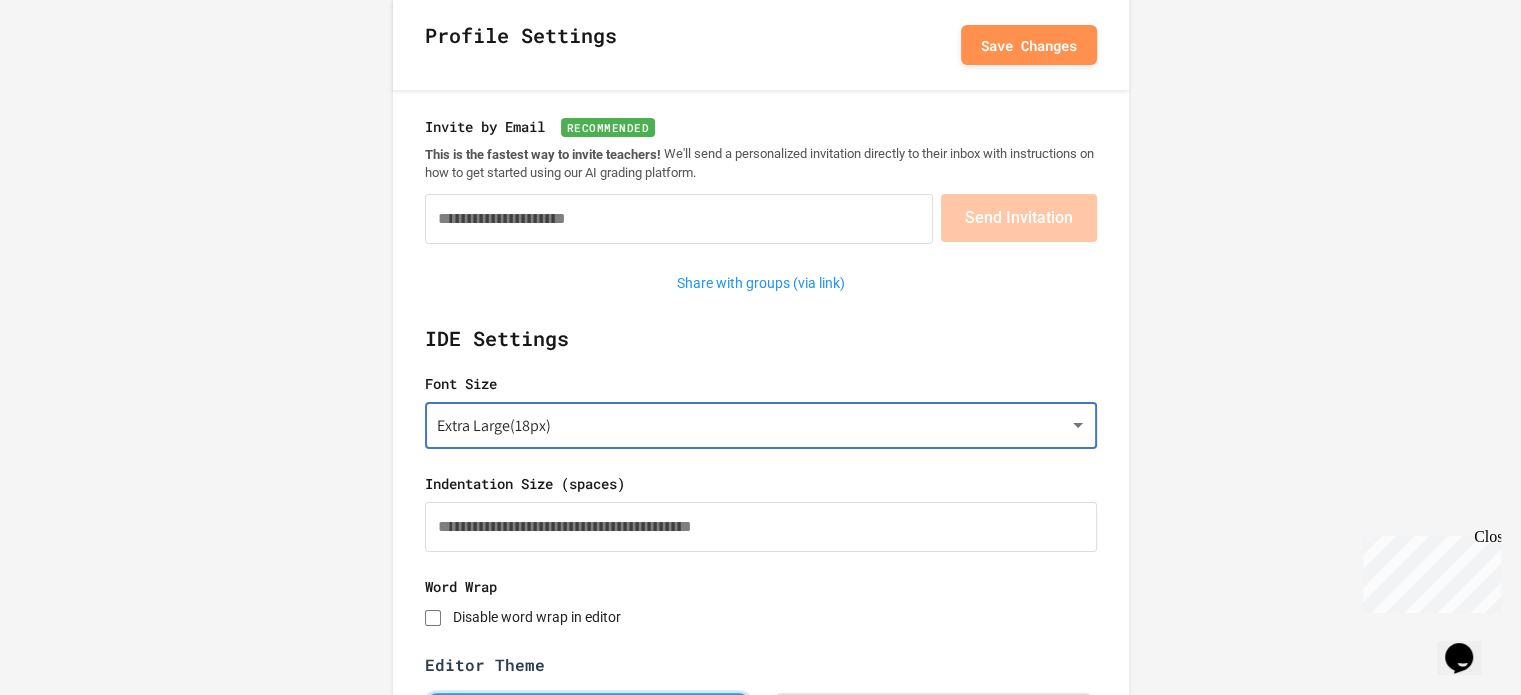 scroll, scrollTop: 300, scrollLeft: 0, axis: vertical 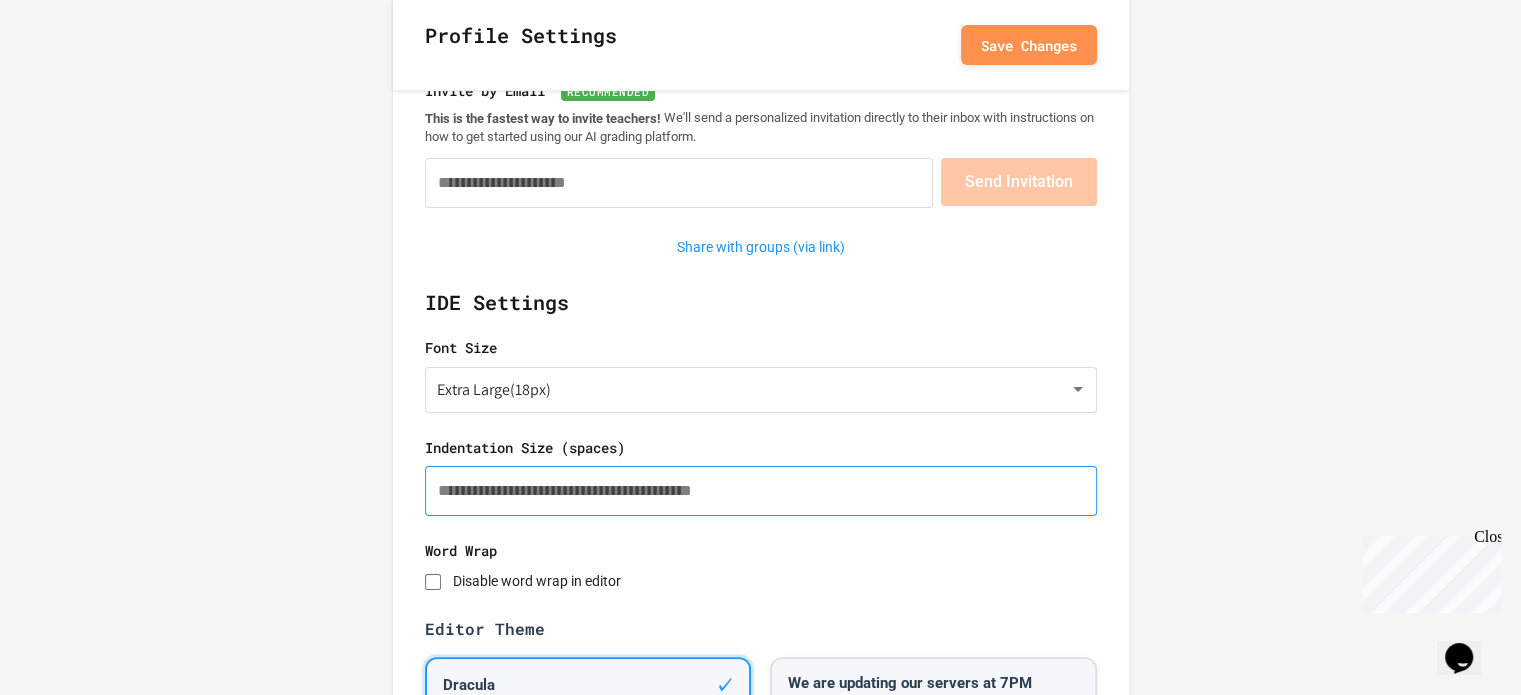 click on "*" at bounding box center [761, 491] 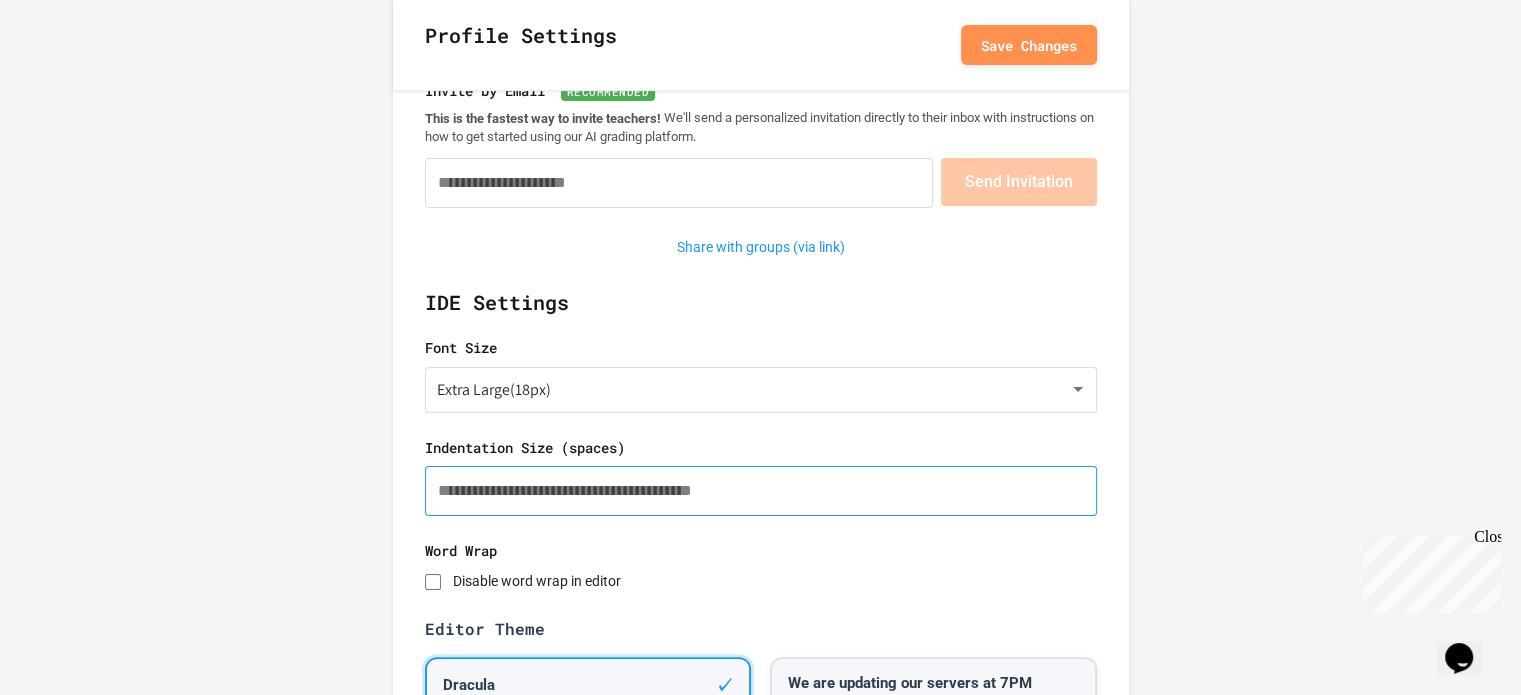 type on "*" 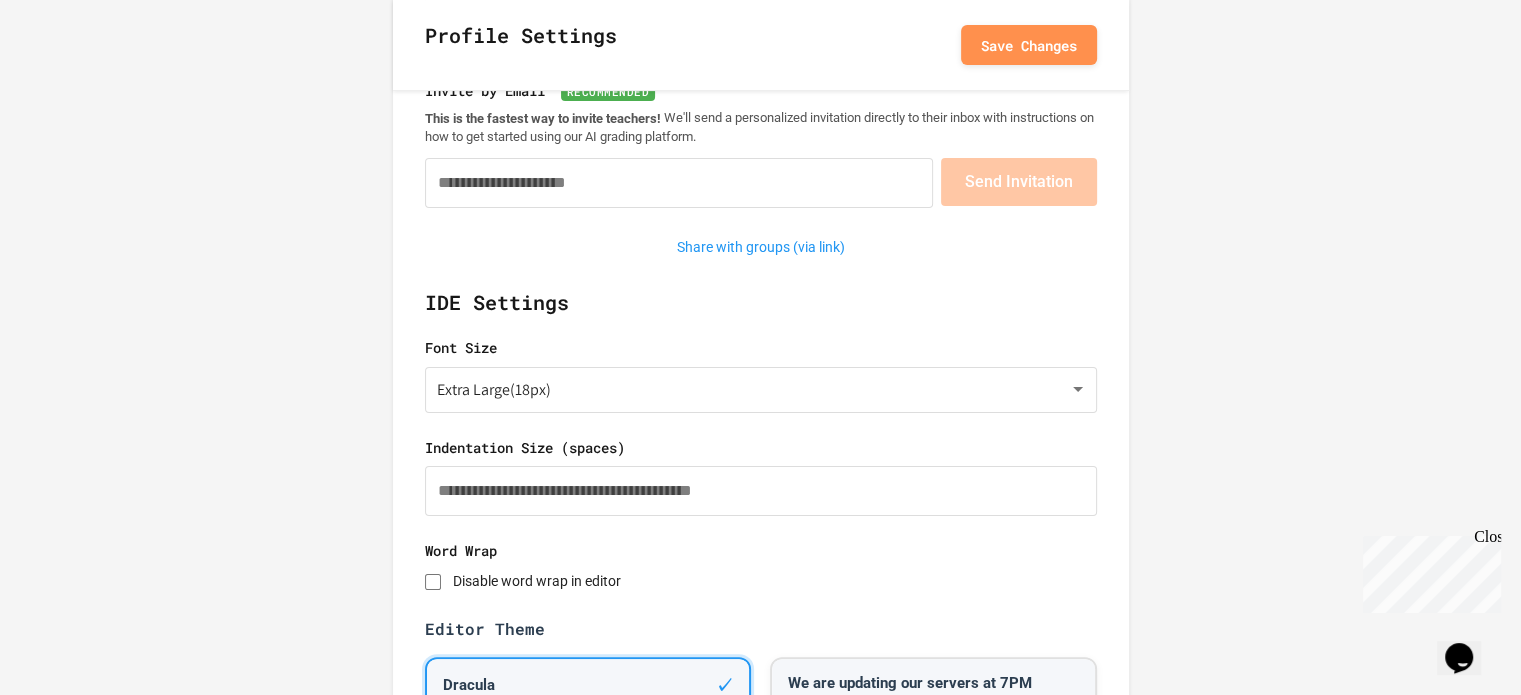 click on "Word Wrap Disable word wrap in editor" at bounding box center [761, 566] 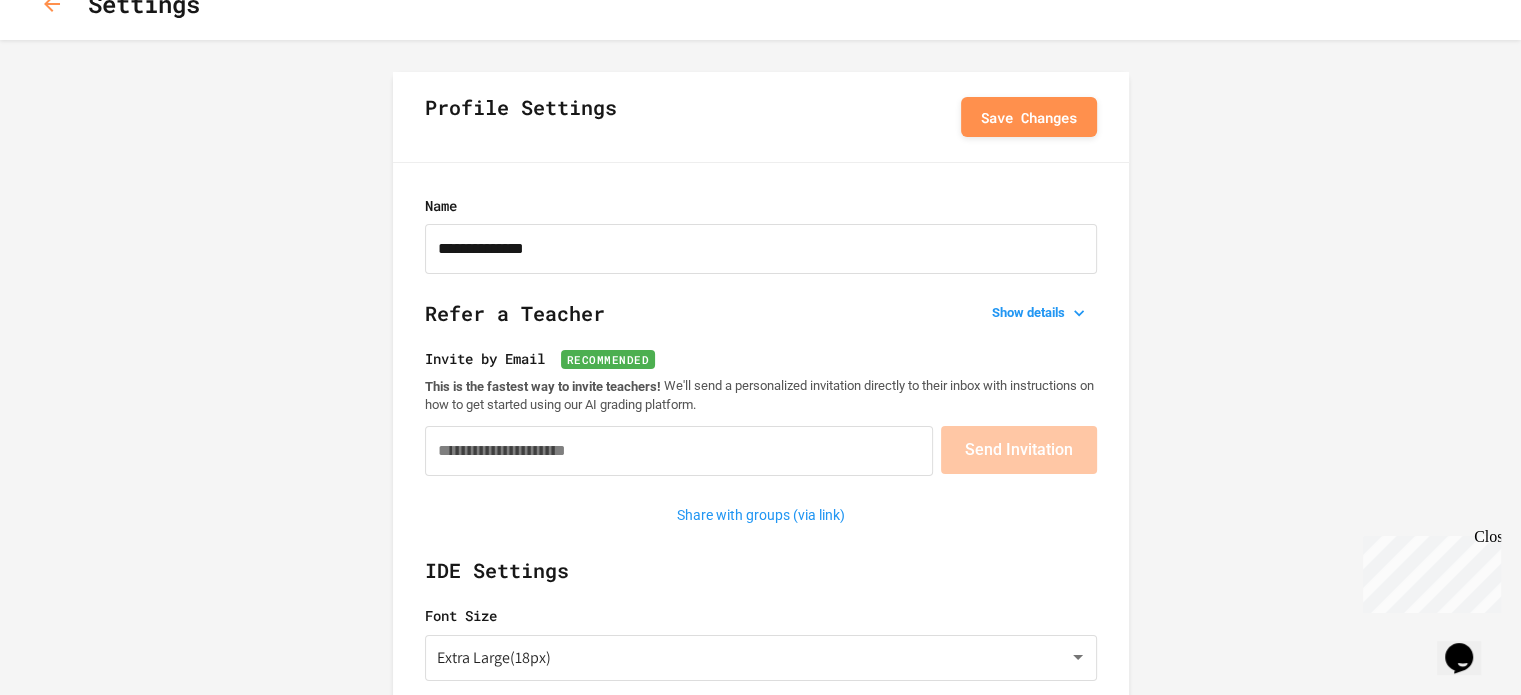 scroll, scrollTop: 0, scrollLeft: 0, axis: both 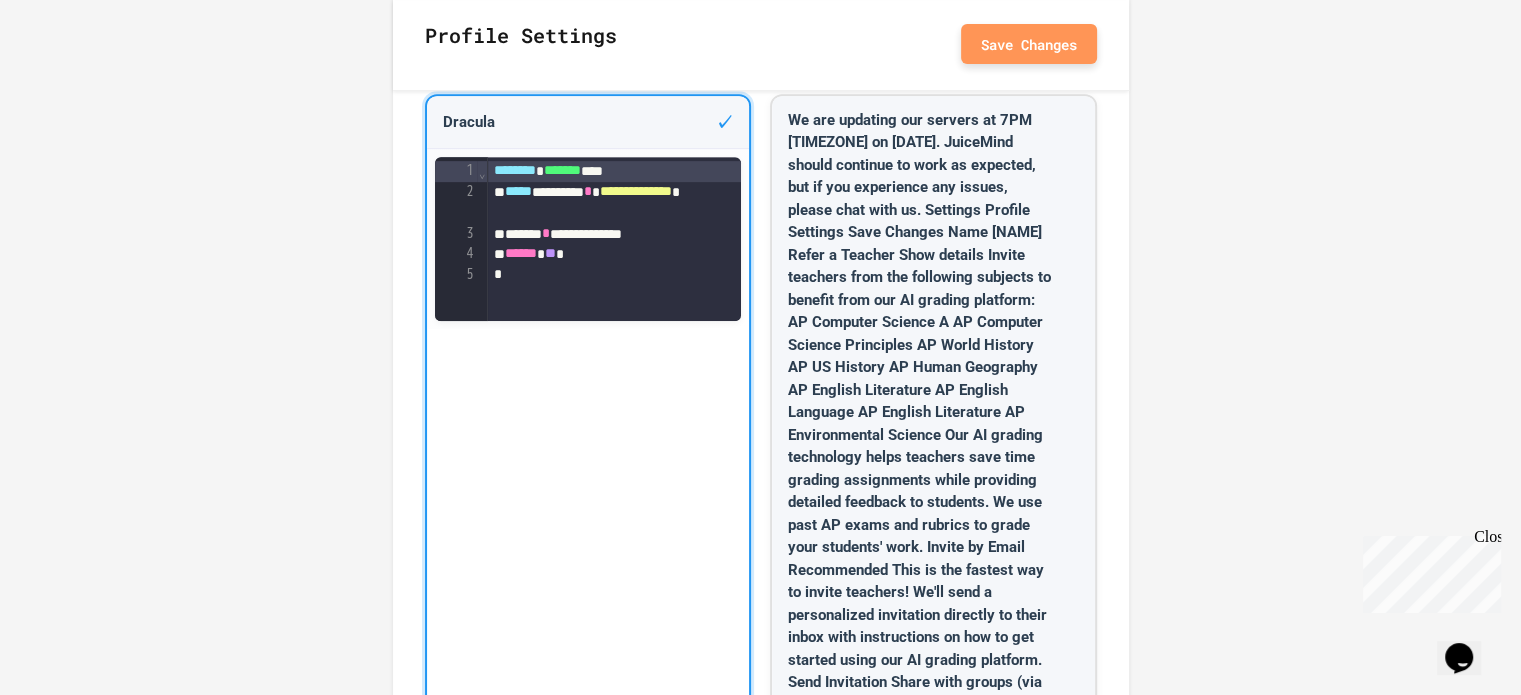 click on "Save Changes" at bounding box center (1029, 44) 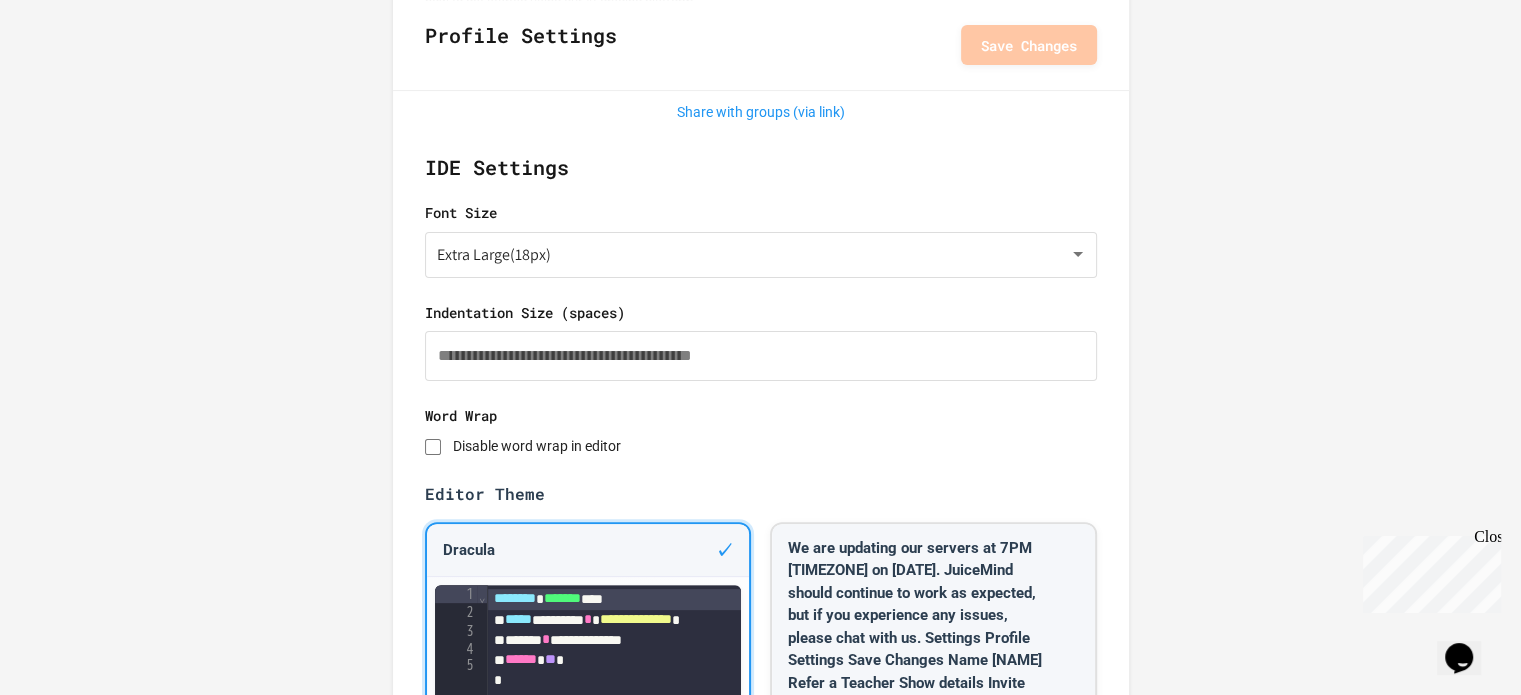 scroll, scrollTop: 0, scrollLeft: 0, axis: both 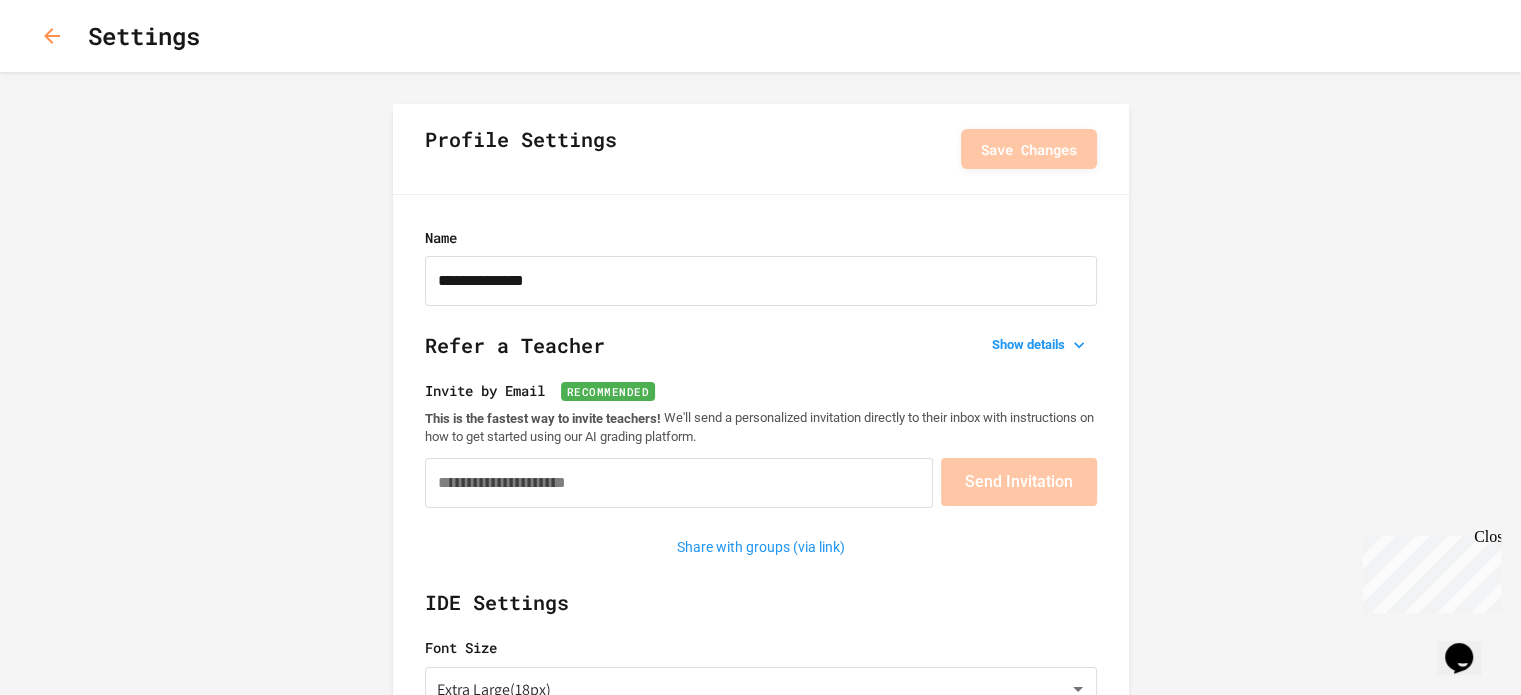 click 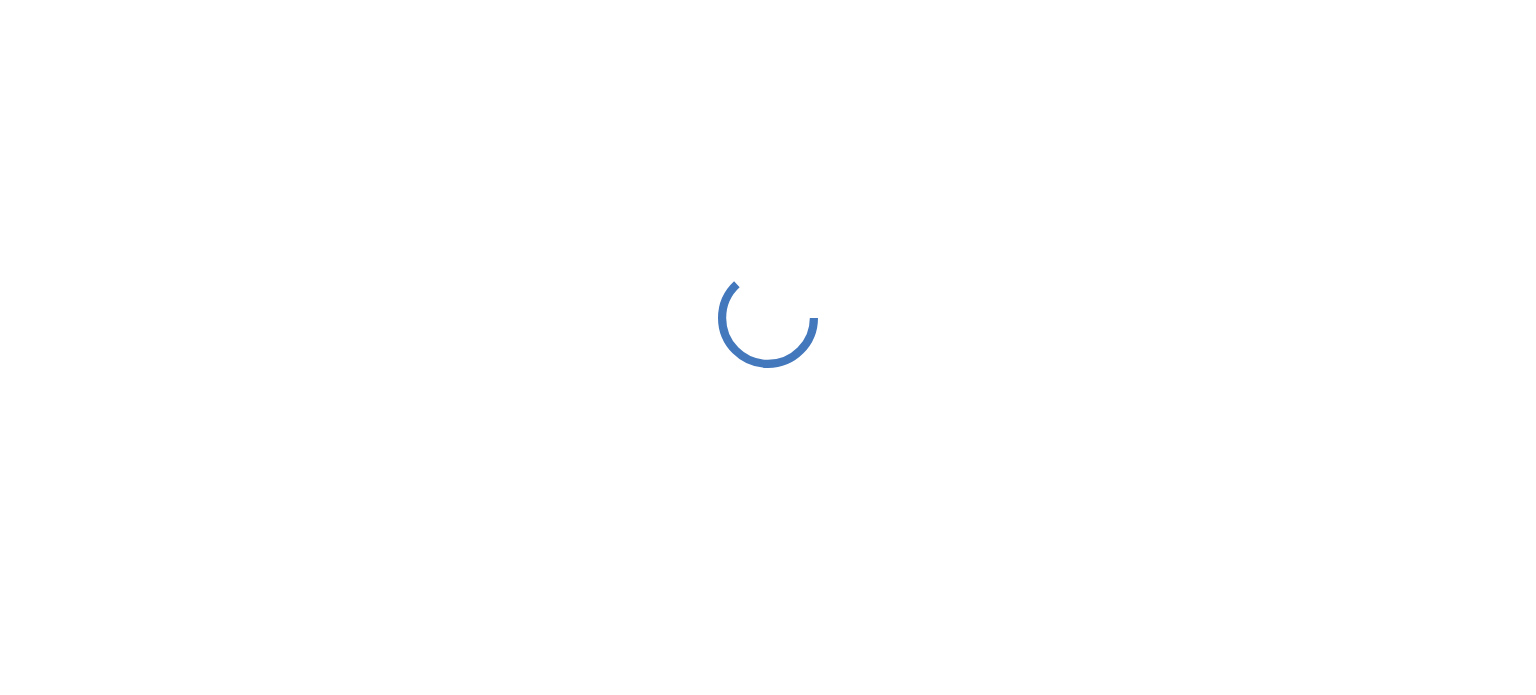scroll, scrollTop: 0, scrollLeft: 0, axis: both 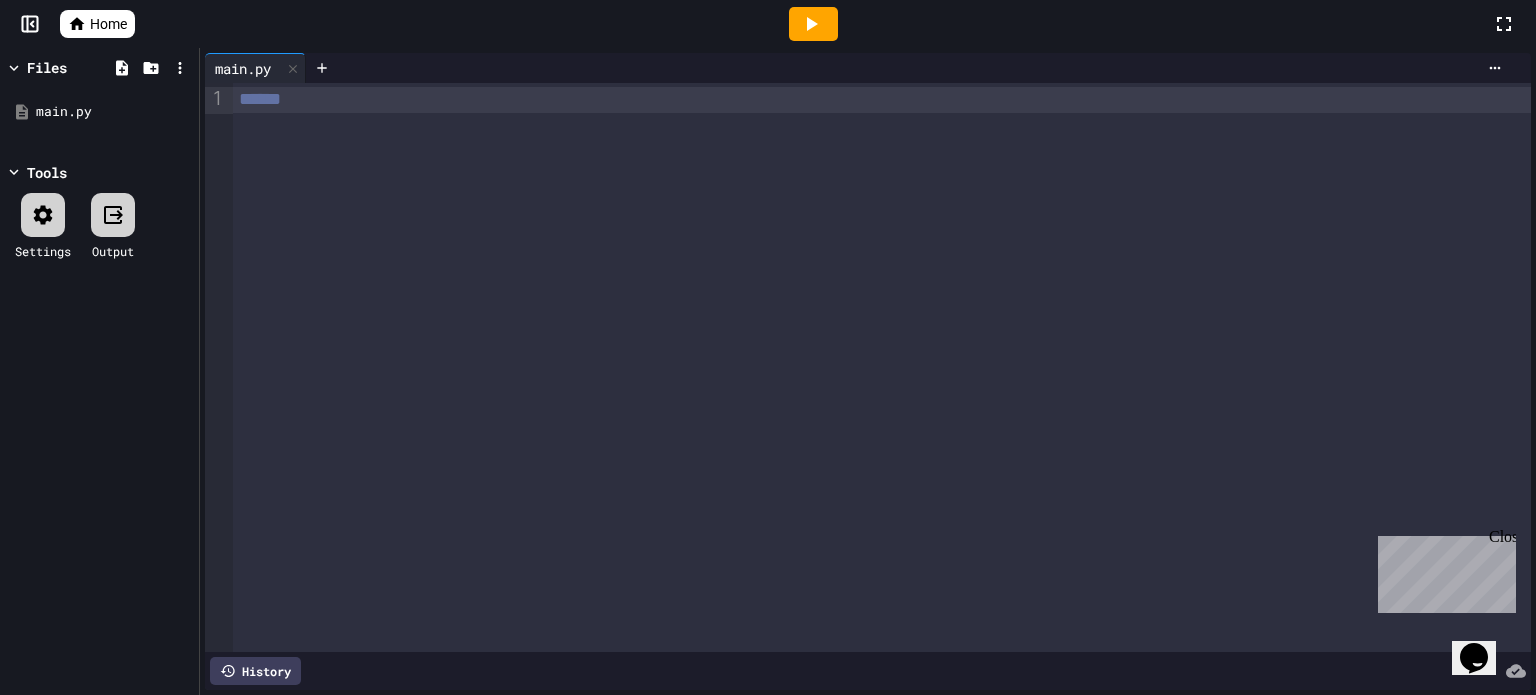 click on "******" at bounding box center [882, 100] 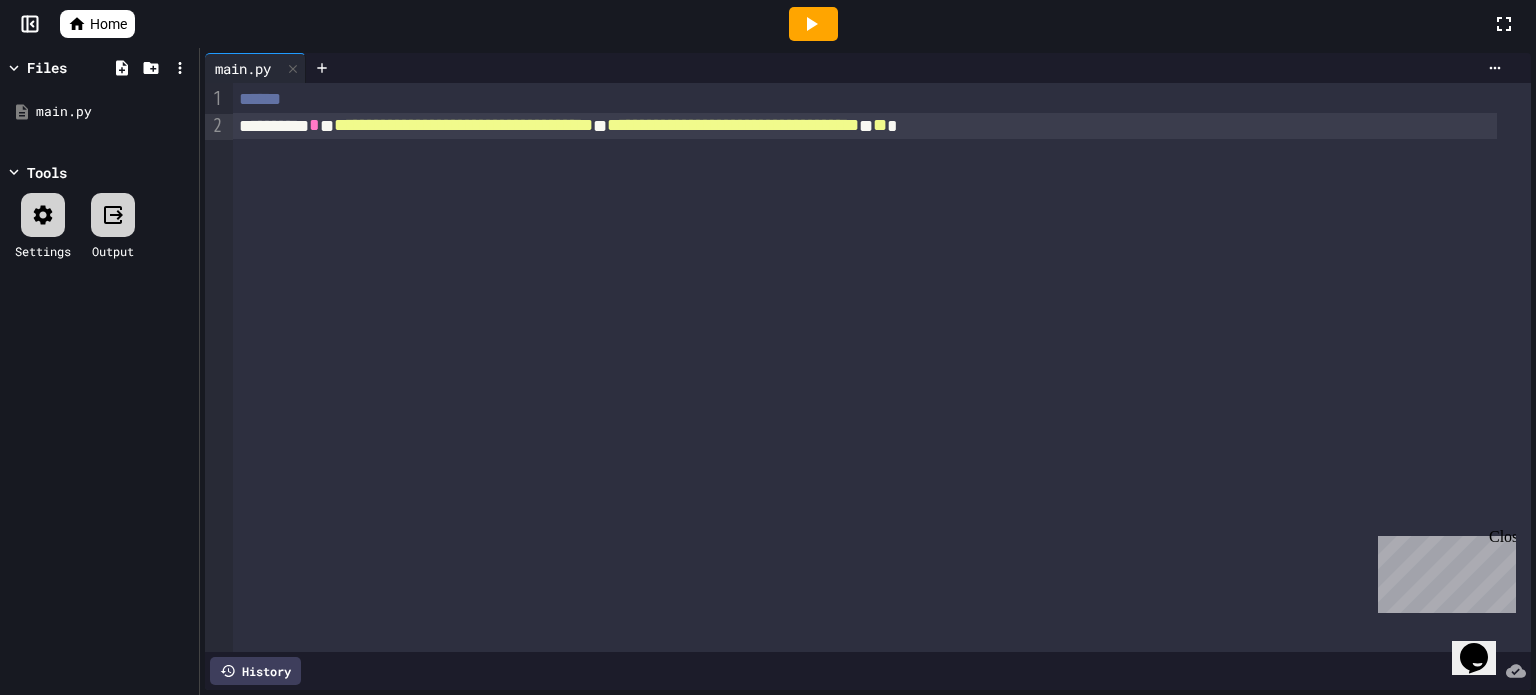 click on "******" at bounding box center (882, 100) 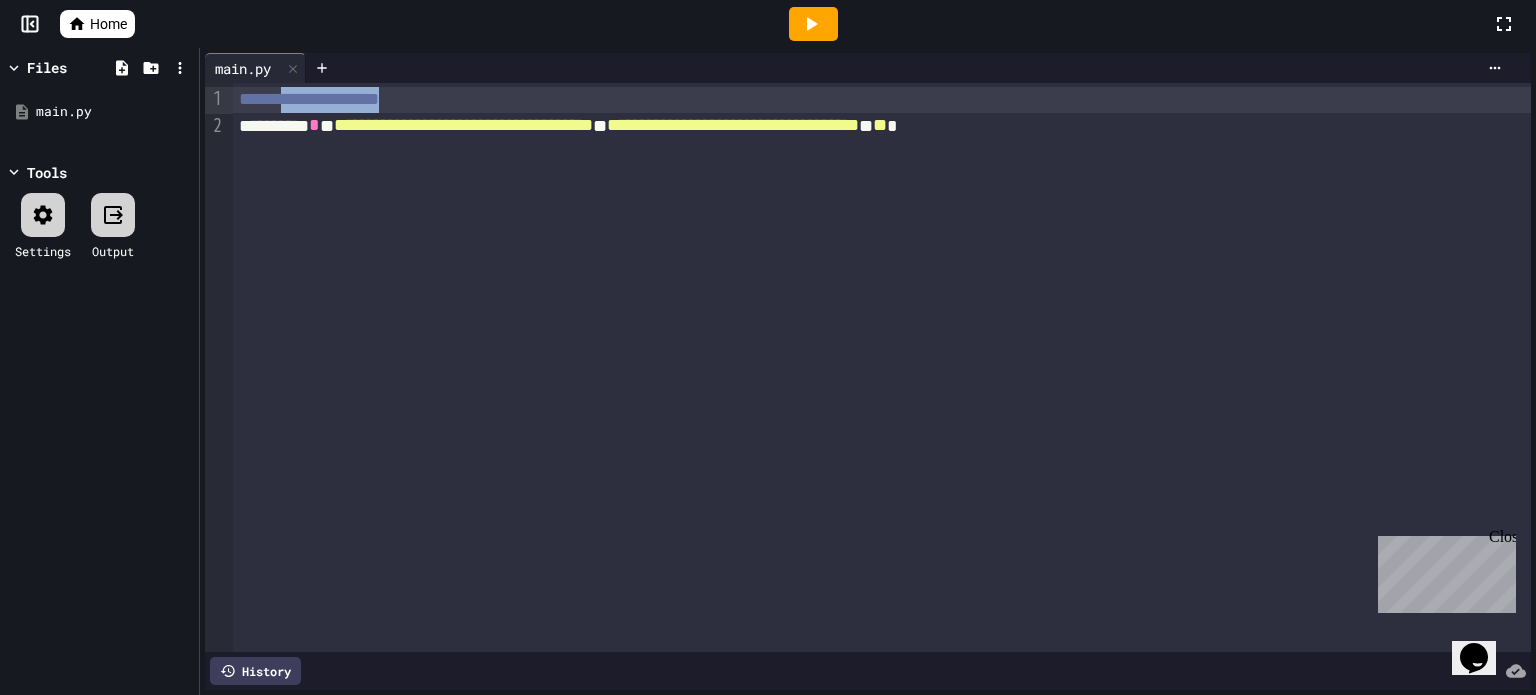 drag, startPoint x: 513, startPoint y: 95, endPoint x: 301, endPoint y: 95, distance: 212 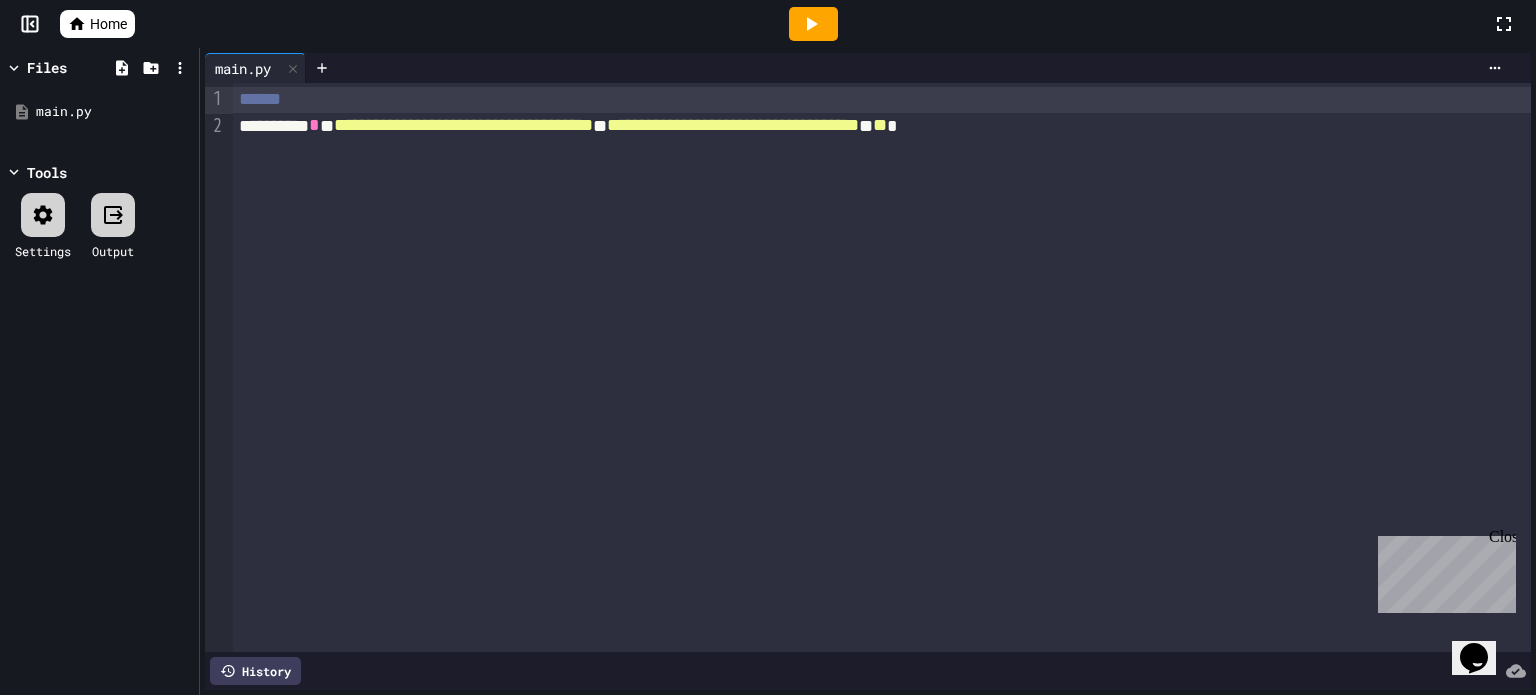 click on "**" at bounding box center [880, 125] 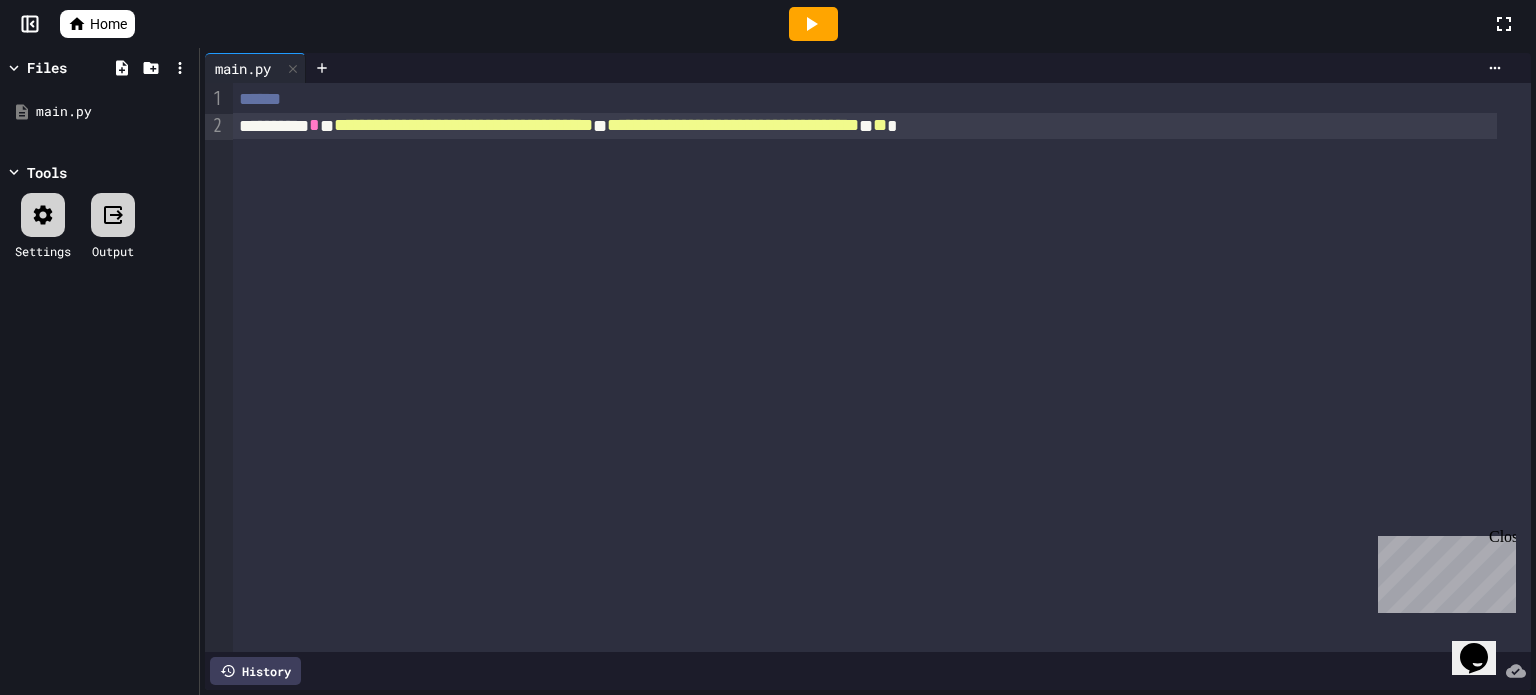 click on "Close" at bounding box center [1501, 540] 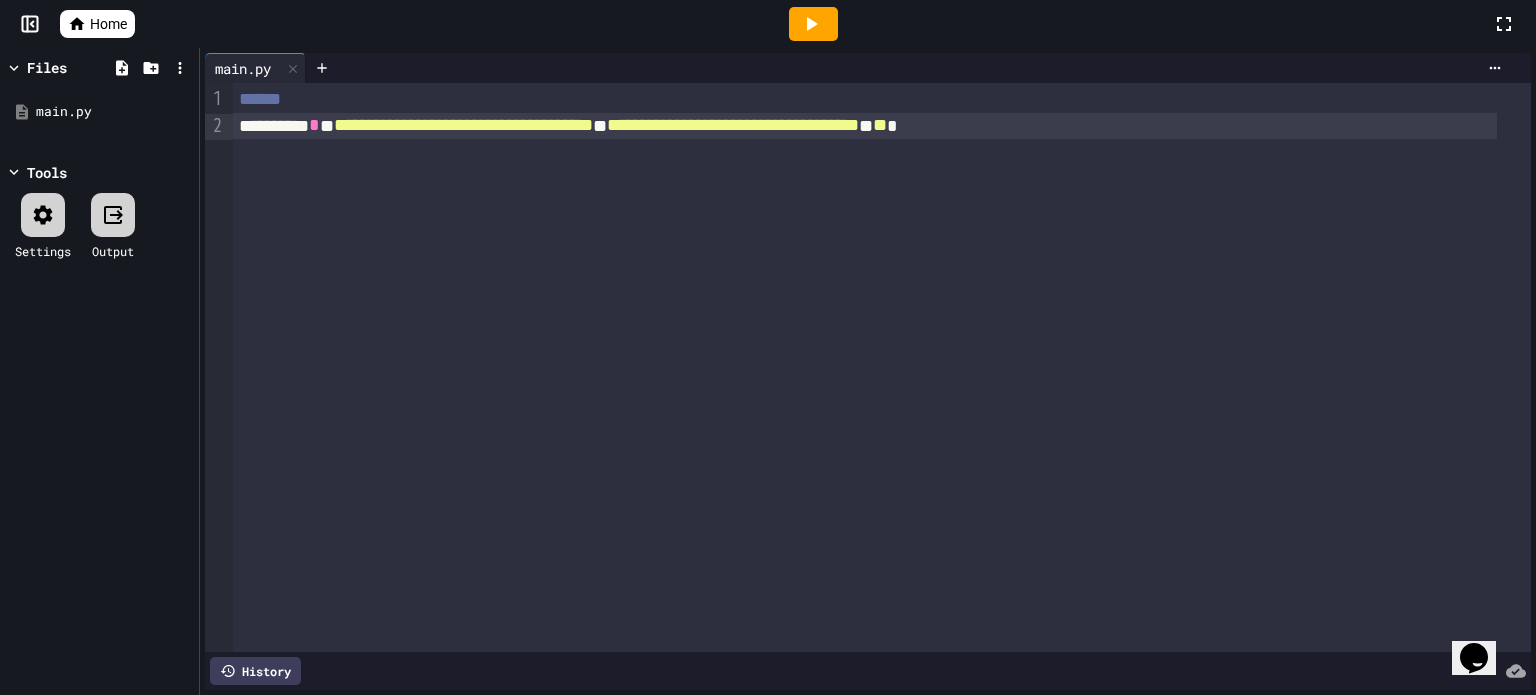 click on "**" at bounding box center [880, 125] 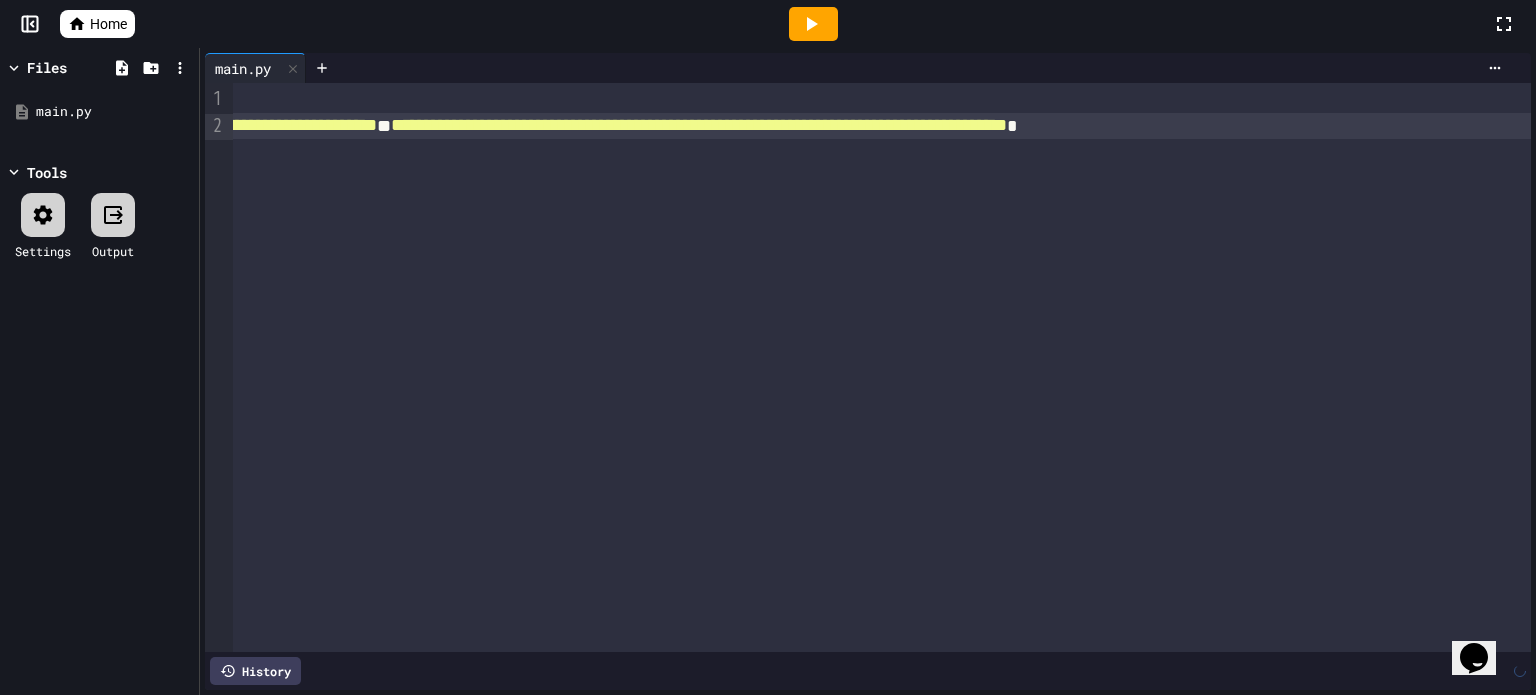 scroll, scrollTop: 0, scrollLeft: 508, axis: horizontal 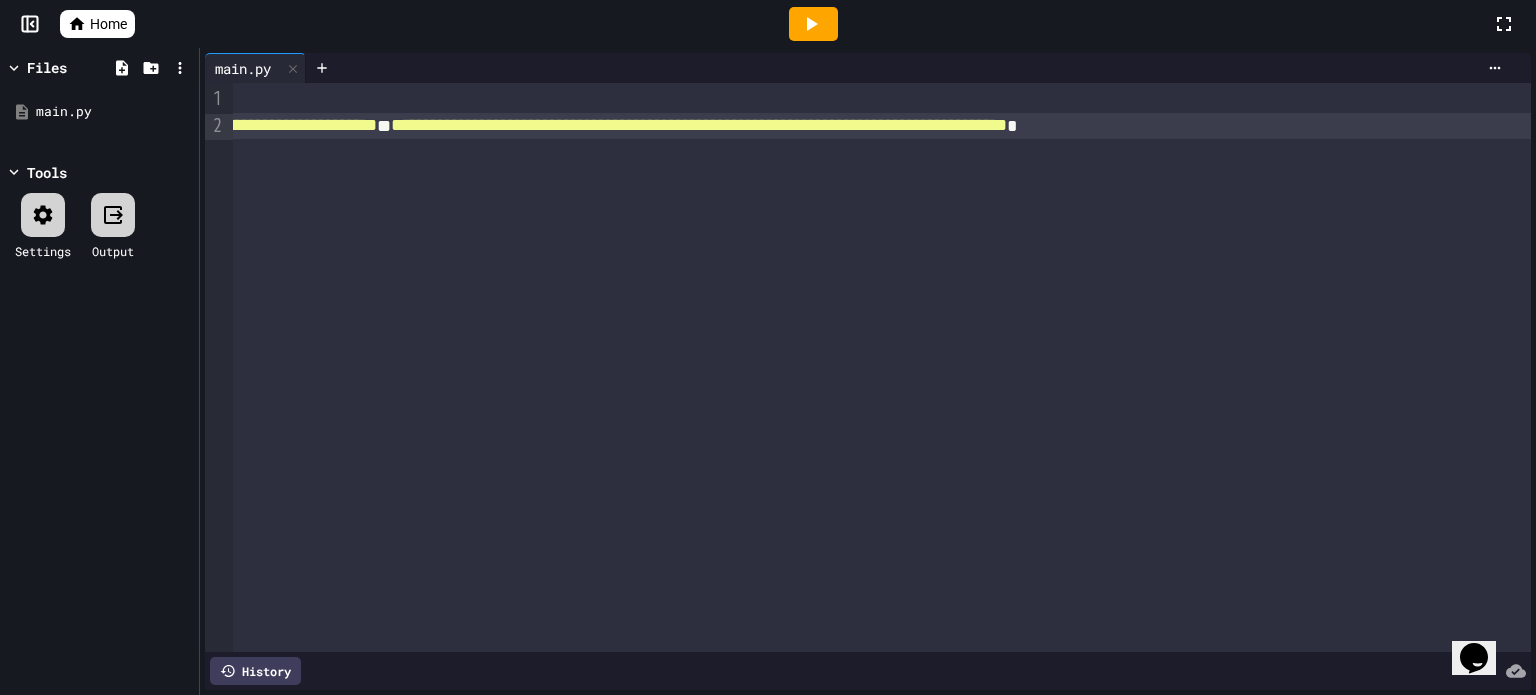 click on "**********" at bounding box center (641, 367) 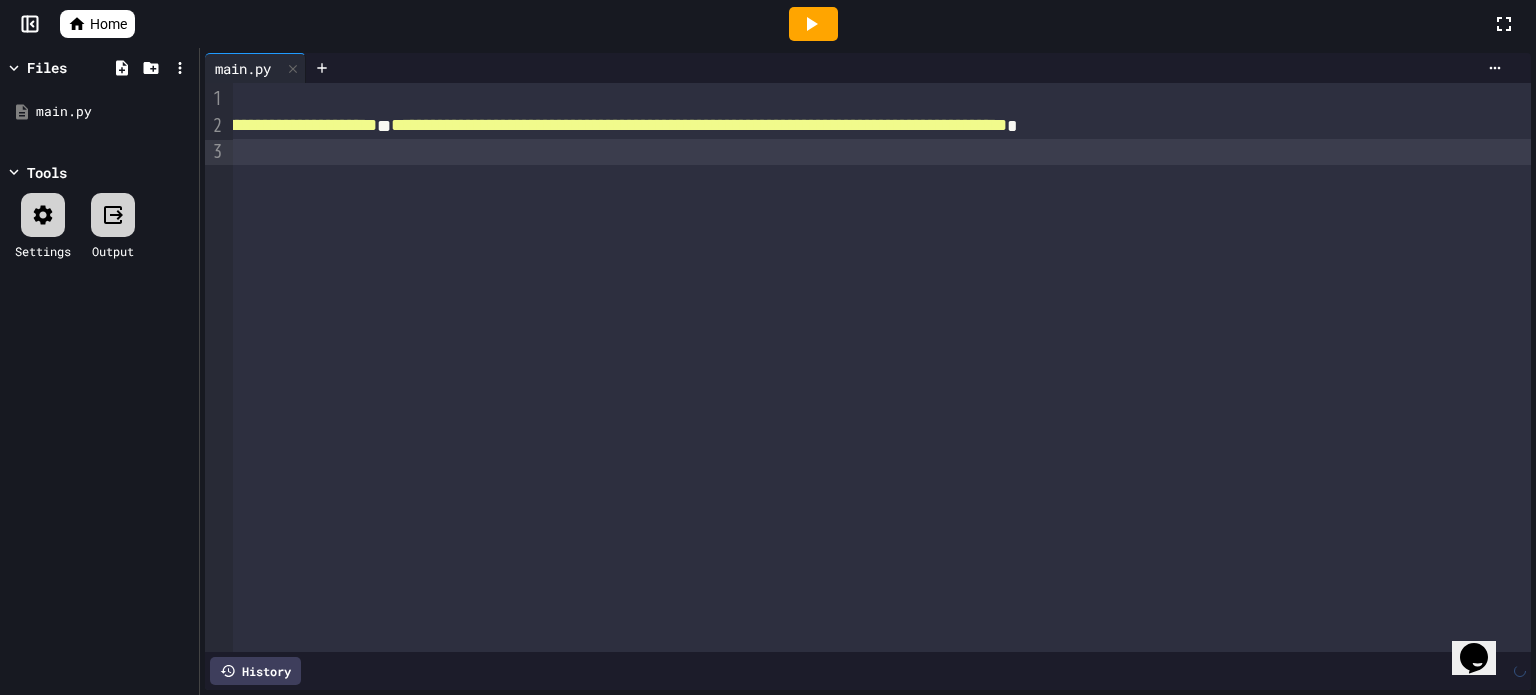 scroll, scrollTop: 0, scrollLeft: 0, axis: both 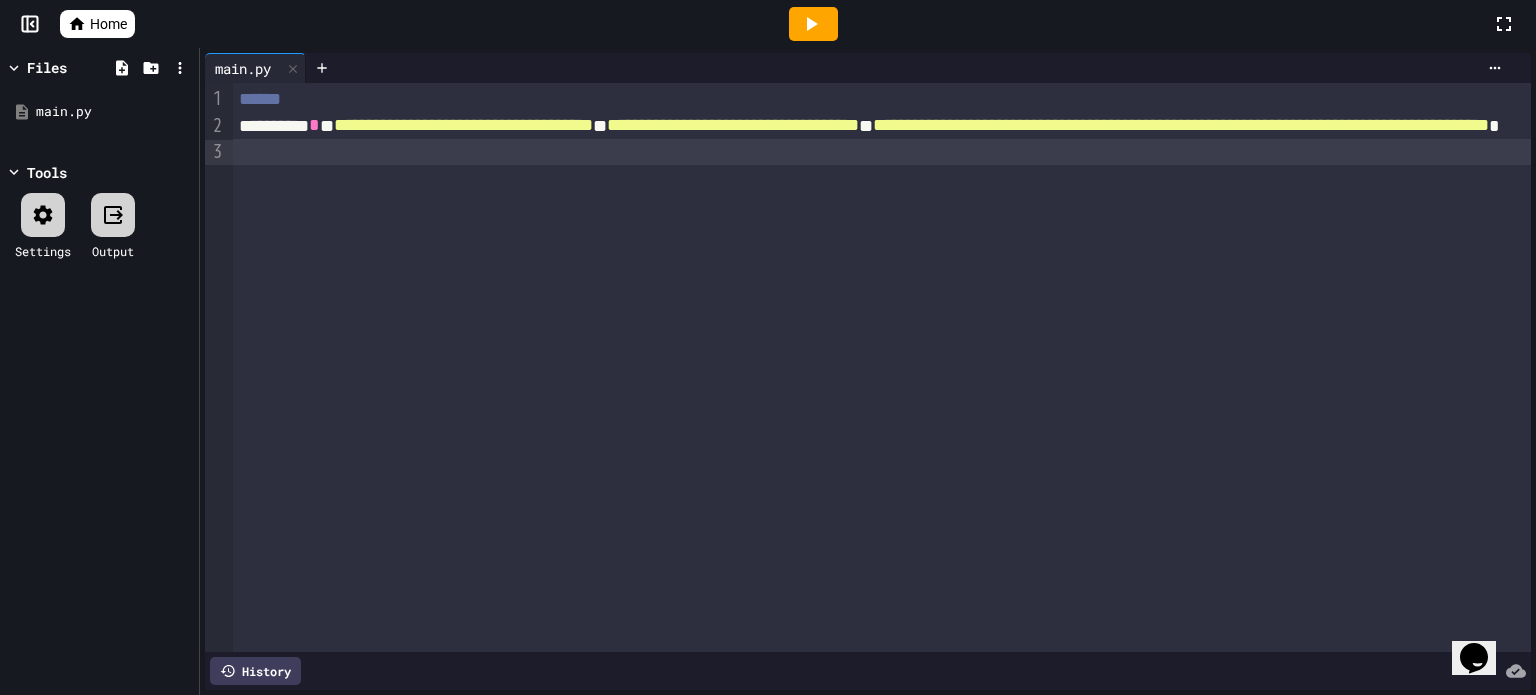 click on "**********" at bounding box center (1181, 125) 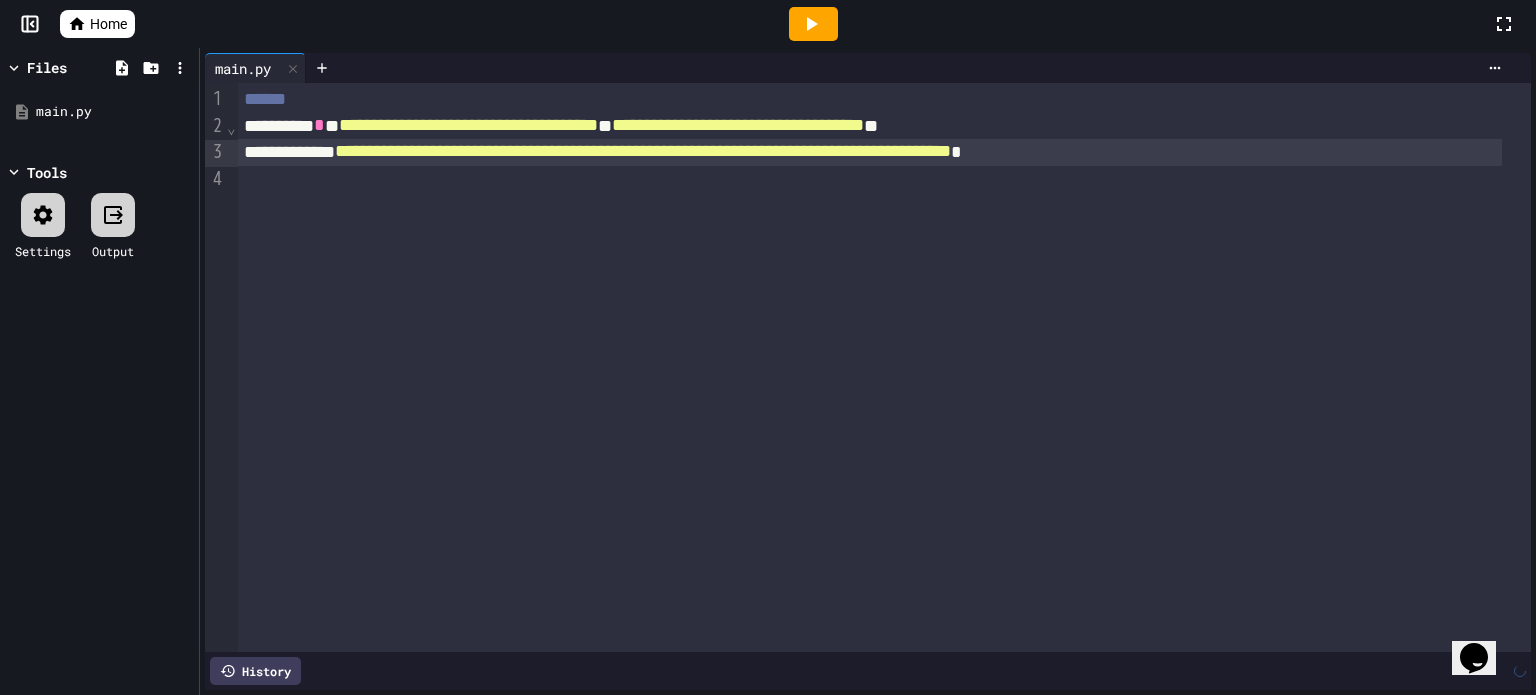 scroll, scrollTop: 0, scrollLeft: 0, axis: both 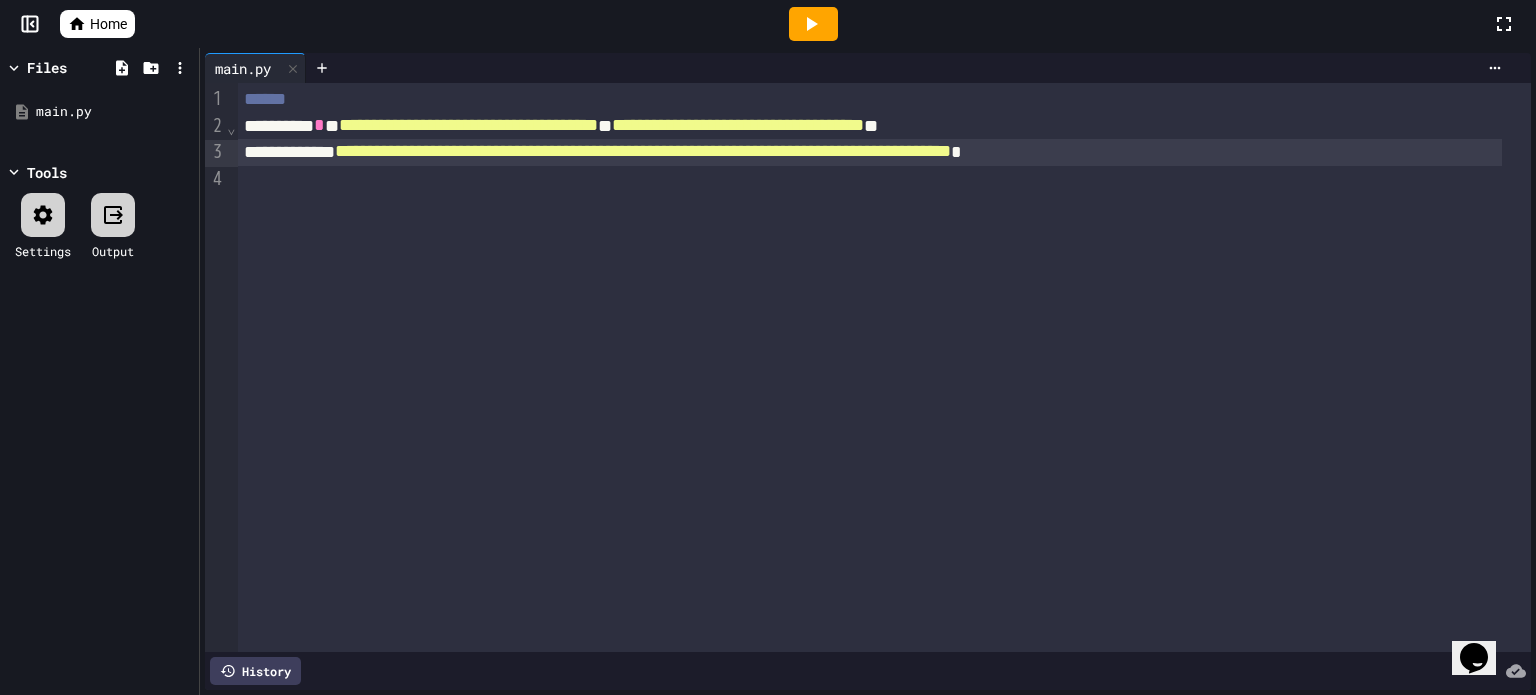 click on "**********" at bounding box center (870, 152) 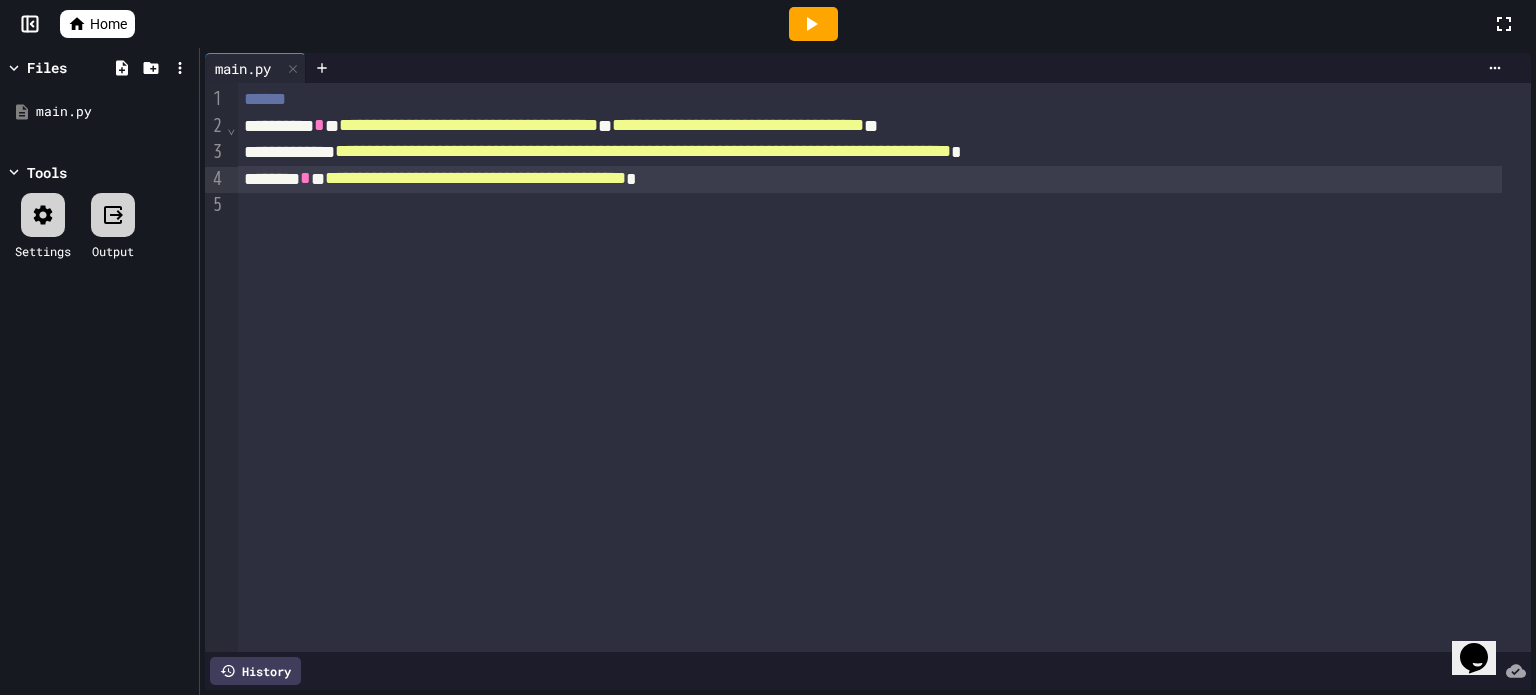 click on "**********" at bounding box center [475, 178] 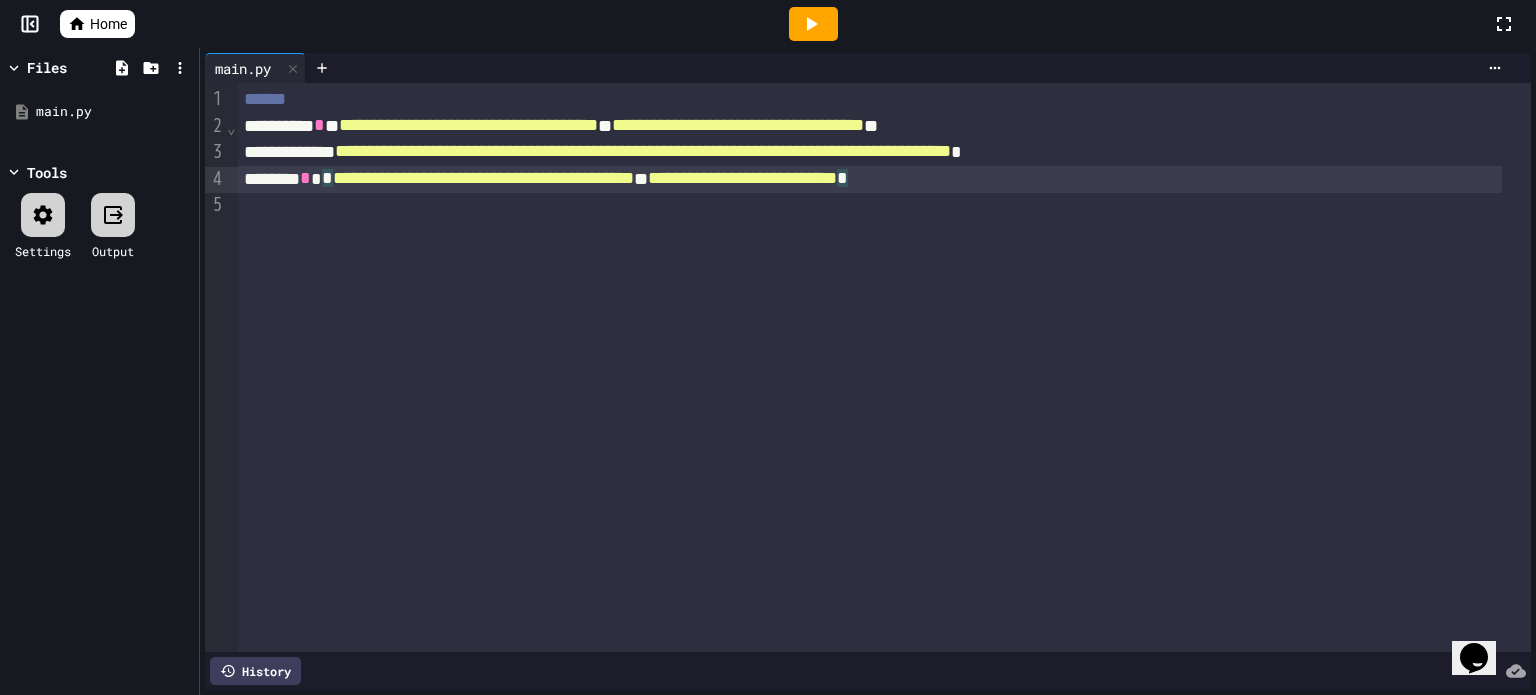 click on "**********" at bounding box center [870, 179] 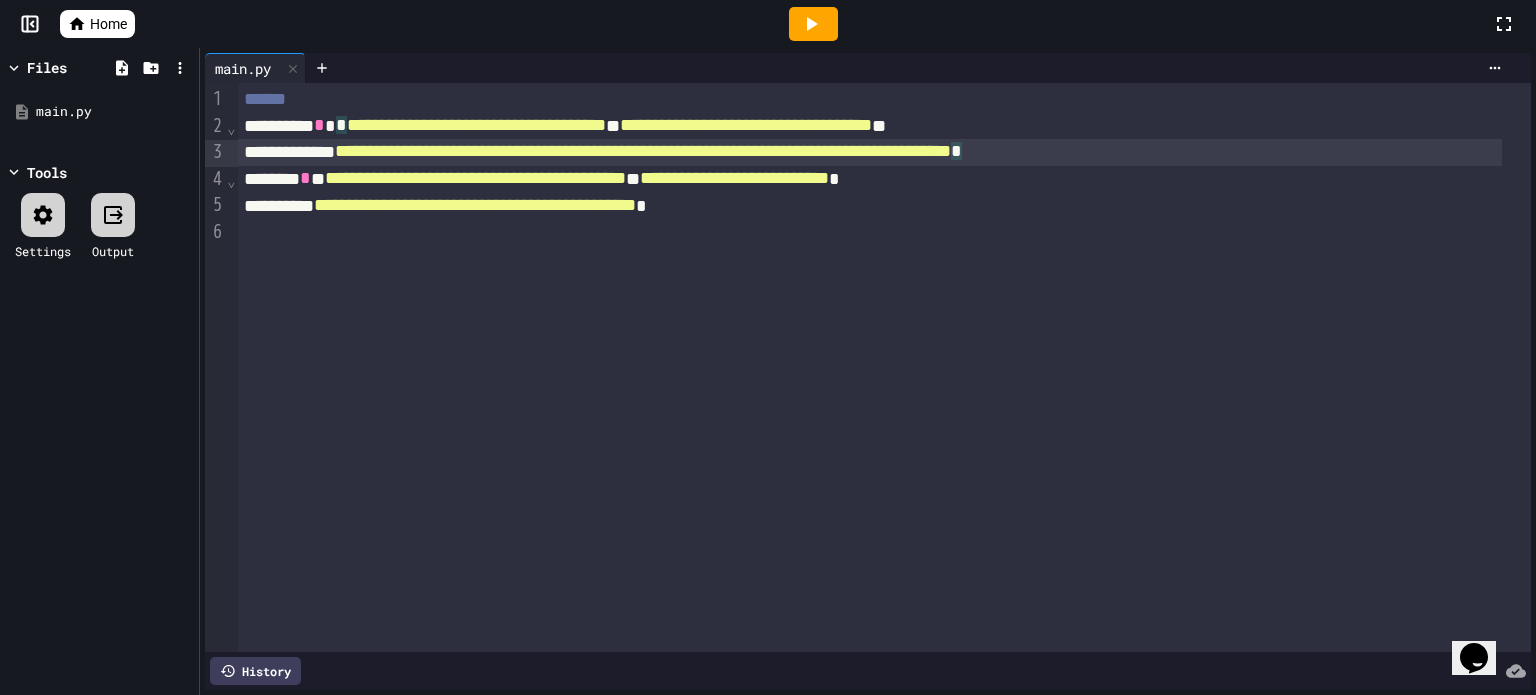 click on "**********" at bounding box center [870, 152] 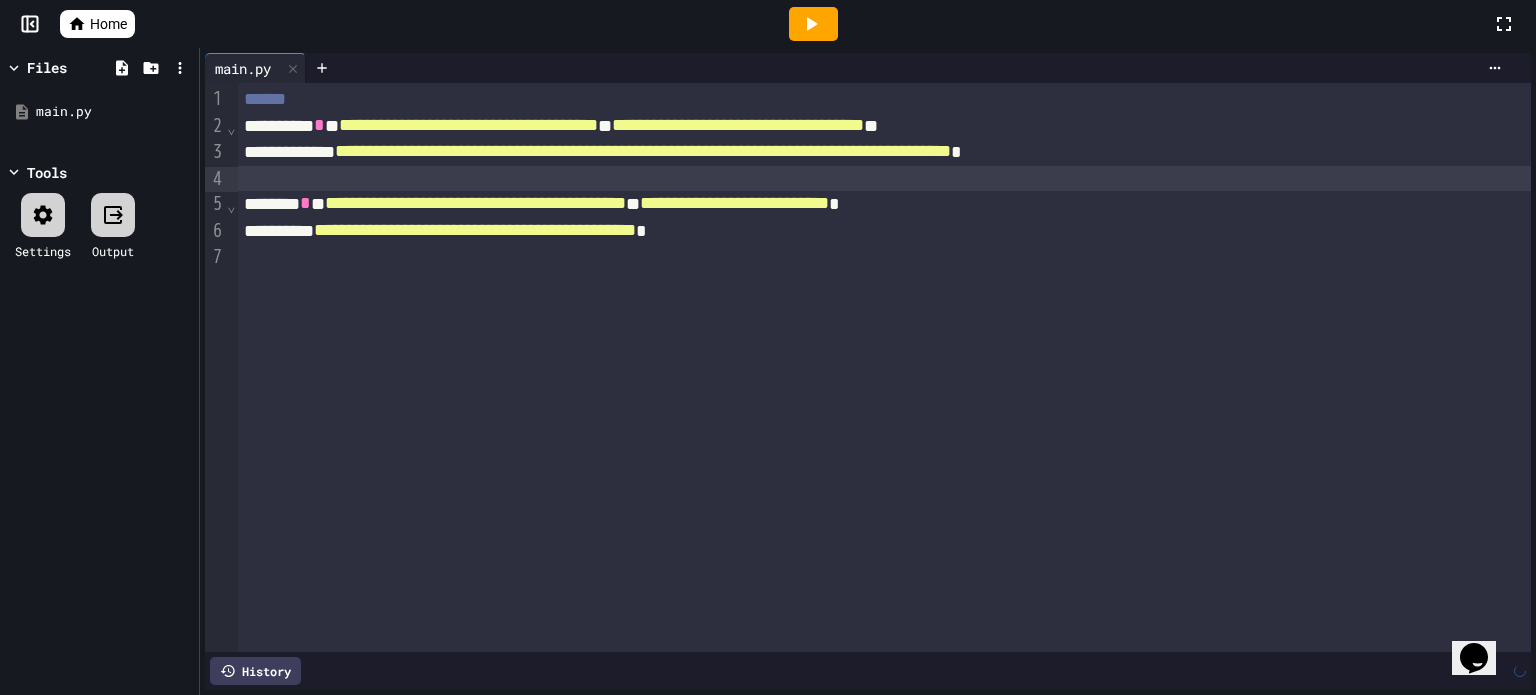 click at bounding box center (884, 256) 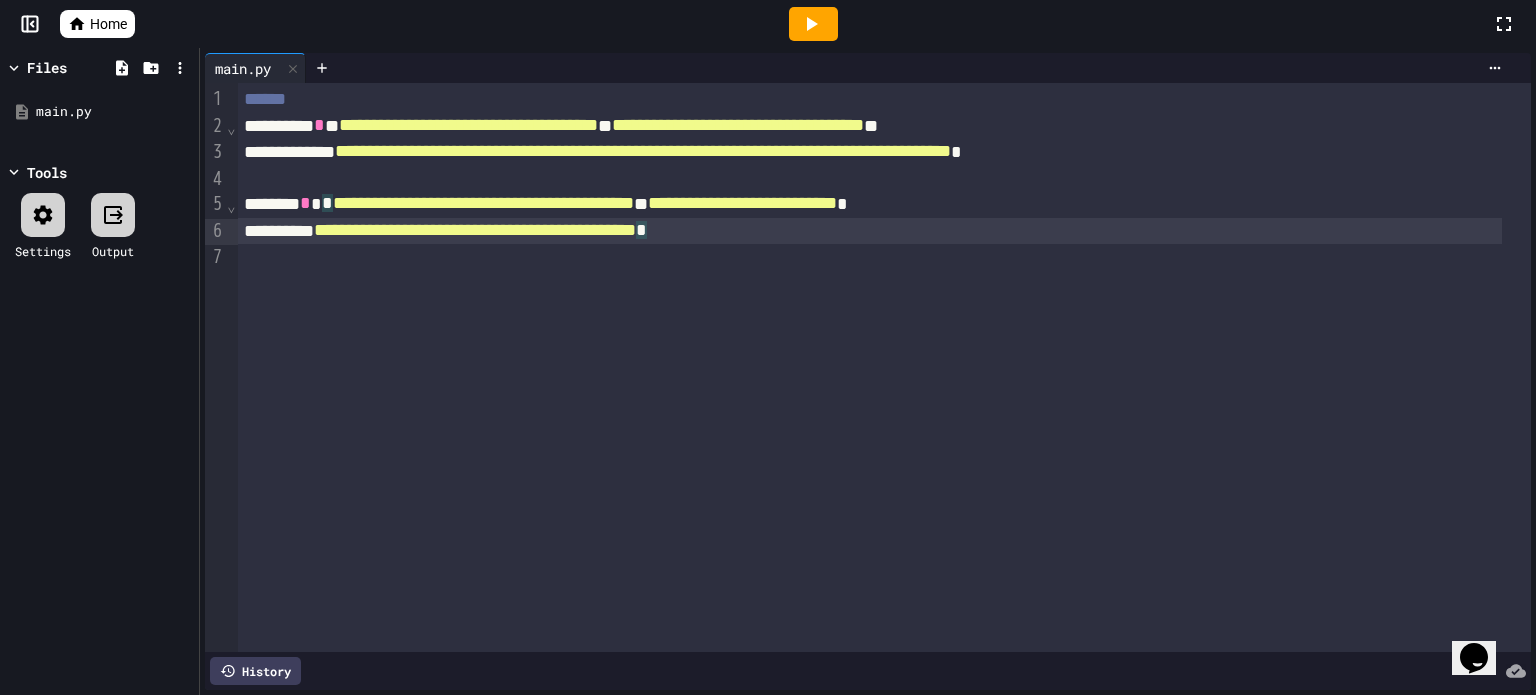 click on "**********" at bounding box center [870, 231] 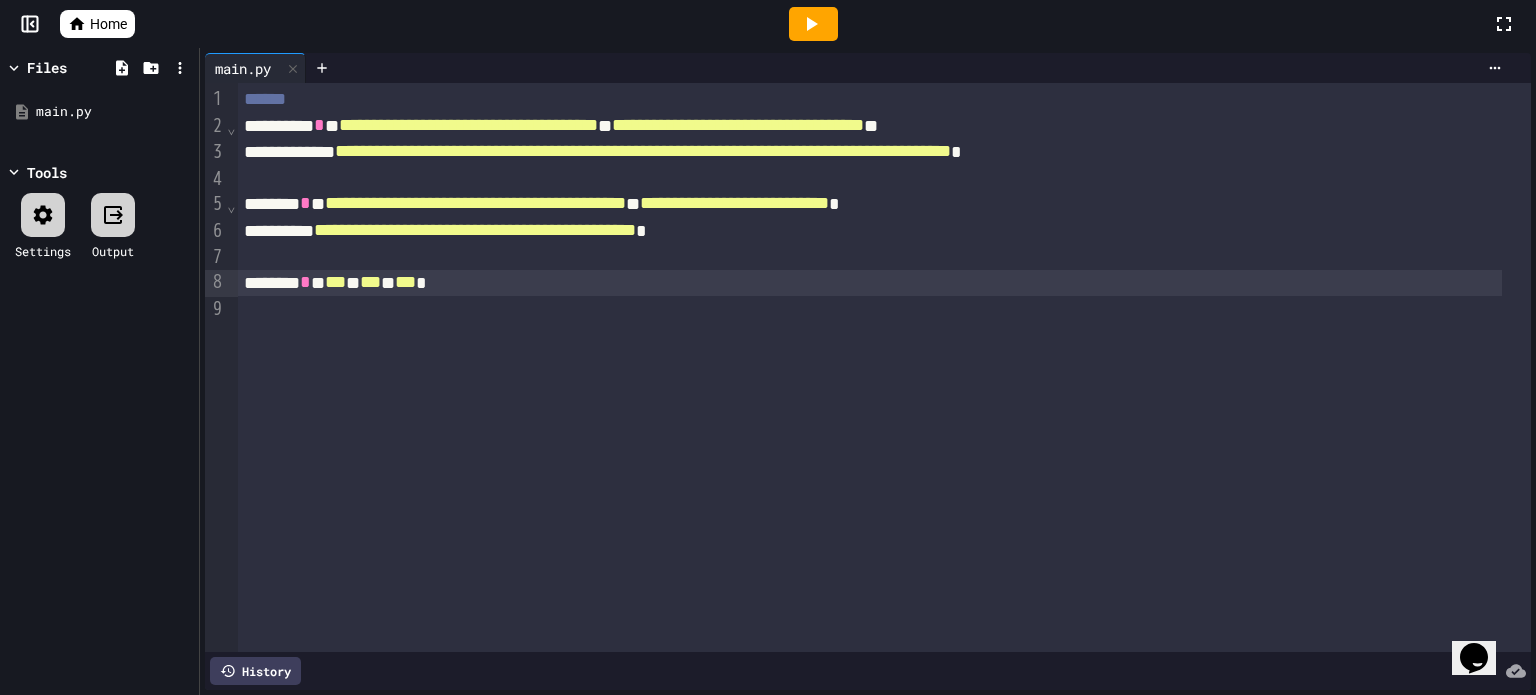 click on "******* * * *** * *** * *** *" at bounding box center [870, 283] 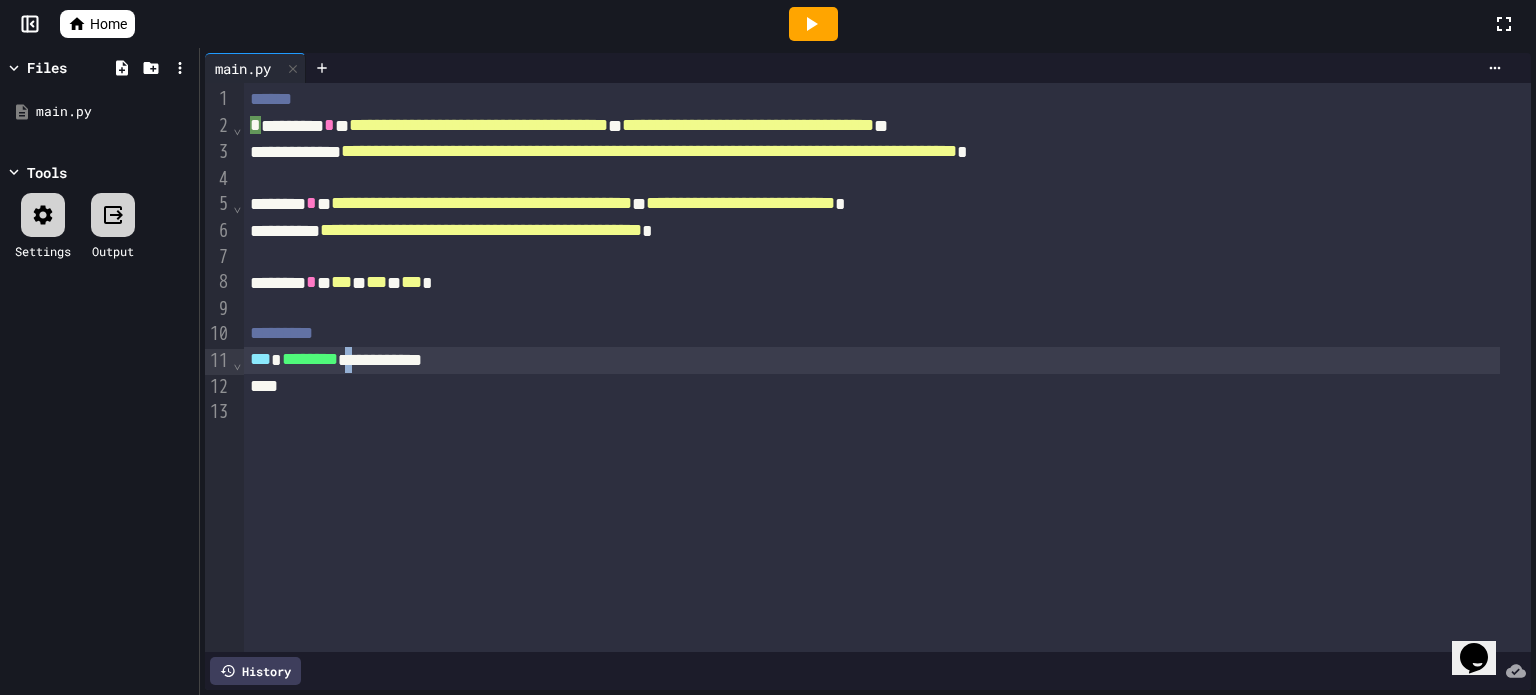 click on "**********" at bounding box center (872, 360) 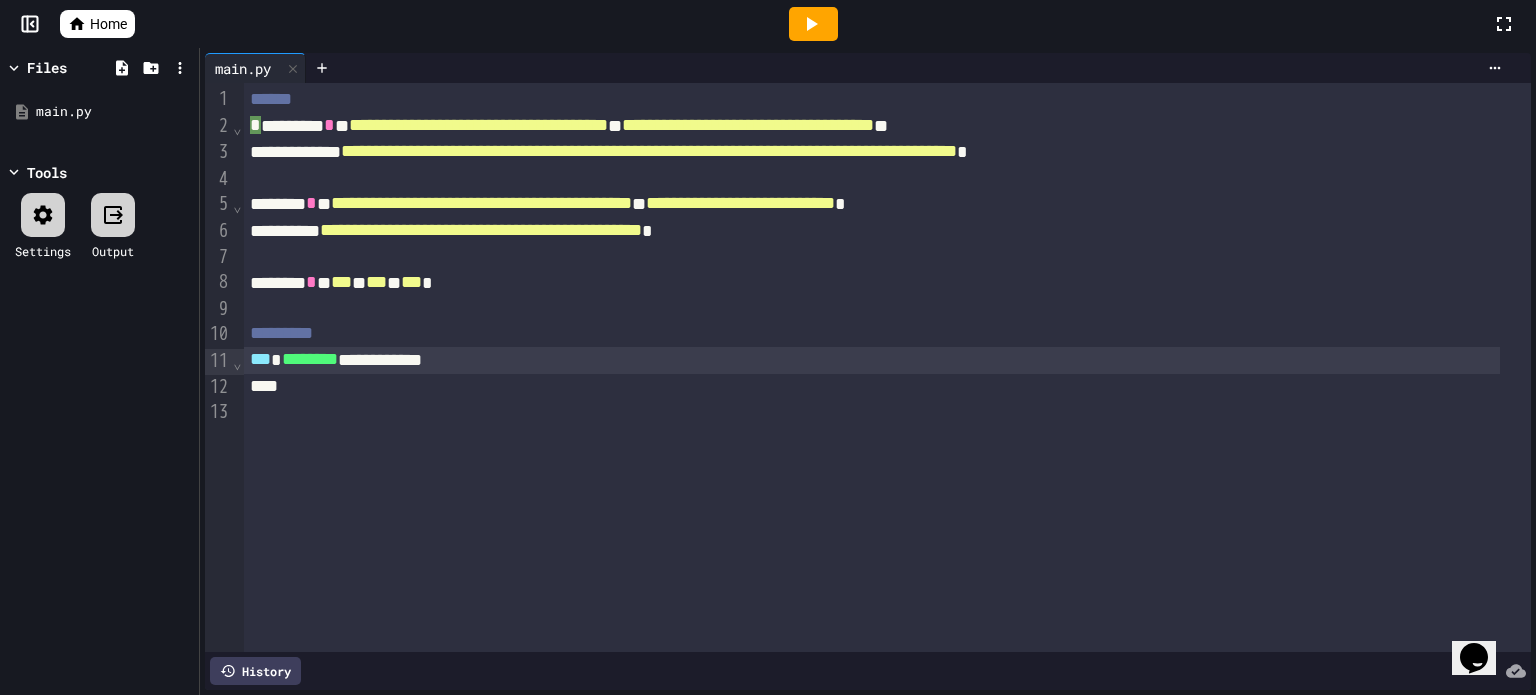 click on "**********" at bounding box center [872, 360] 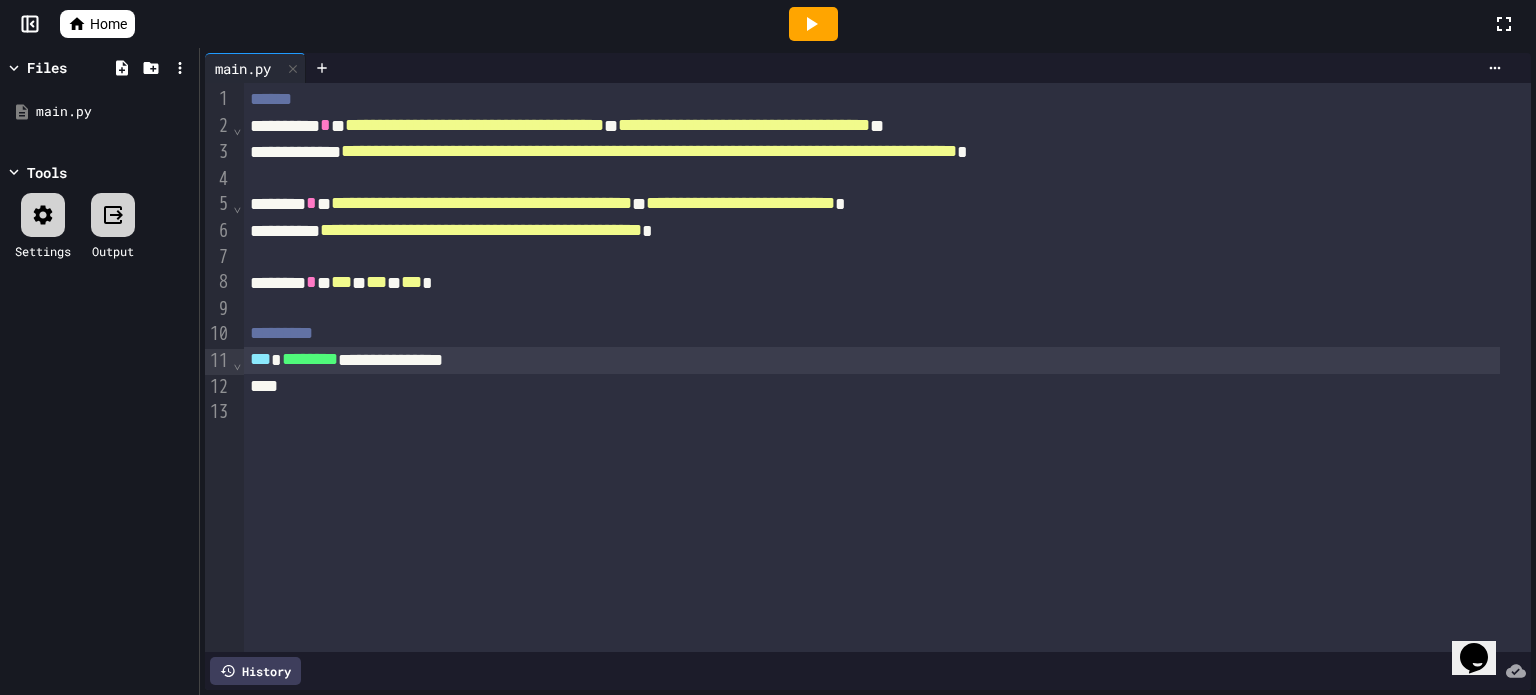 click on "**********" at bounding box center [872, 360] 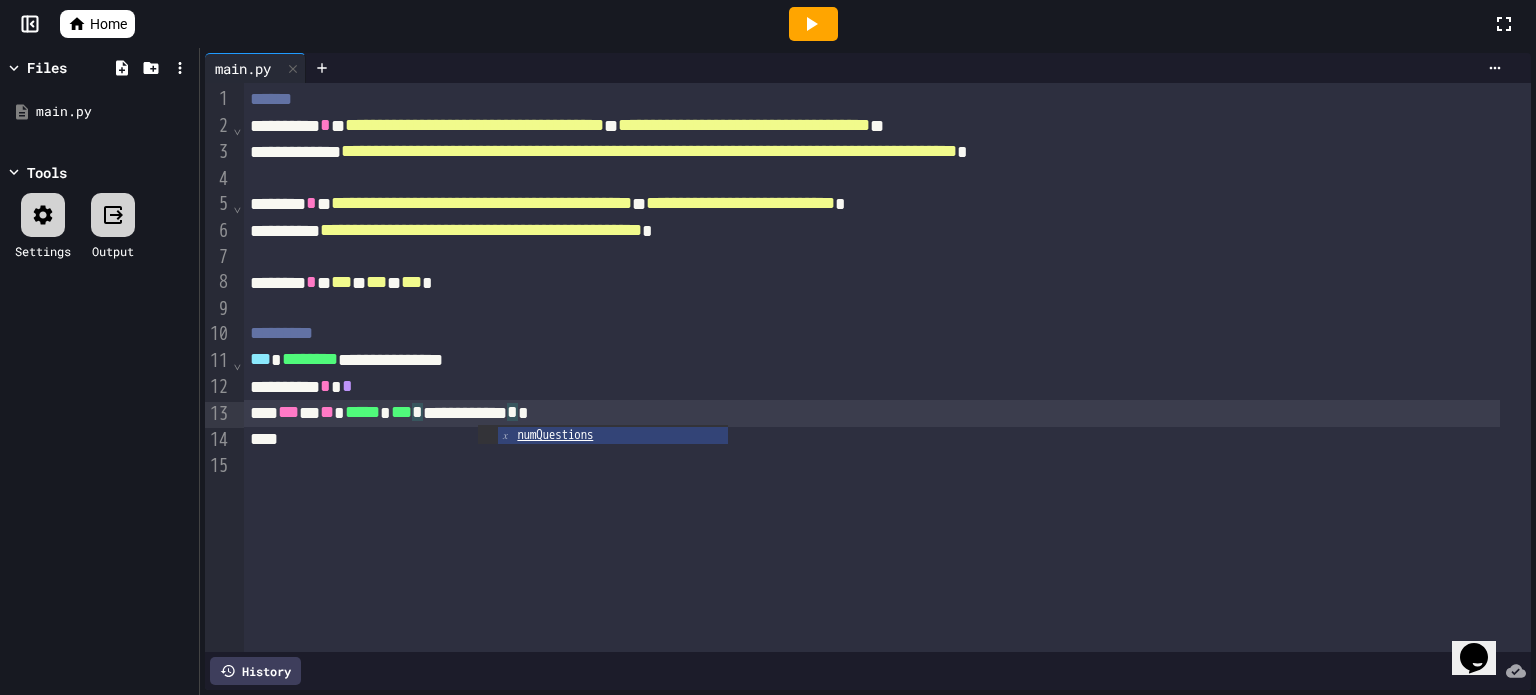 click on "**********" at bounding box center (872, 413) 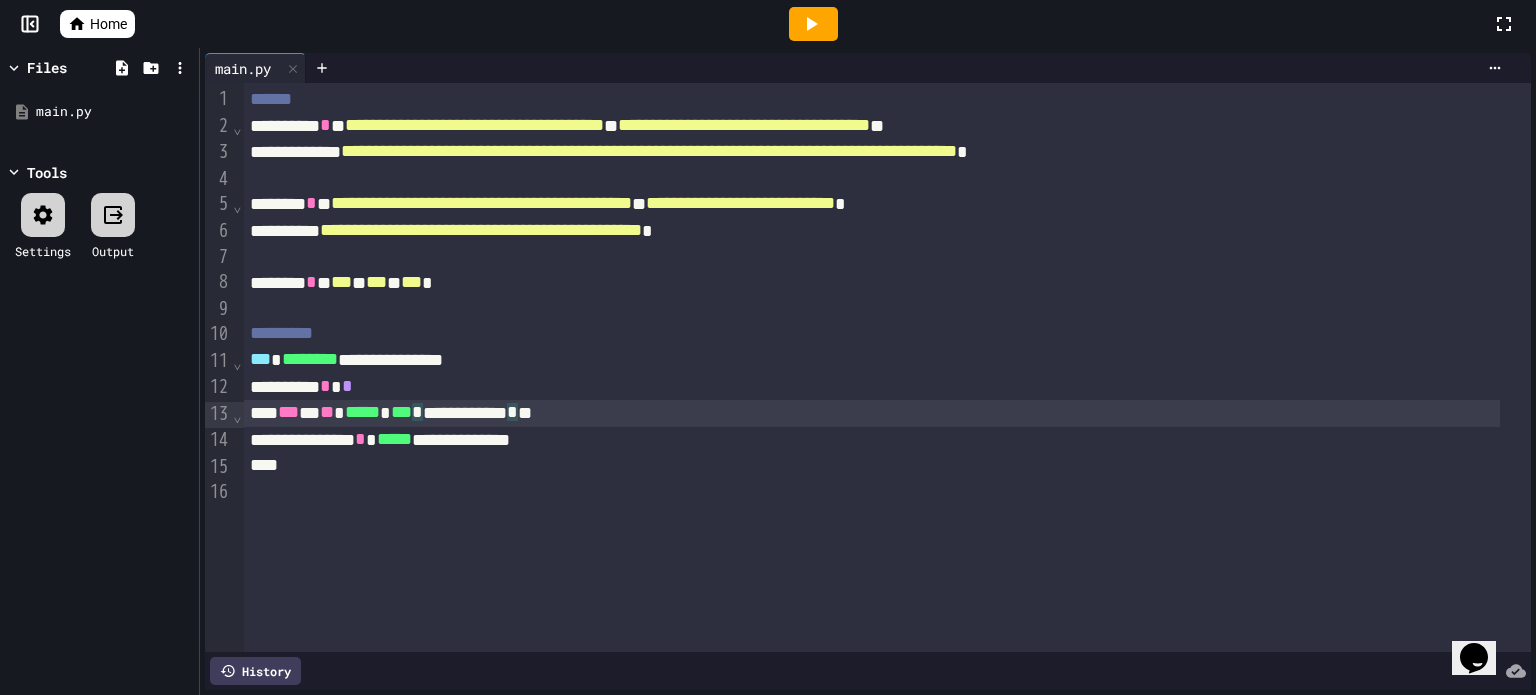 drag, startPoint x: 479, startPoint y: 411, endPoint x: 492, endPoint y: 391, distance: 23.853722 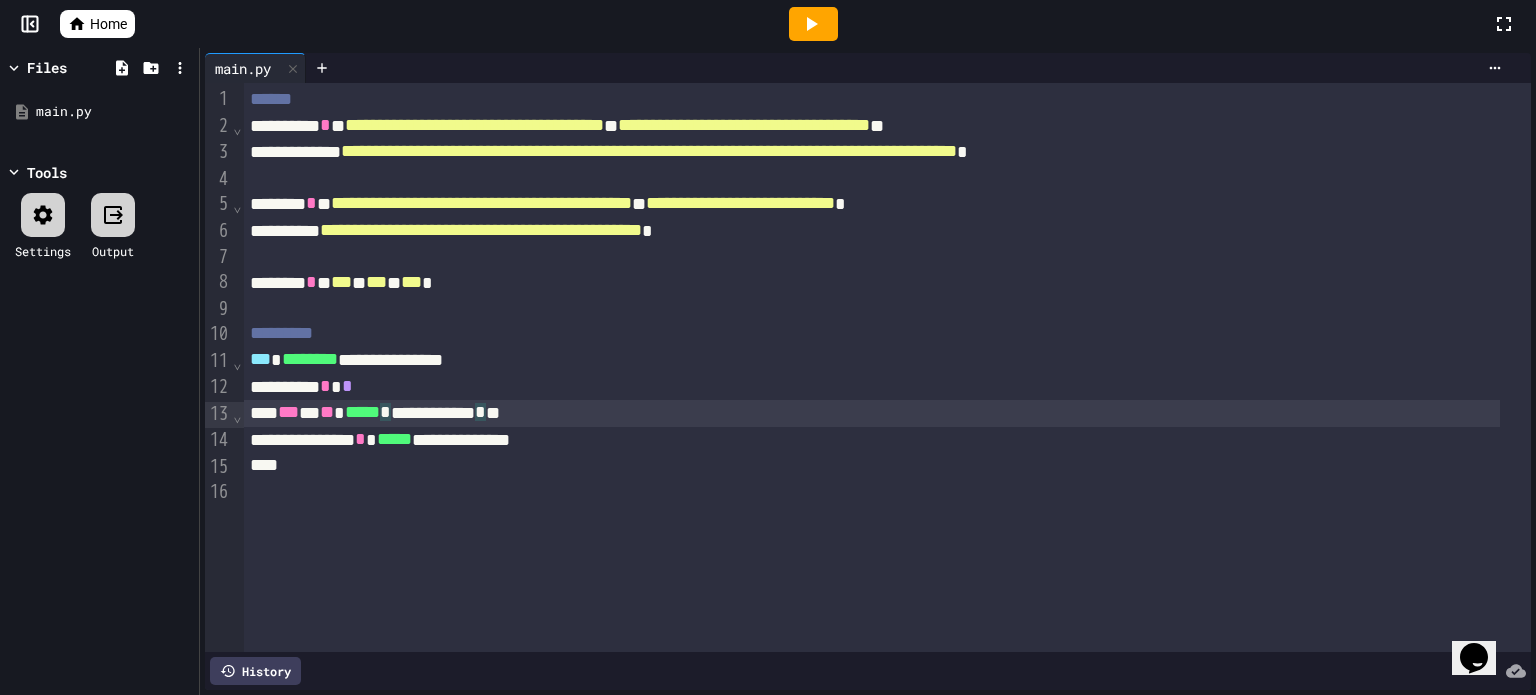 click on "**********" at bounding box center (872, 413) 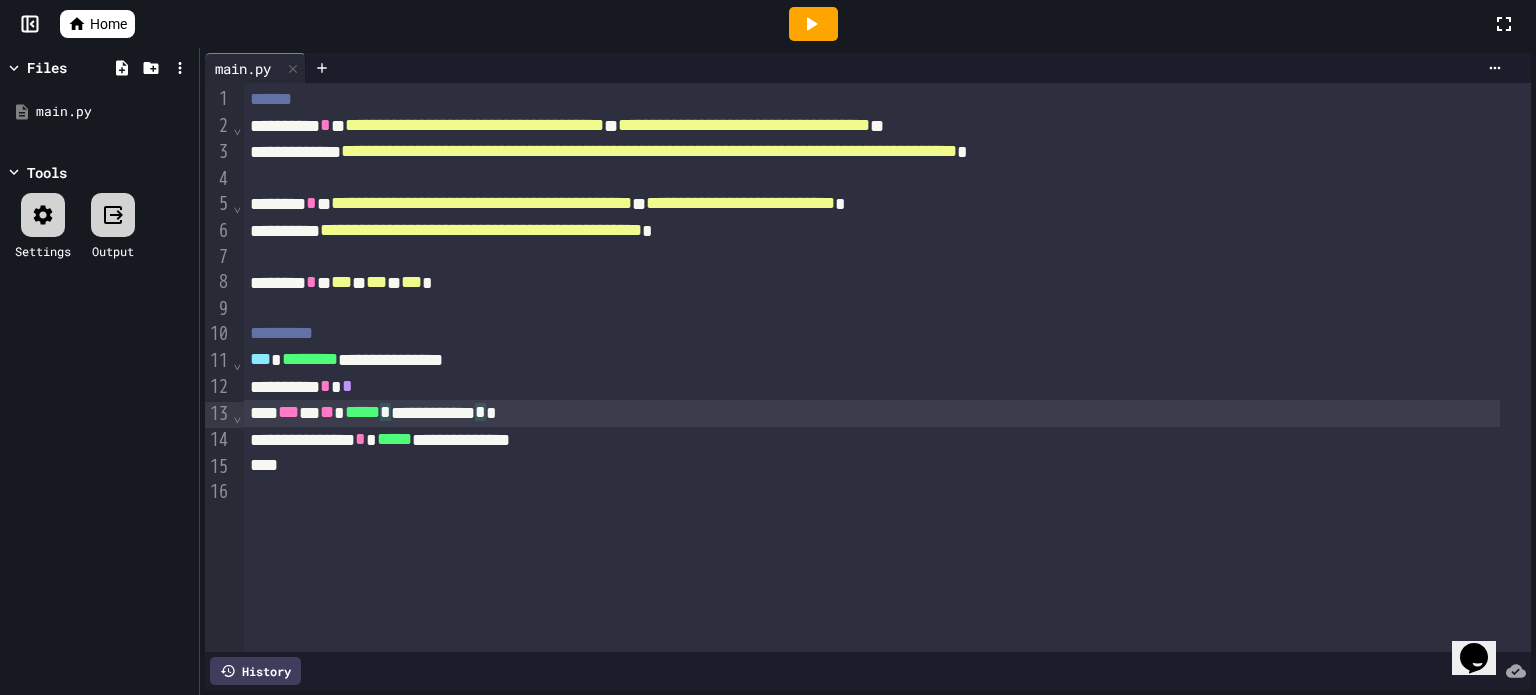 click at bounding box center [872, 465] 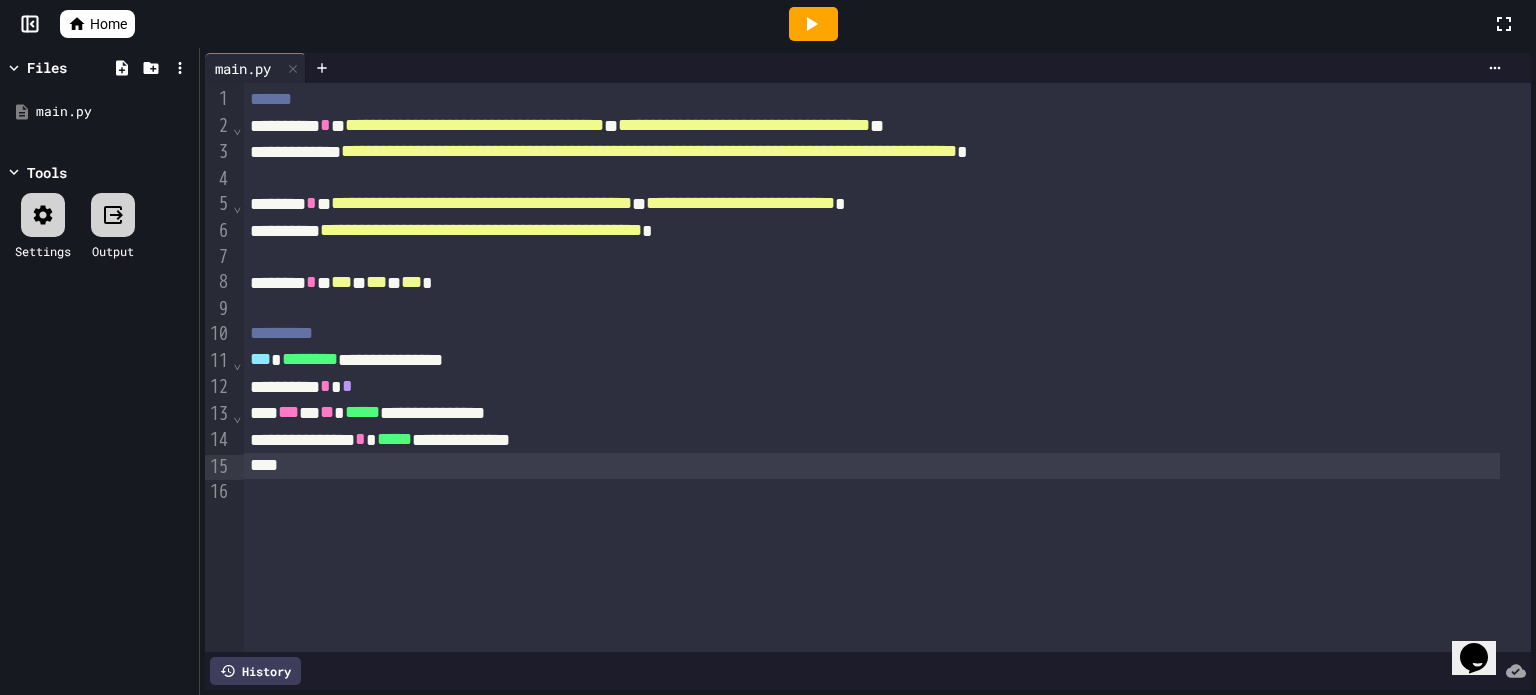click on "**********" at bounding box center [872, 440] 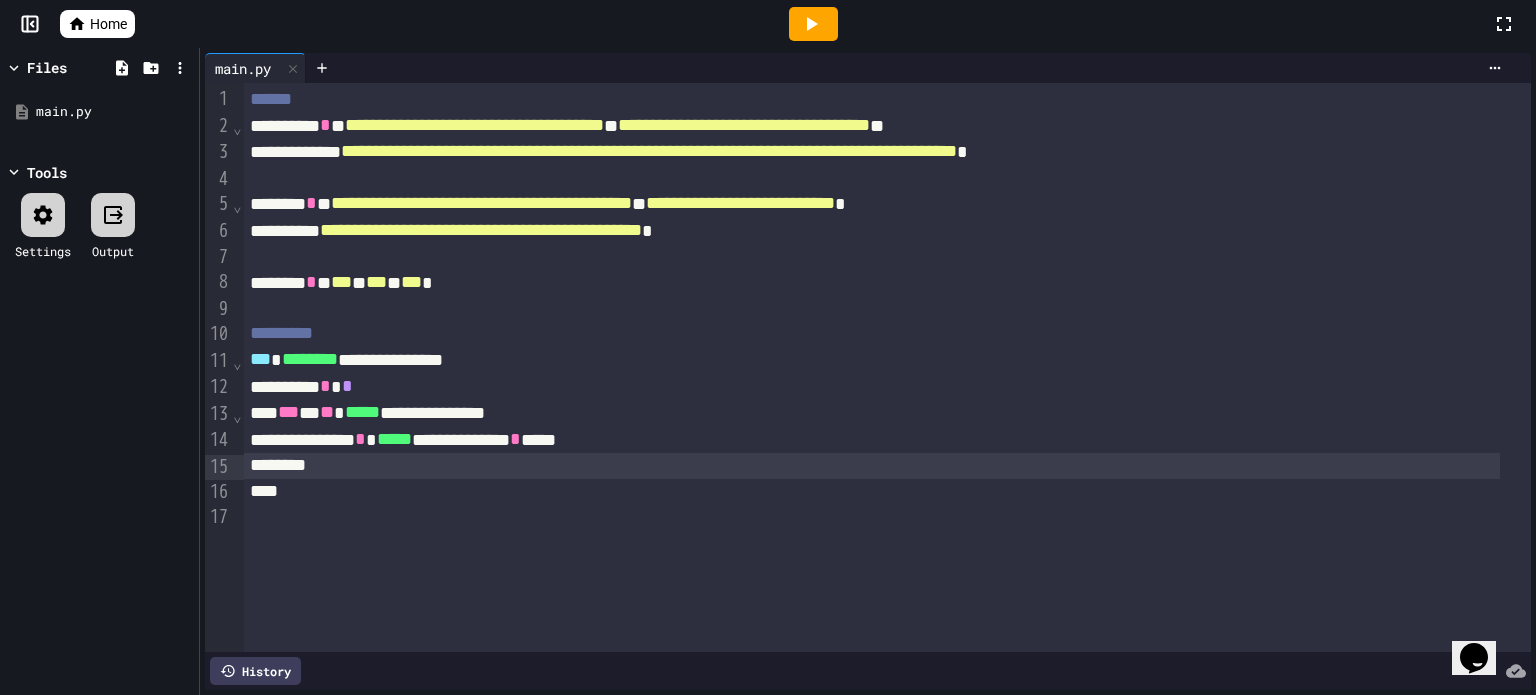 click on "**********" at bounding box center [872, 413] 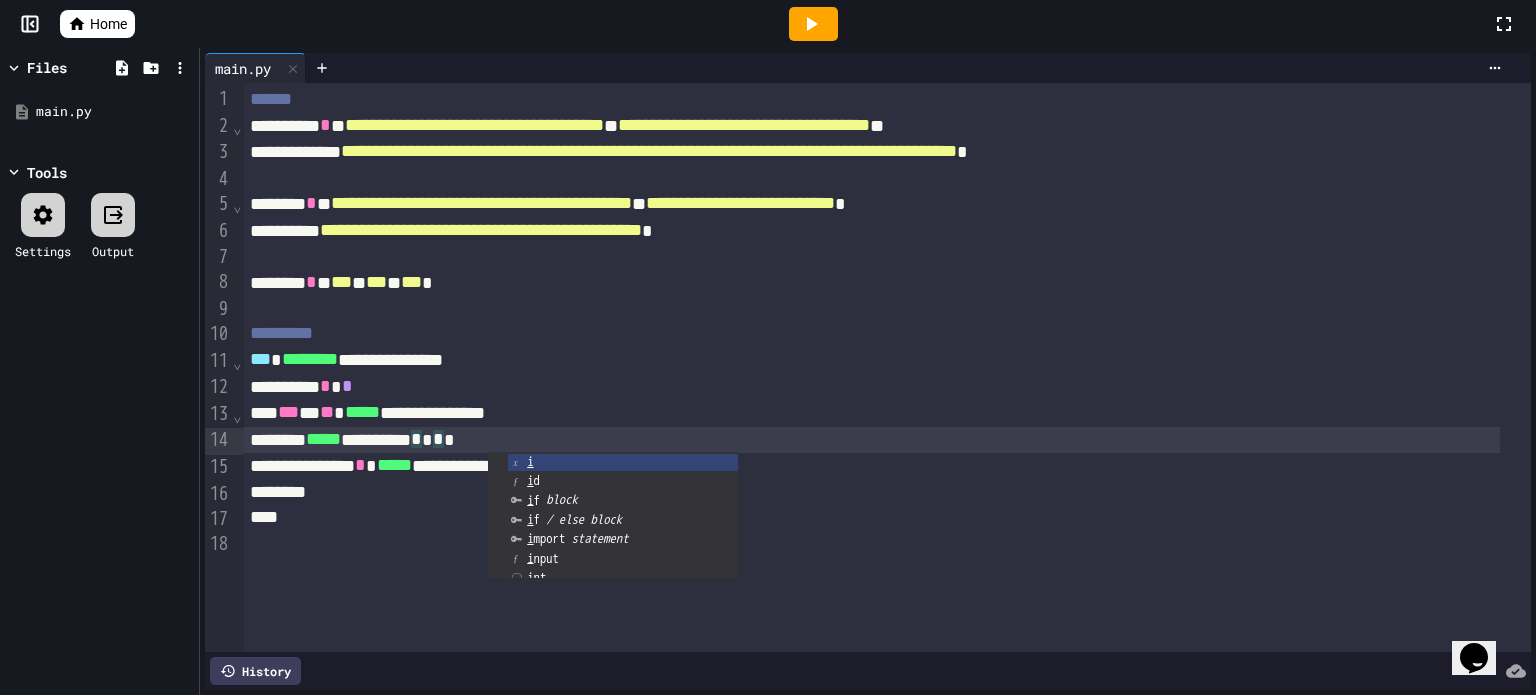 click at bounding box center (872, 492) 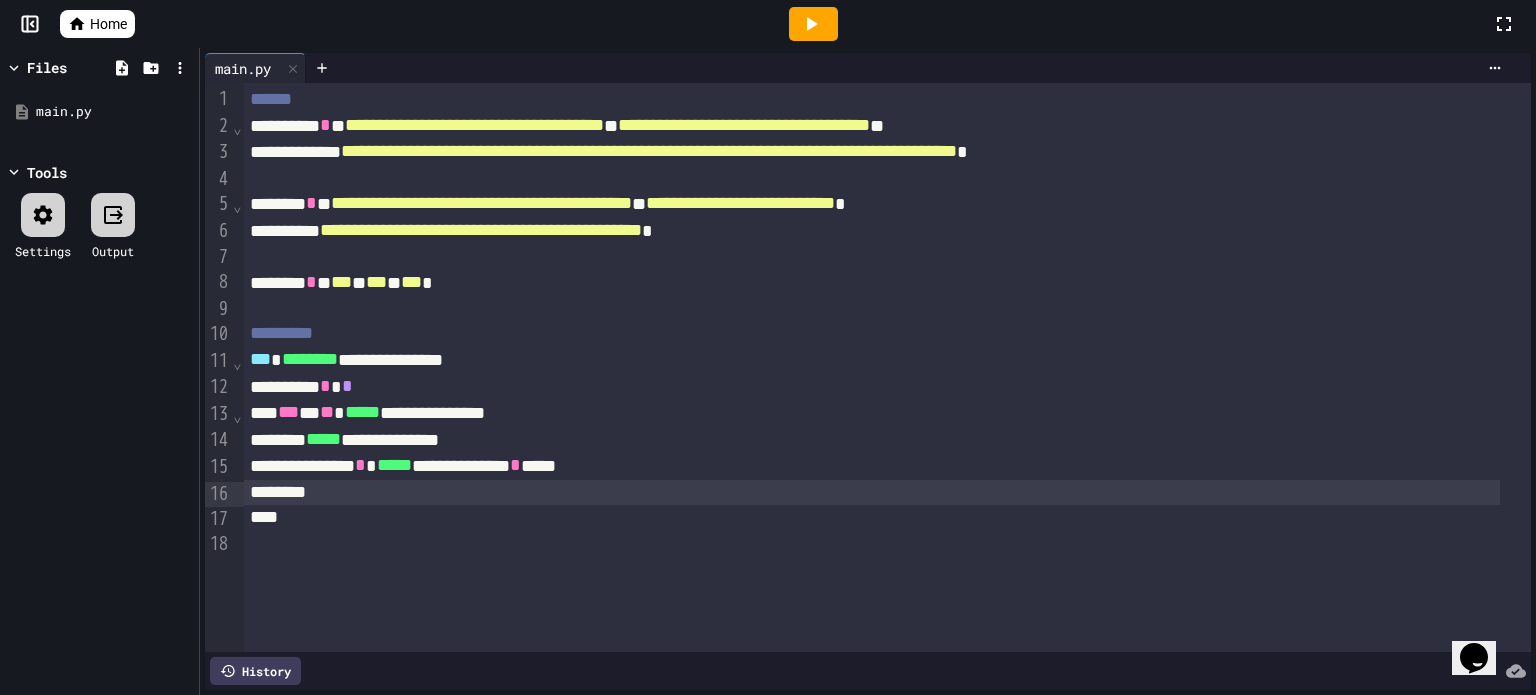 click on "**********" at bounding box center (872, 440) 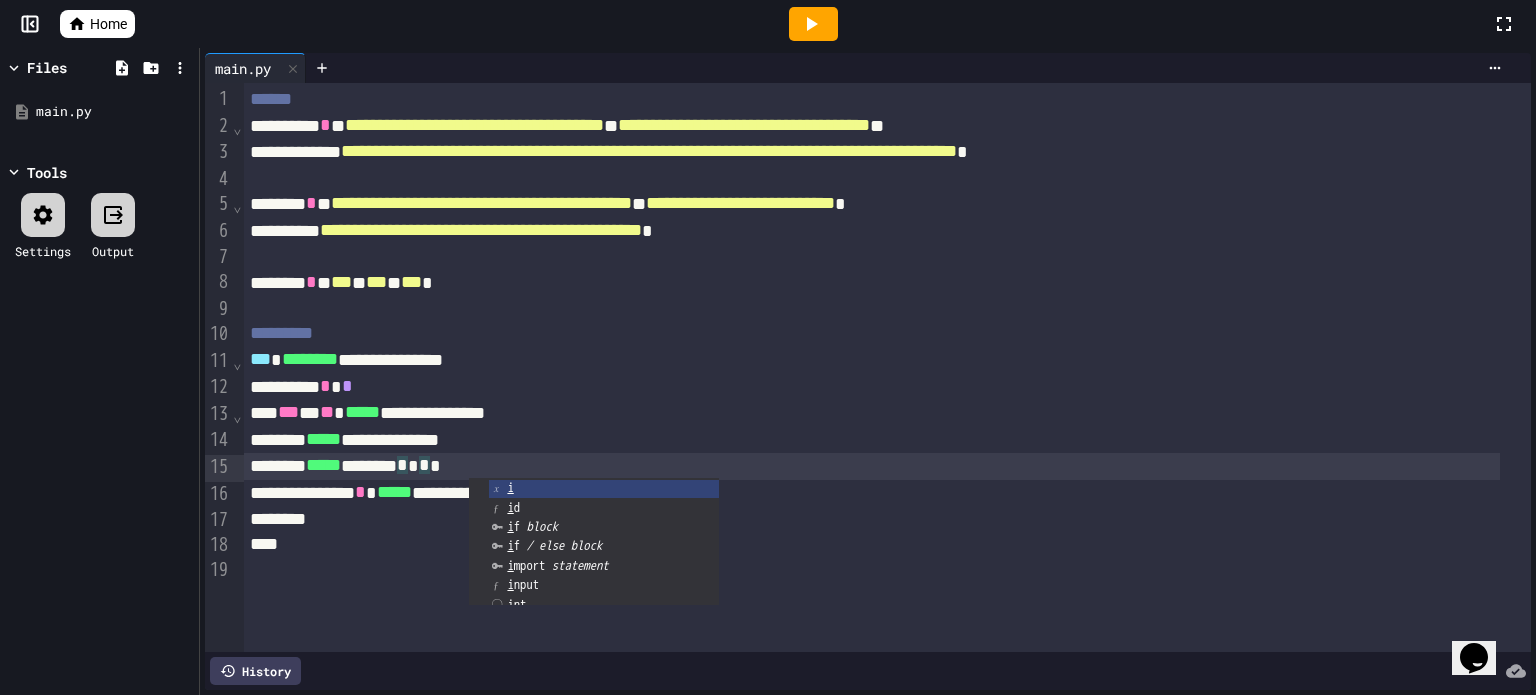 click at bounding box center [872, 519] 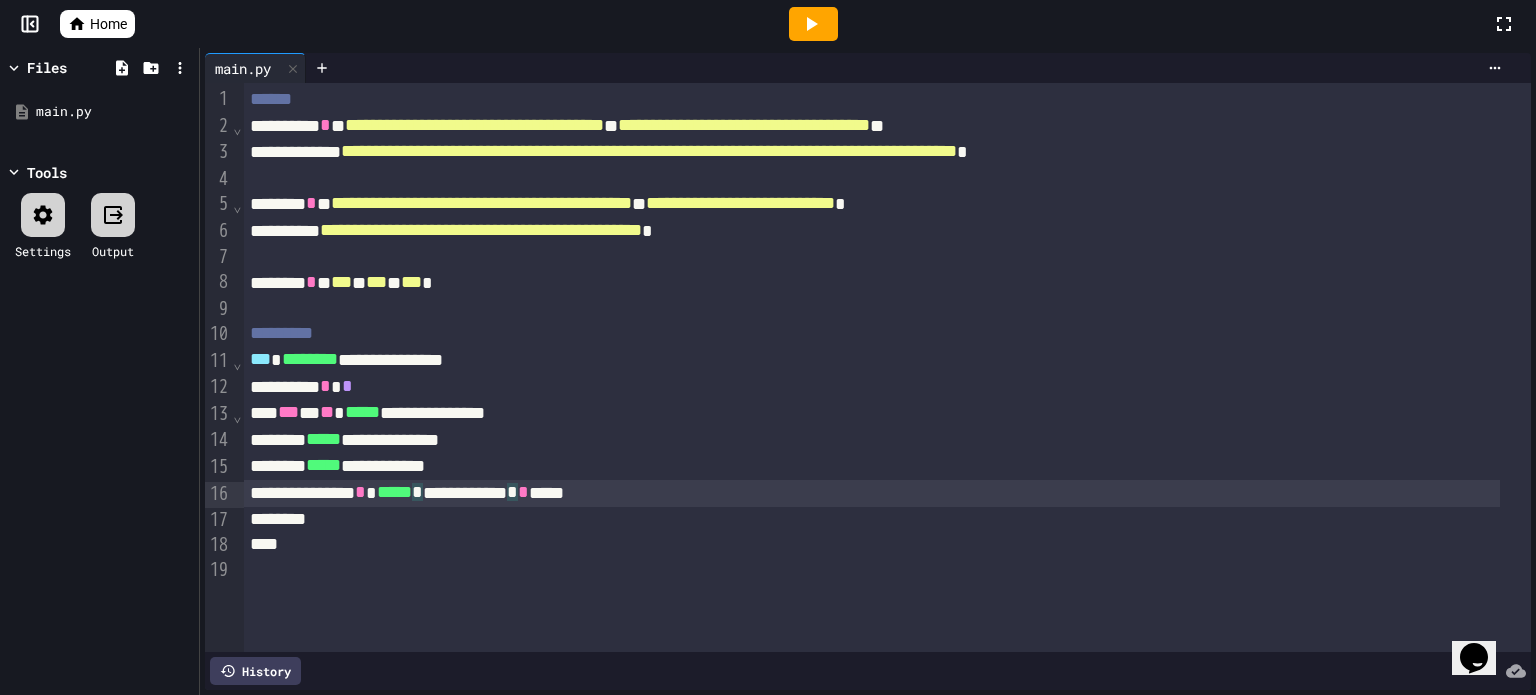 click on "**********" at bounding box center [872, 493] 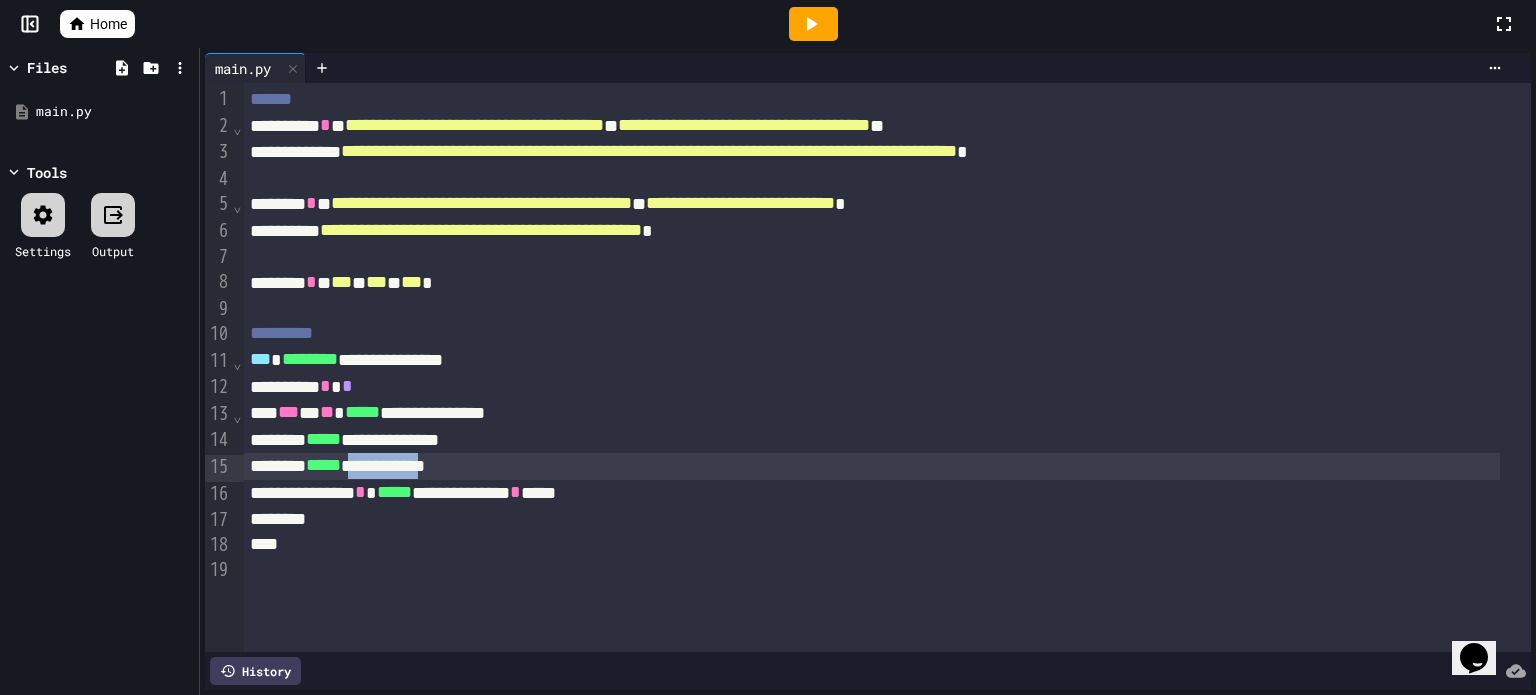 drag, startPoint x: 492, startPoint y: 465, endPoint x: 392, endPoint y: 473, distance: 100.31949 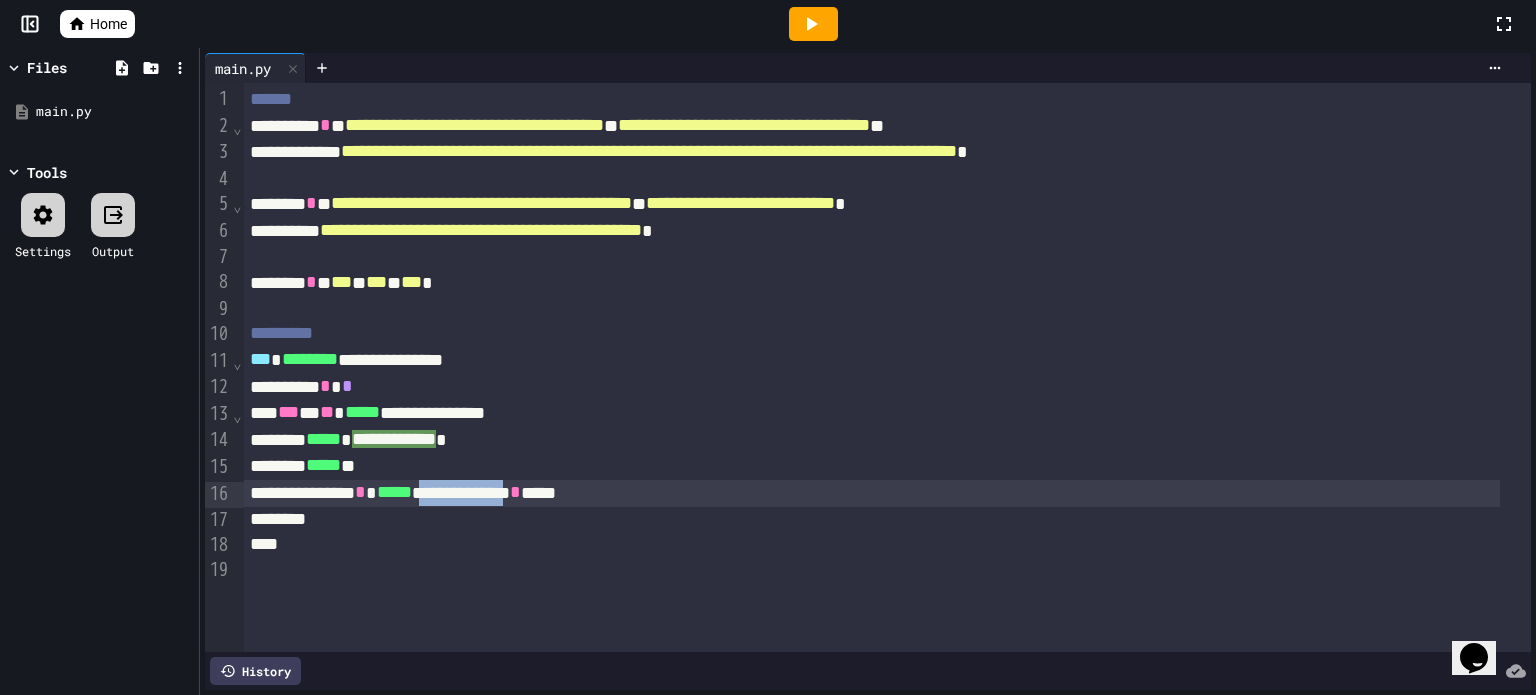 drag, startPoint x: 596, startPoint y: 494, endPoint x: 479, endPoint y: 498, distance: 117.06836 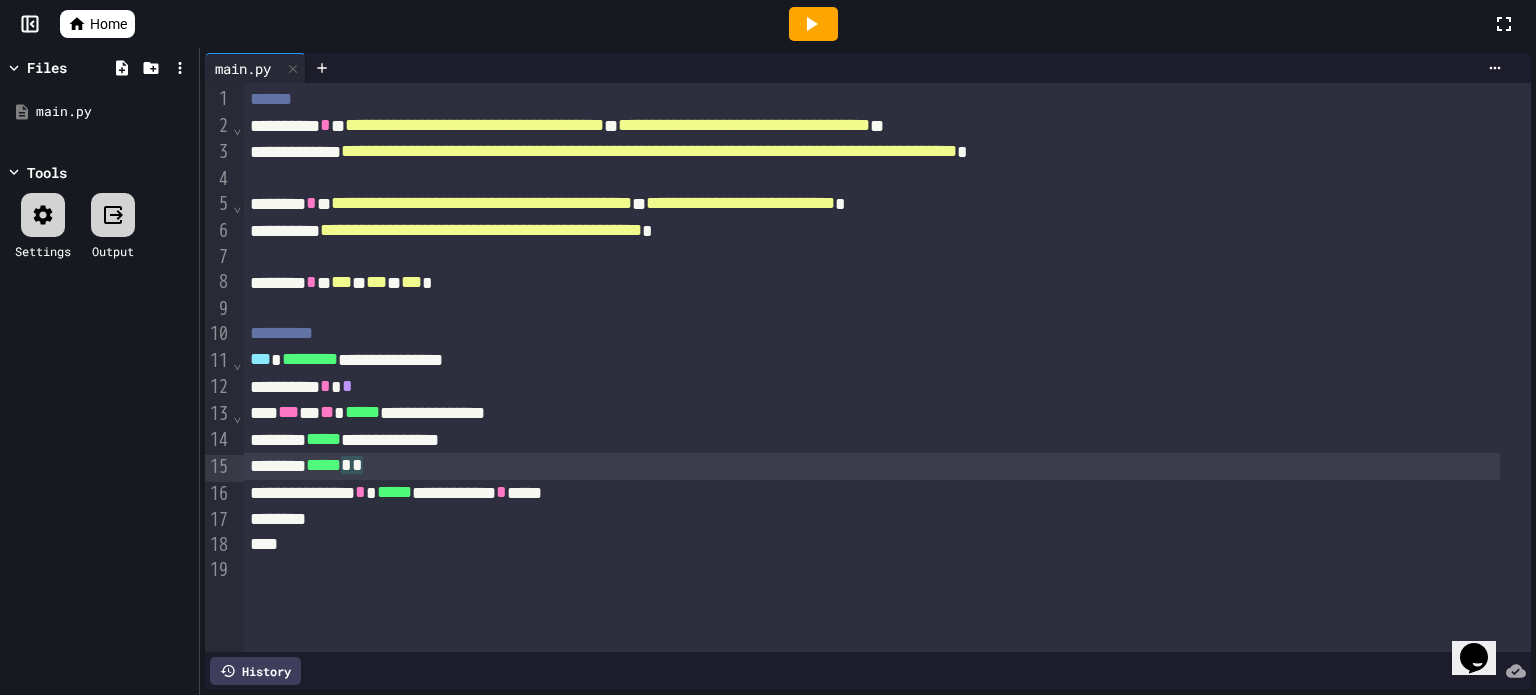 click on "***** * *" at bounding box center (872, 466) 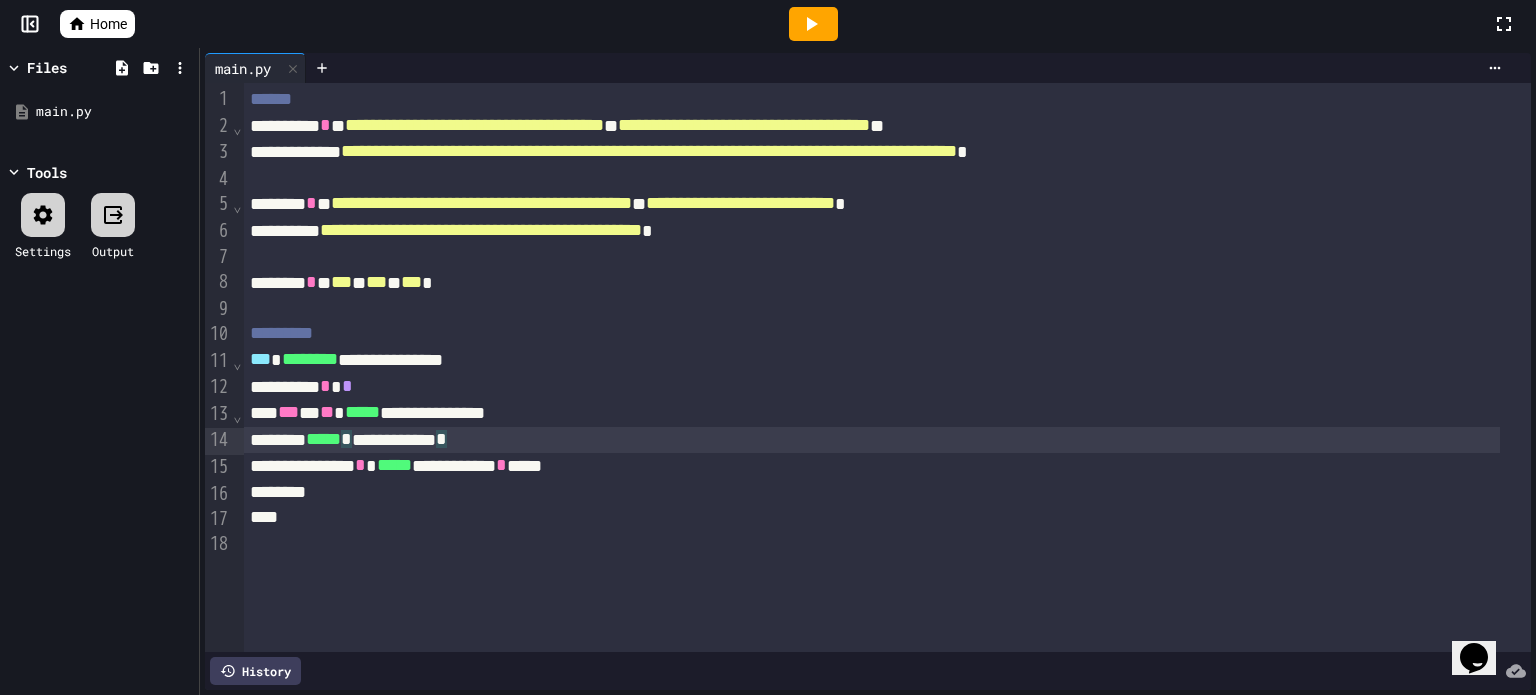 drag, startPoint x: 388, startPoint y: 438, endPoint x: 423, endPoint y: 438, distance: 35 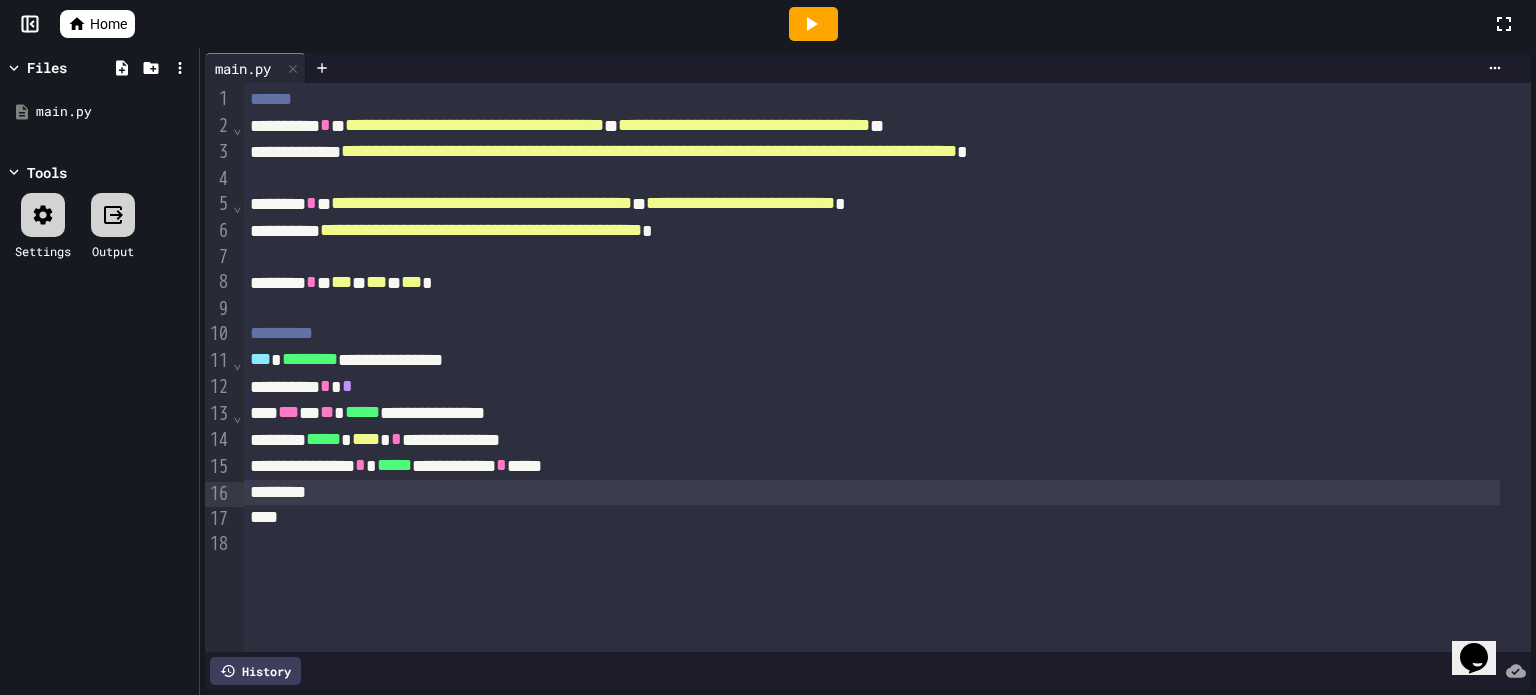 click at bounding box center [872, 492] 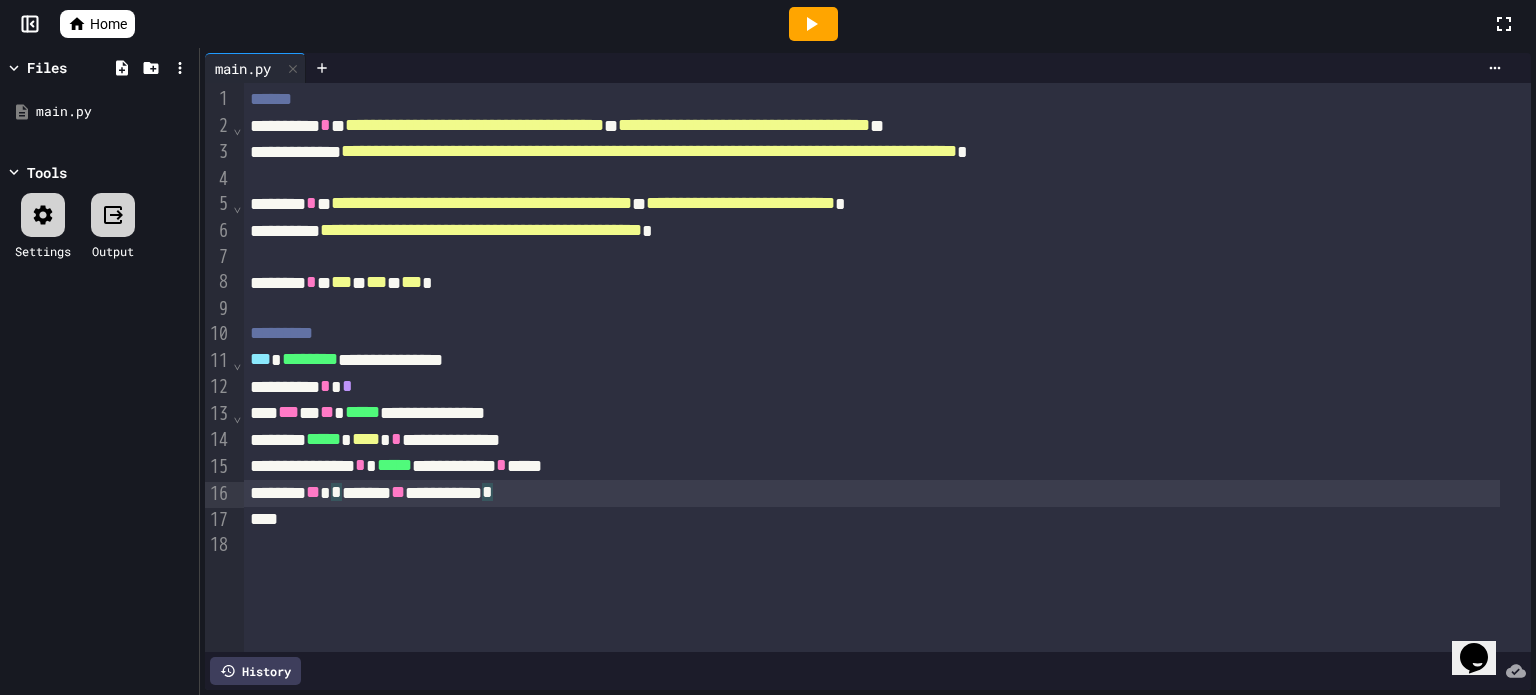 click at bounding box center [872, 519] 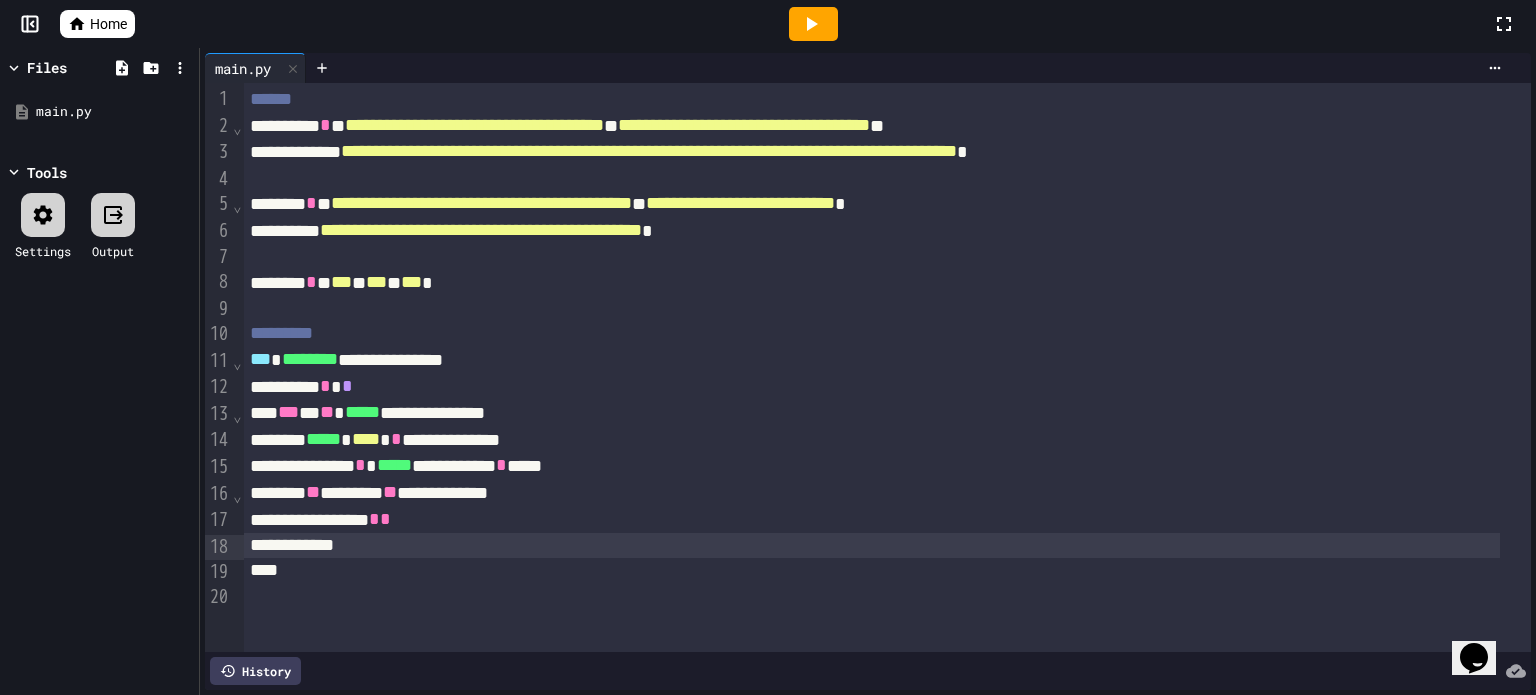 click on "***** * *" at bounding box center (872, 520) 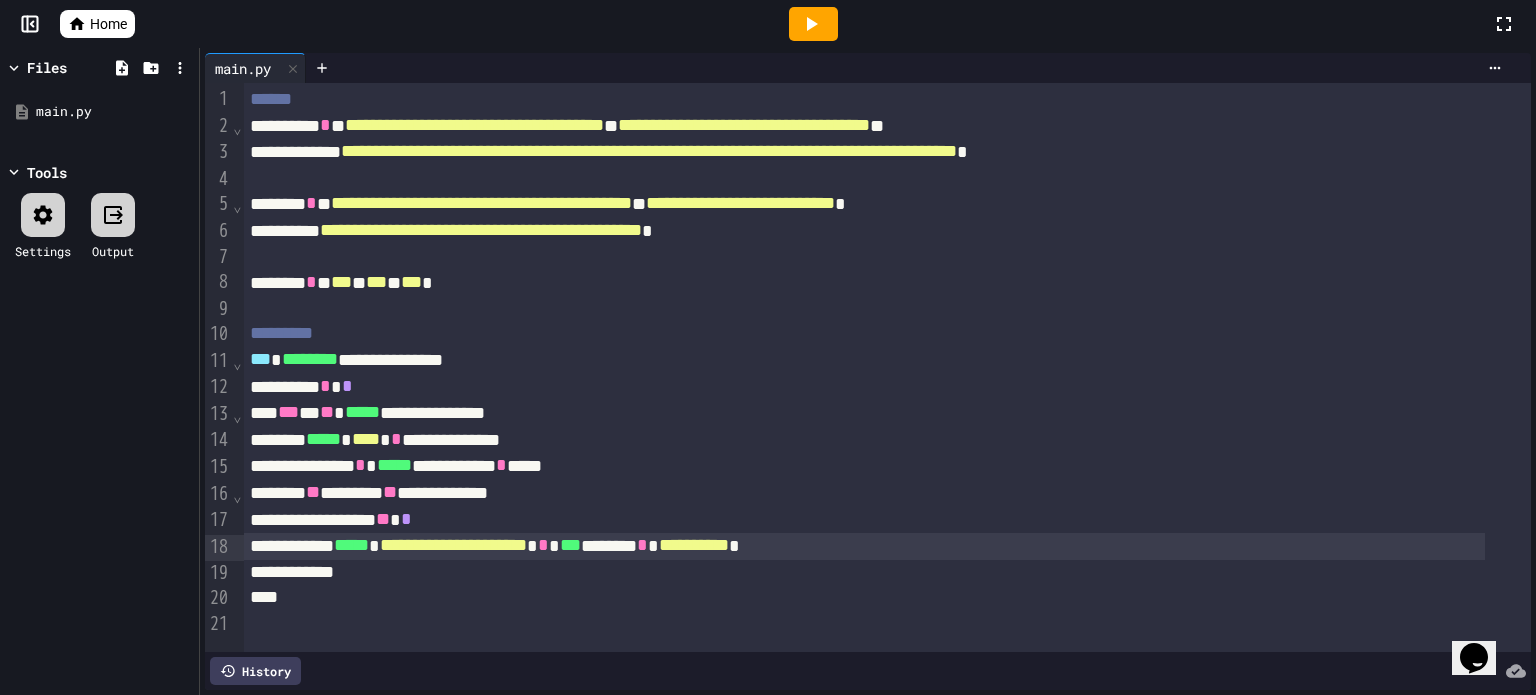 click on "**********" at bounding box center [864, 546] 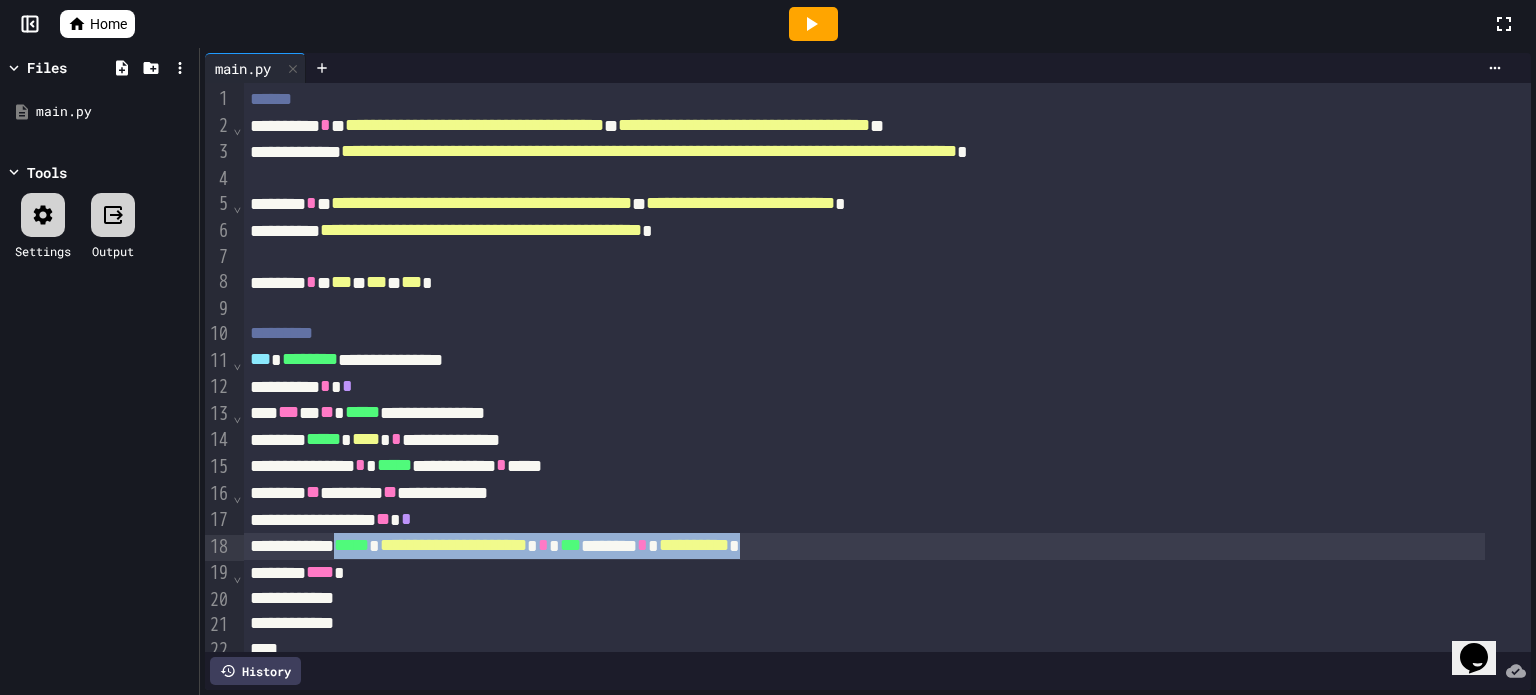 drag, startPoint x: 924, startPoint y: 549, endPoint x: 367, endPoint y: 549, distance: 557 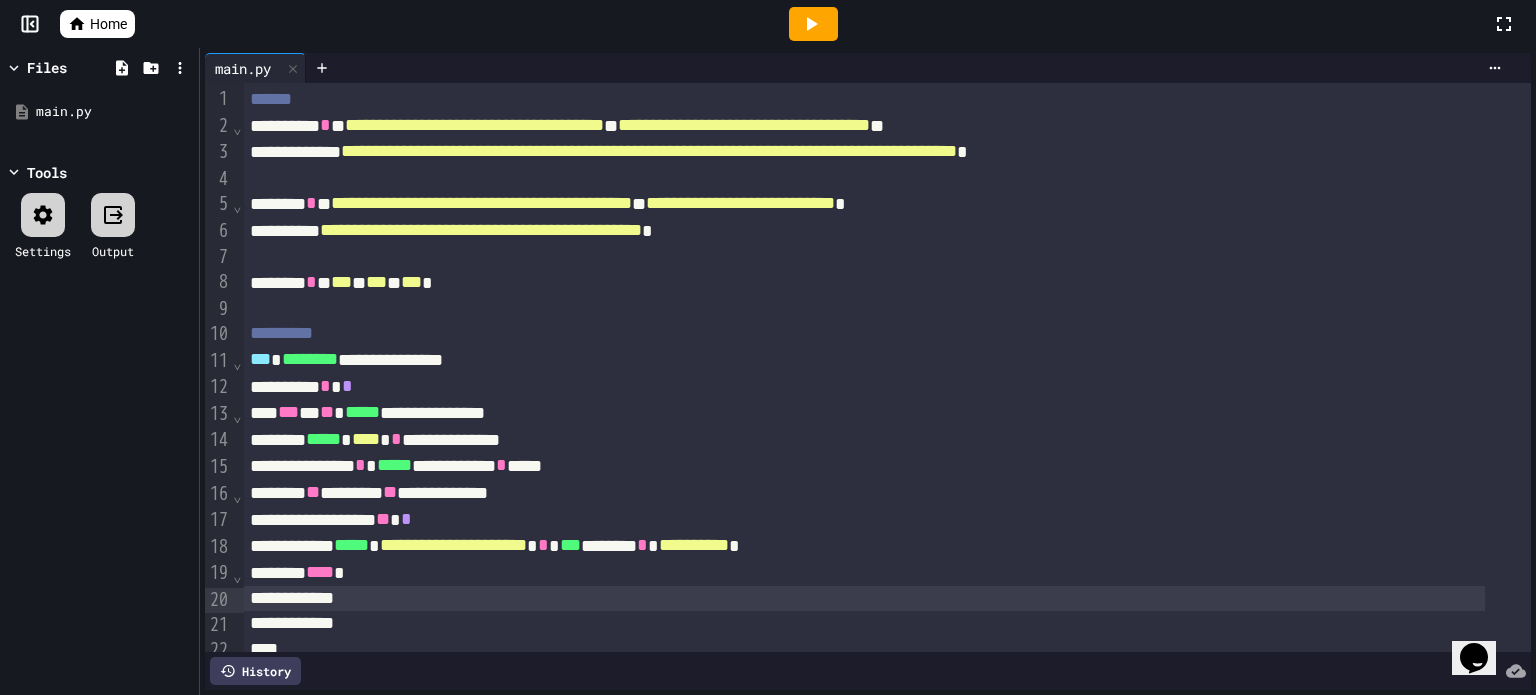 click at bounding box center (864, 598) 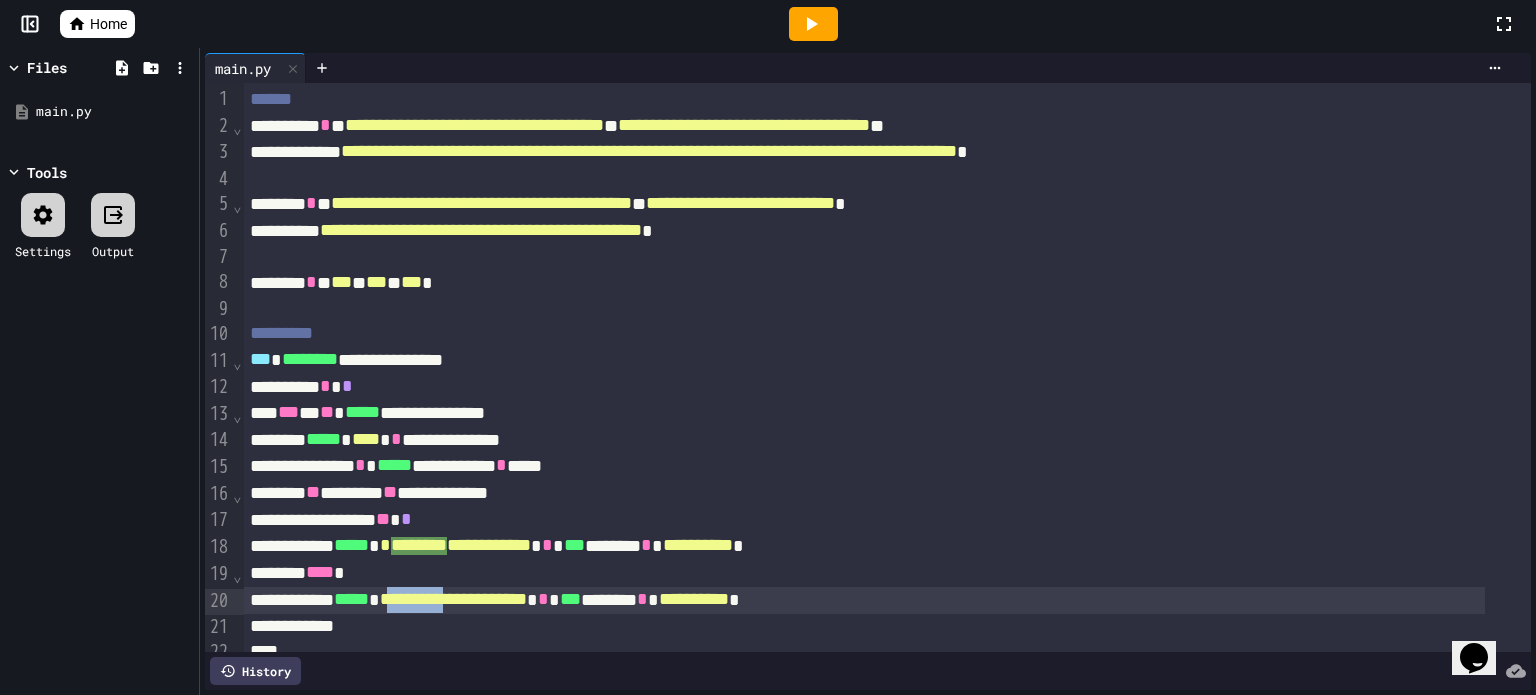 drag, startPoint x: 522, startPoint y: 597, endPoint x: 442, endPoint y: 599, distance: 80.024994 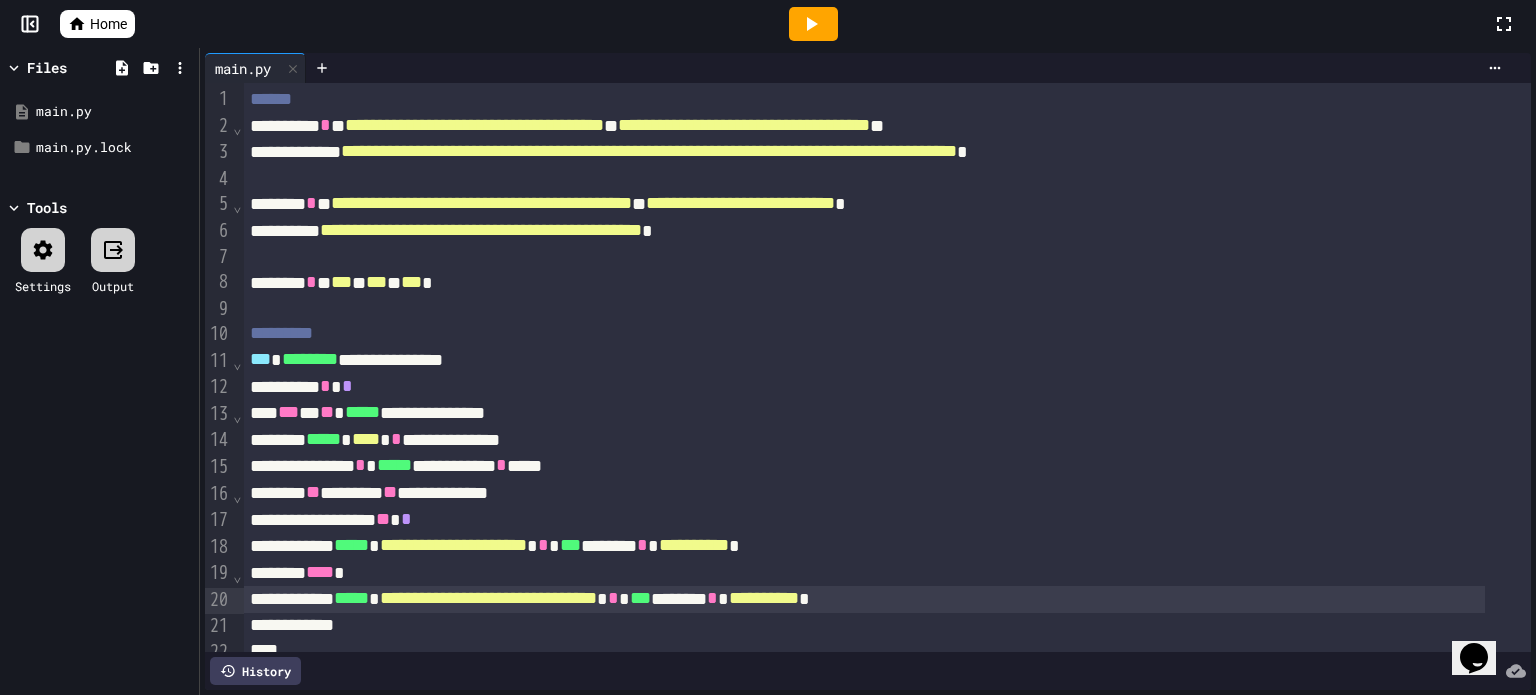 click on "**********" at bounding box center (764, 598) 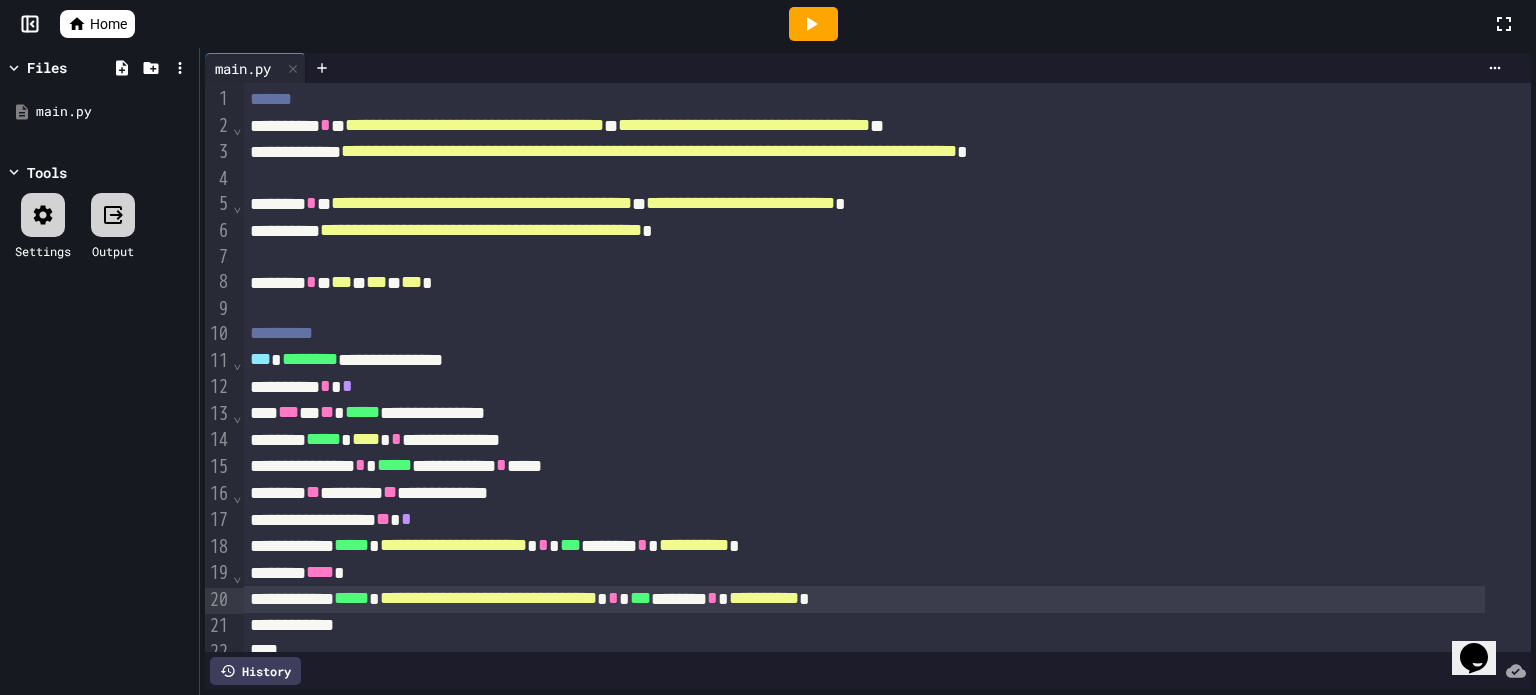 click on "**********" at bounding box center [488, 598] 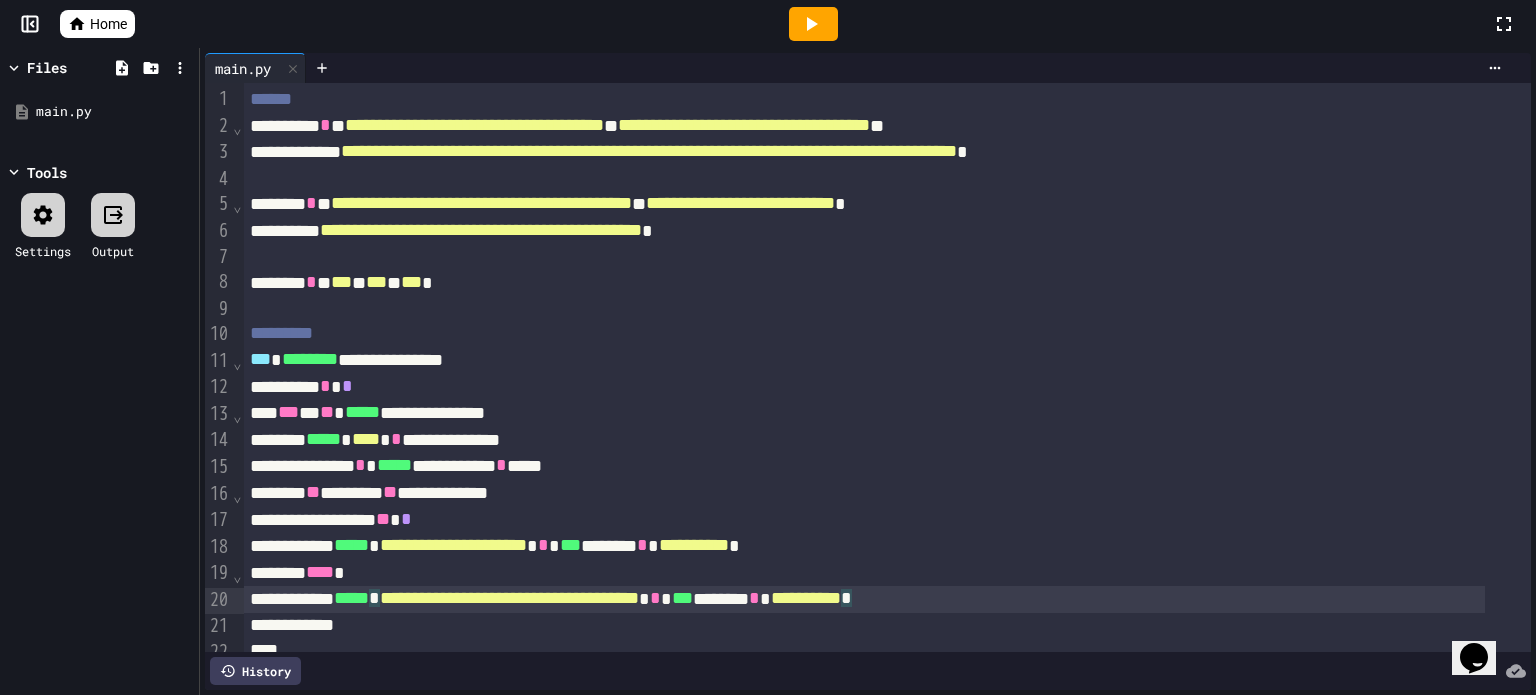 click on "**********" at bounding box center (864, 599) 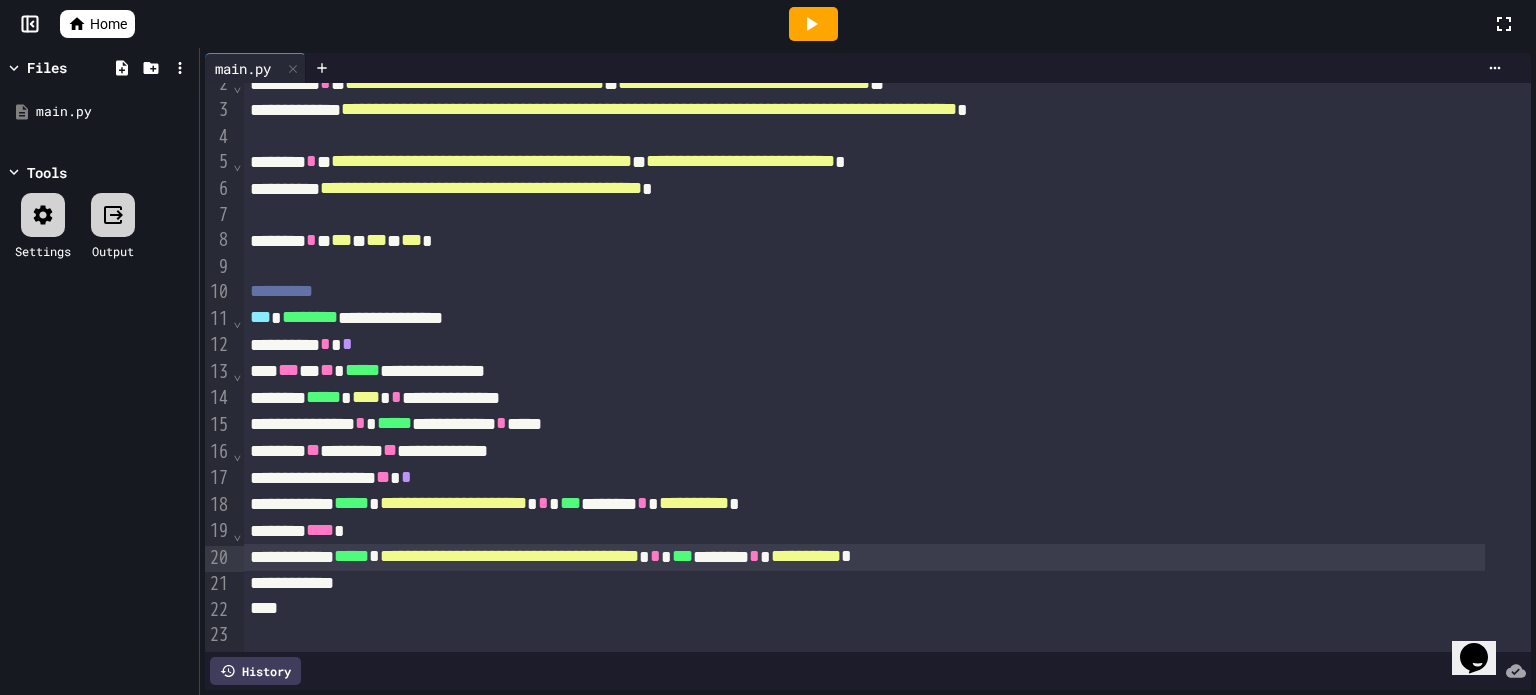 scroll, scrollTop: 72, scrollLeft: 0, axis: vertical 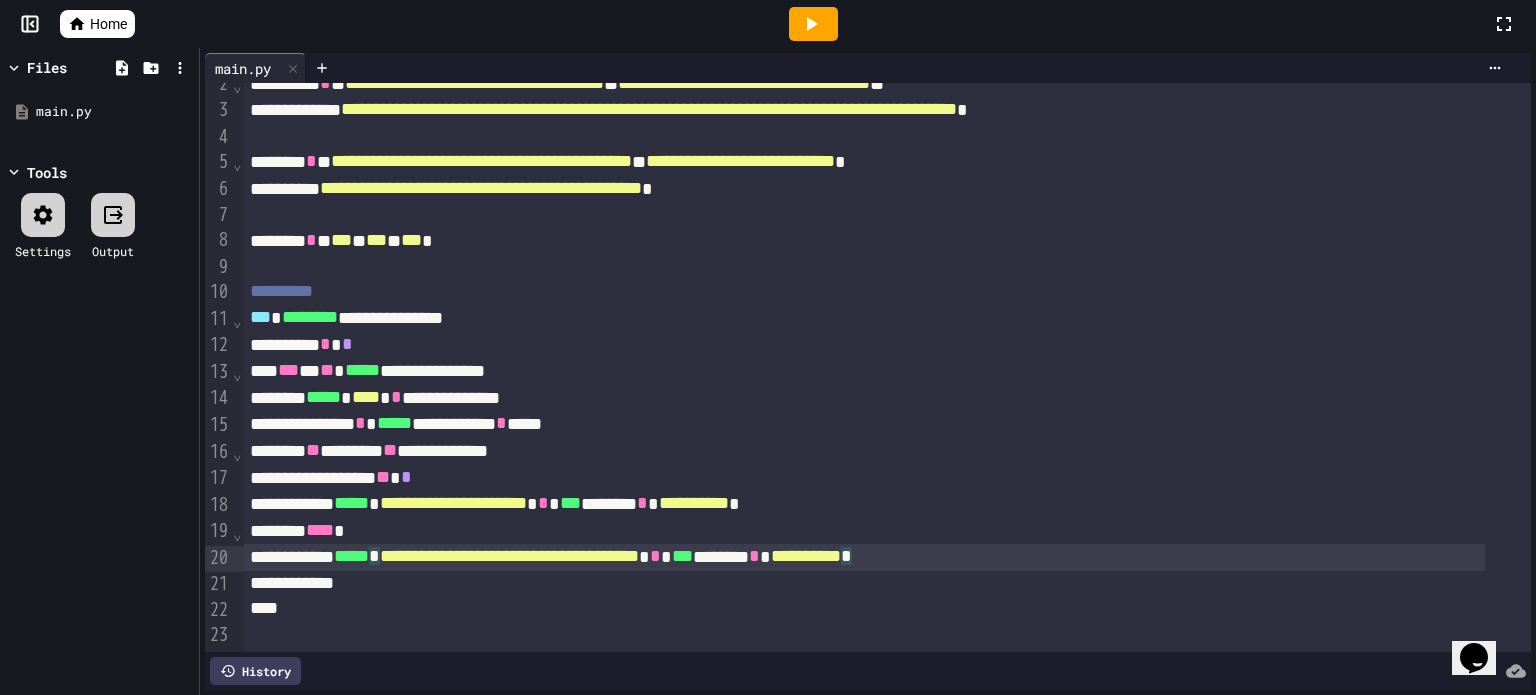 click on "**********" at bounding box center (864, 557) 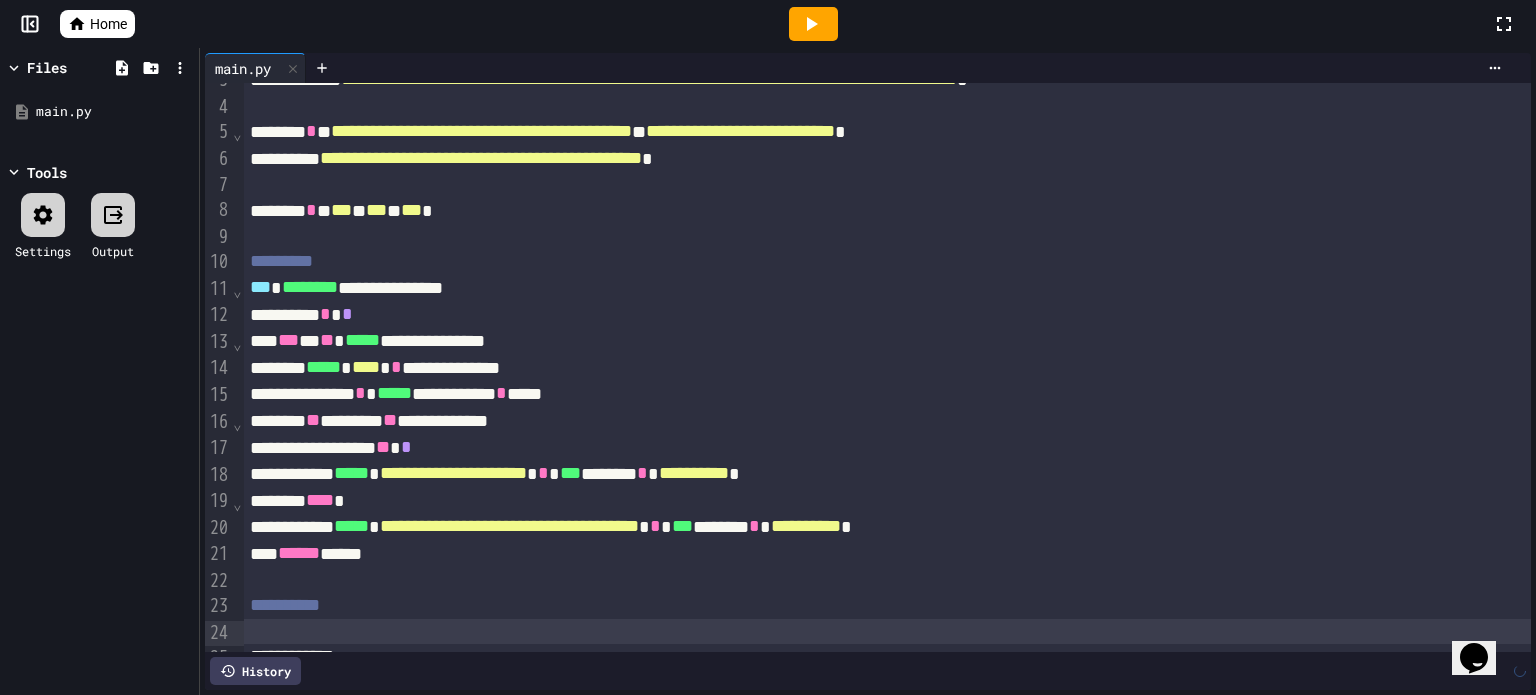 scroll, scrollTop: 99, scrollLeft: 0, axis: vertical 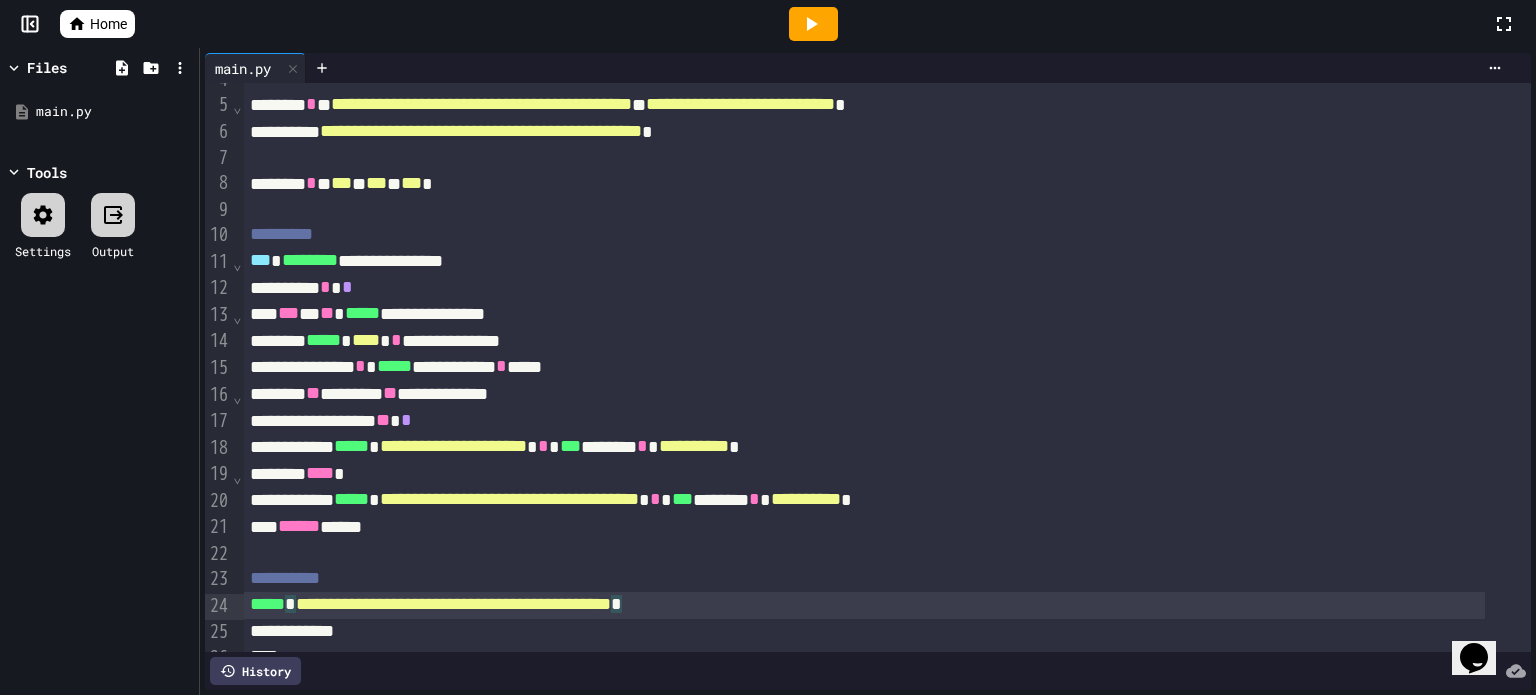 click on "**********" at bounding box center (864, 605) 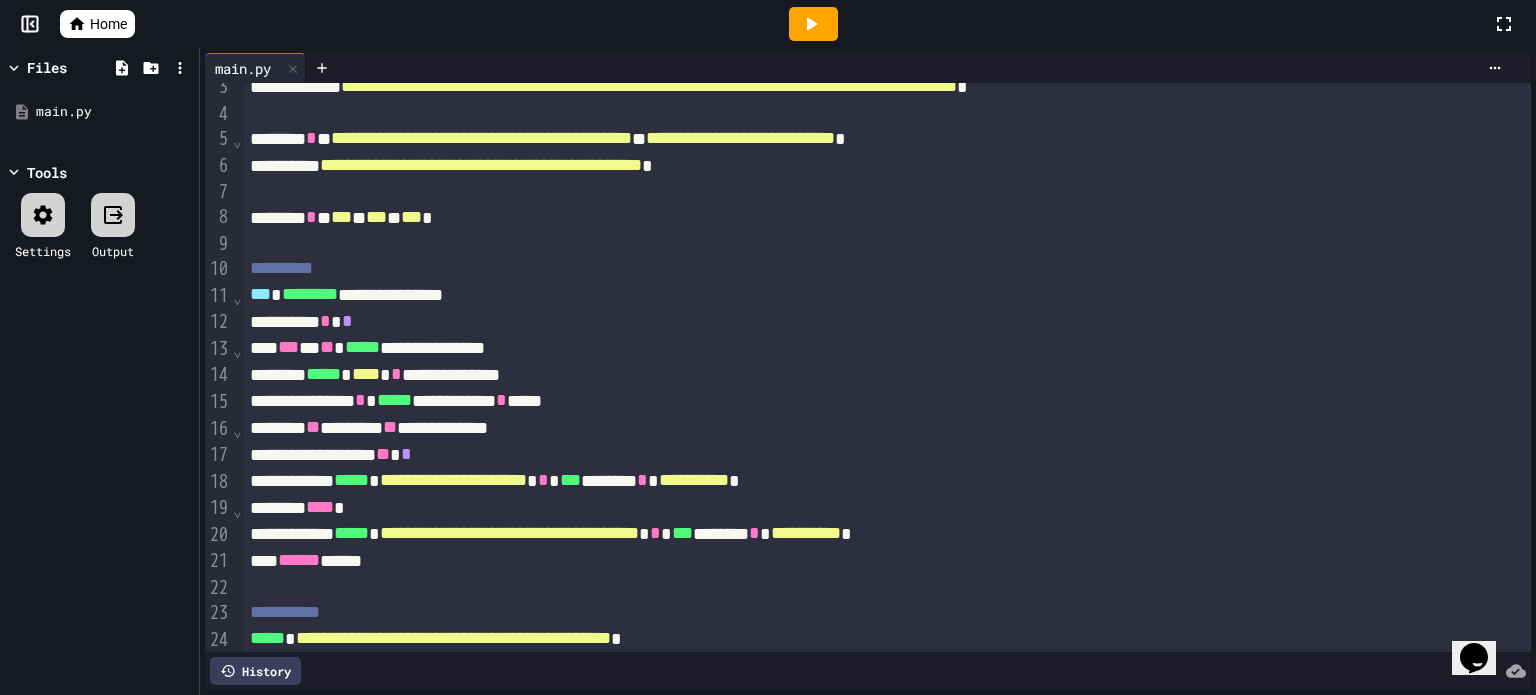 scroll, scrollTop: 100, scrollLeft: 0, axis: vertical 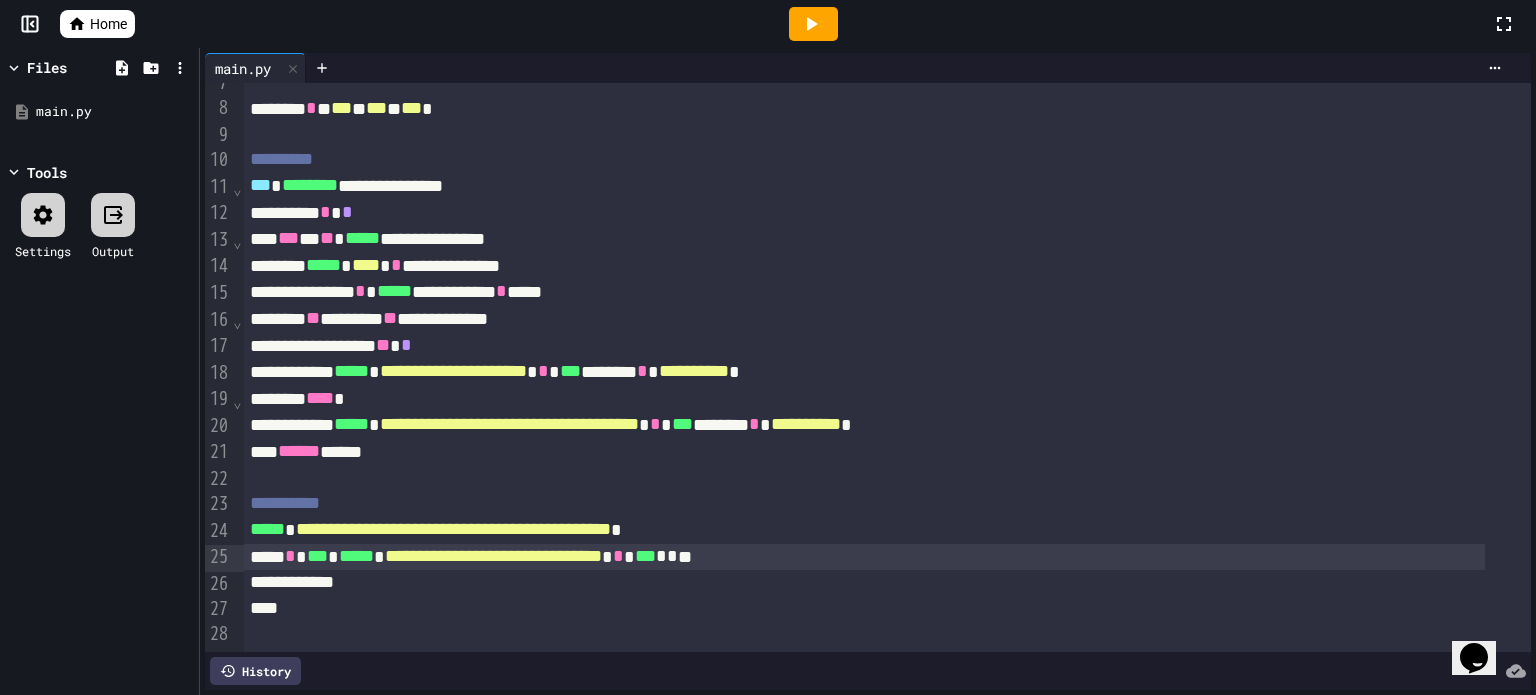 click on "*" at bounding box center [672, 556] 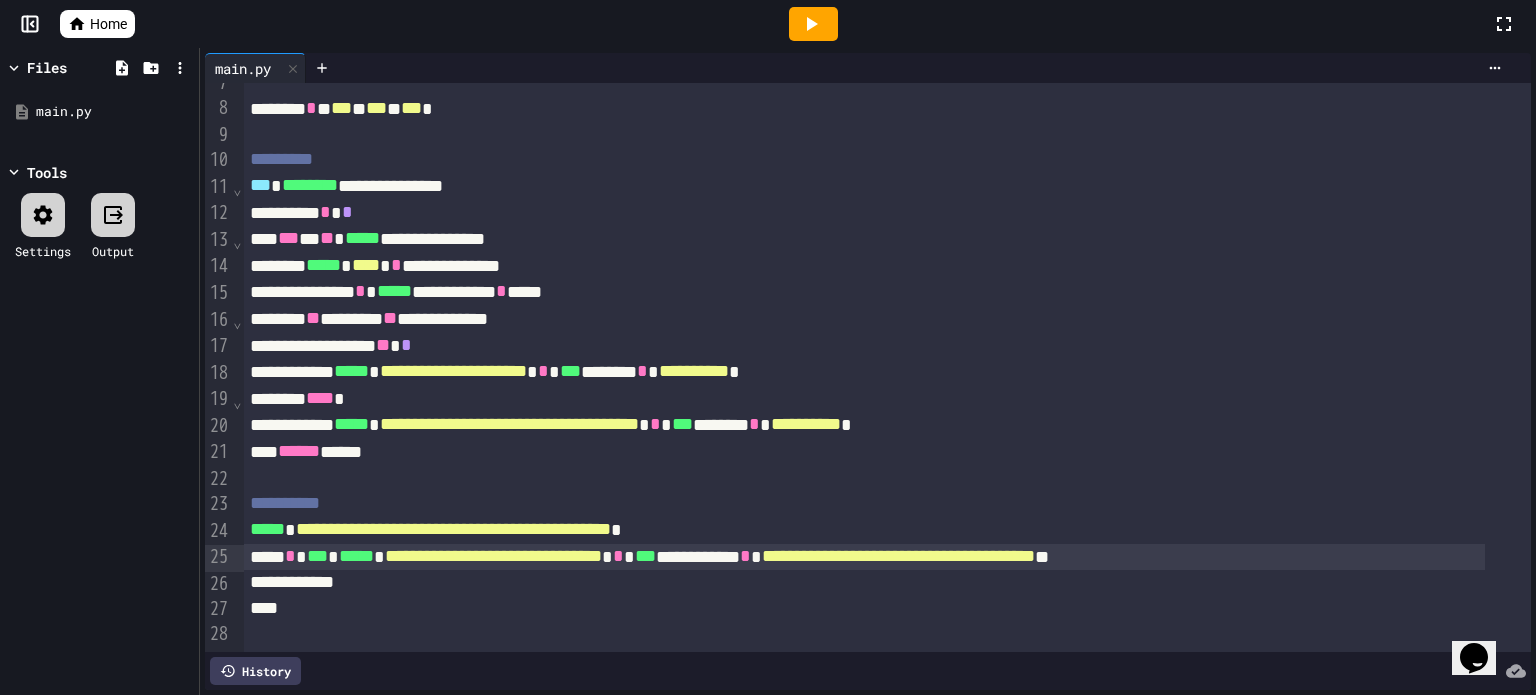 click on "**********" at bounding box center (864, 557) 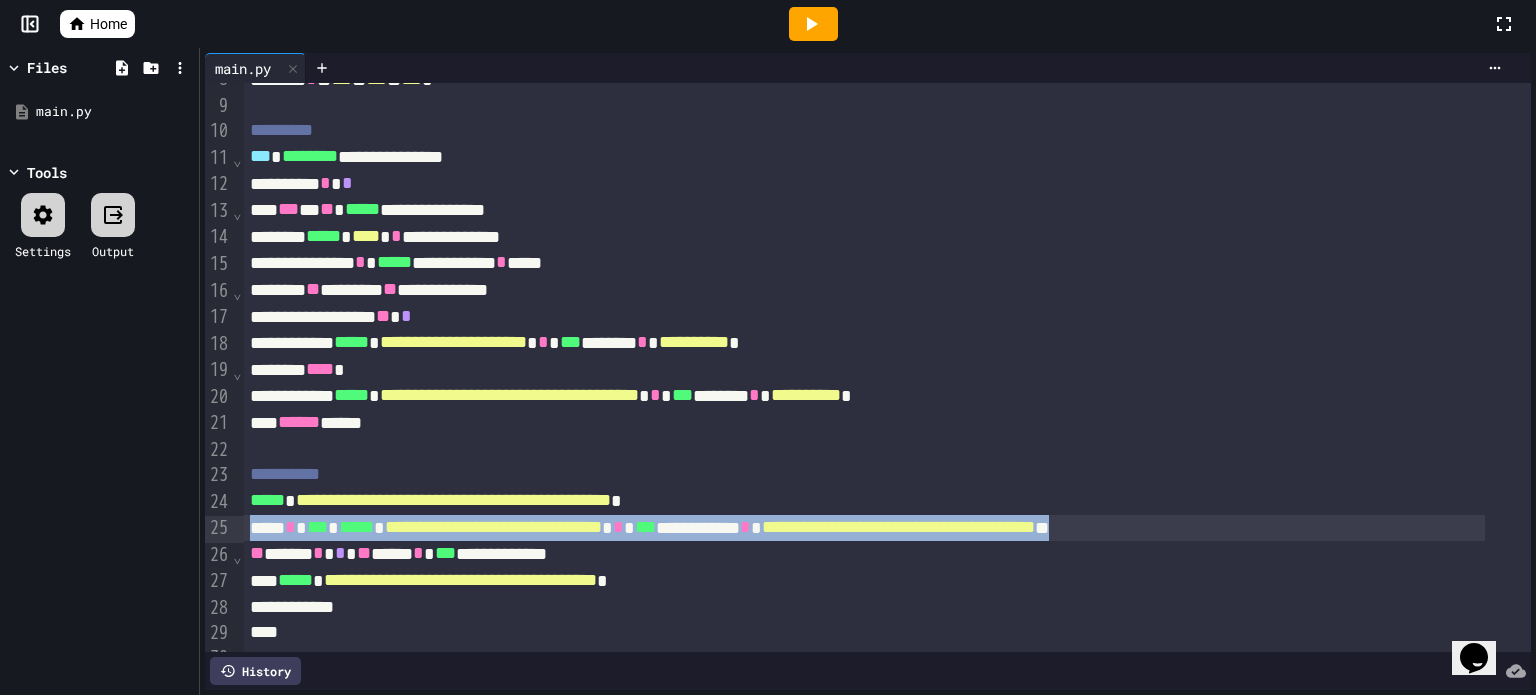 drag, startPoint x: 1360, startPoint y: 526, endPoint x: 252, endPoint y: 532, distance: 1108.0162 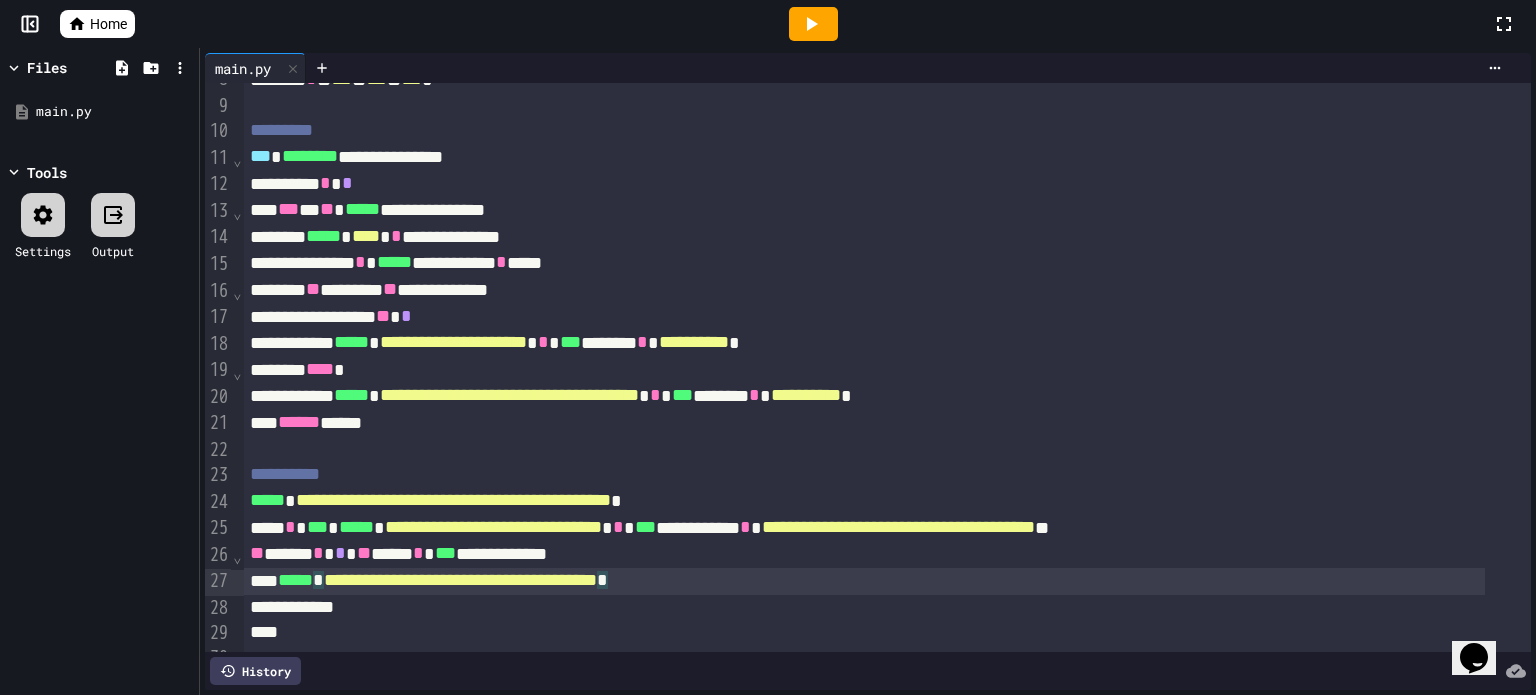 click on "**********" at bounding box center (864, 581) 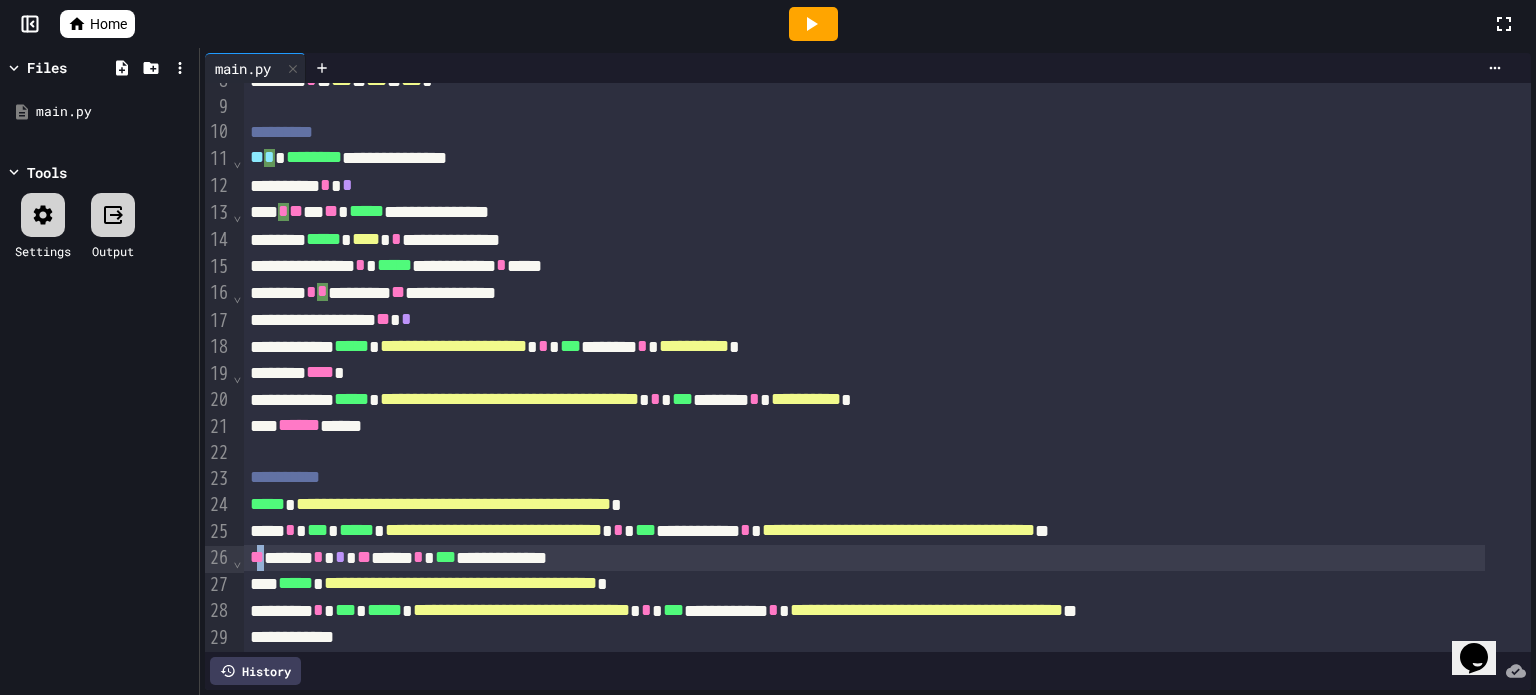 scroll, scrollTop: 203, scrollLeft: 0, axis: vertical 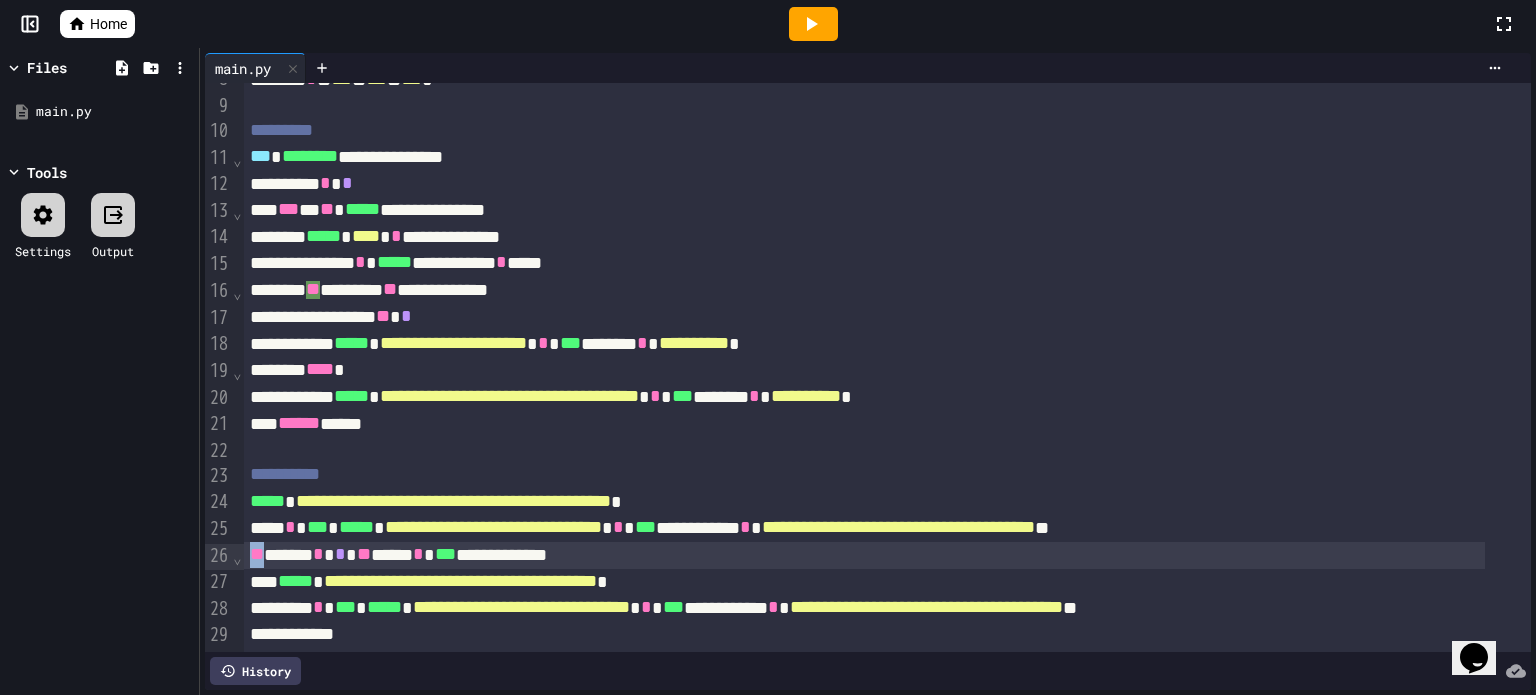 drag, startPoint x: 275, startPoint y: 549, endPoint x: 244, endPoint y: 557, distance: 32.01562 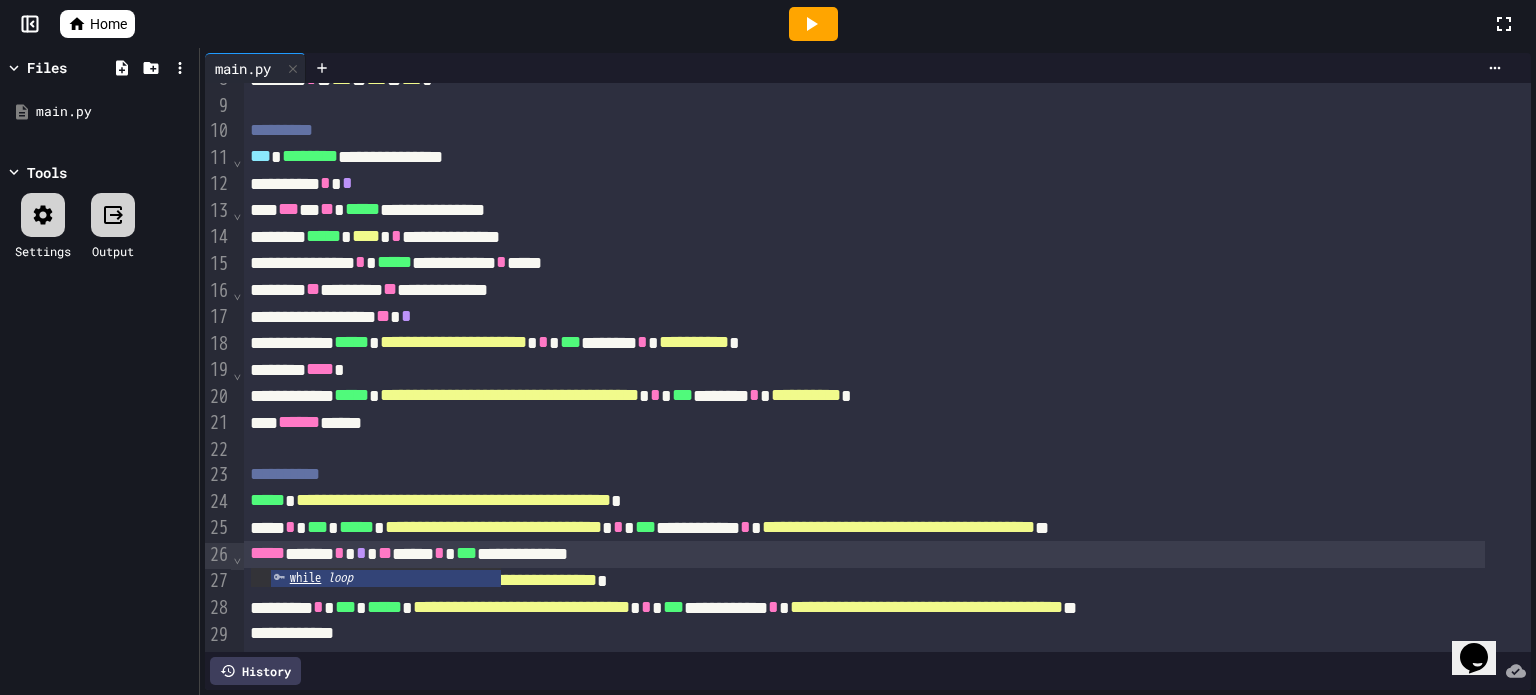 click on "**********" at bounding box center [864, 528] 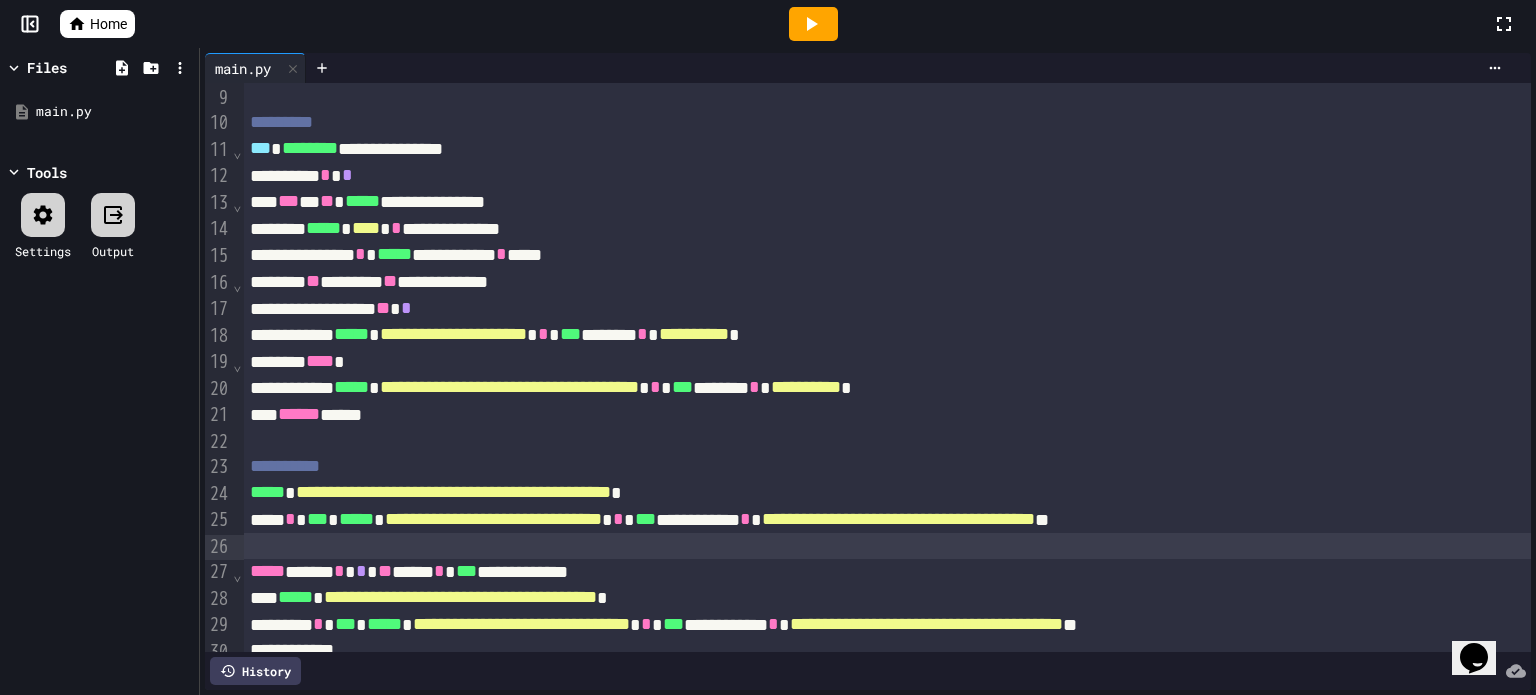 scroll, scrollTop: 208, scrollLeft: 0, axis: vertical 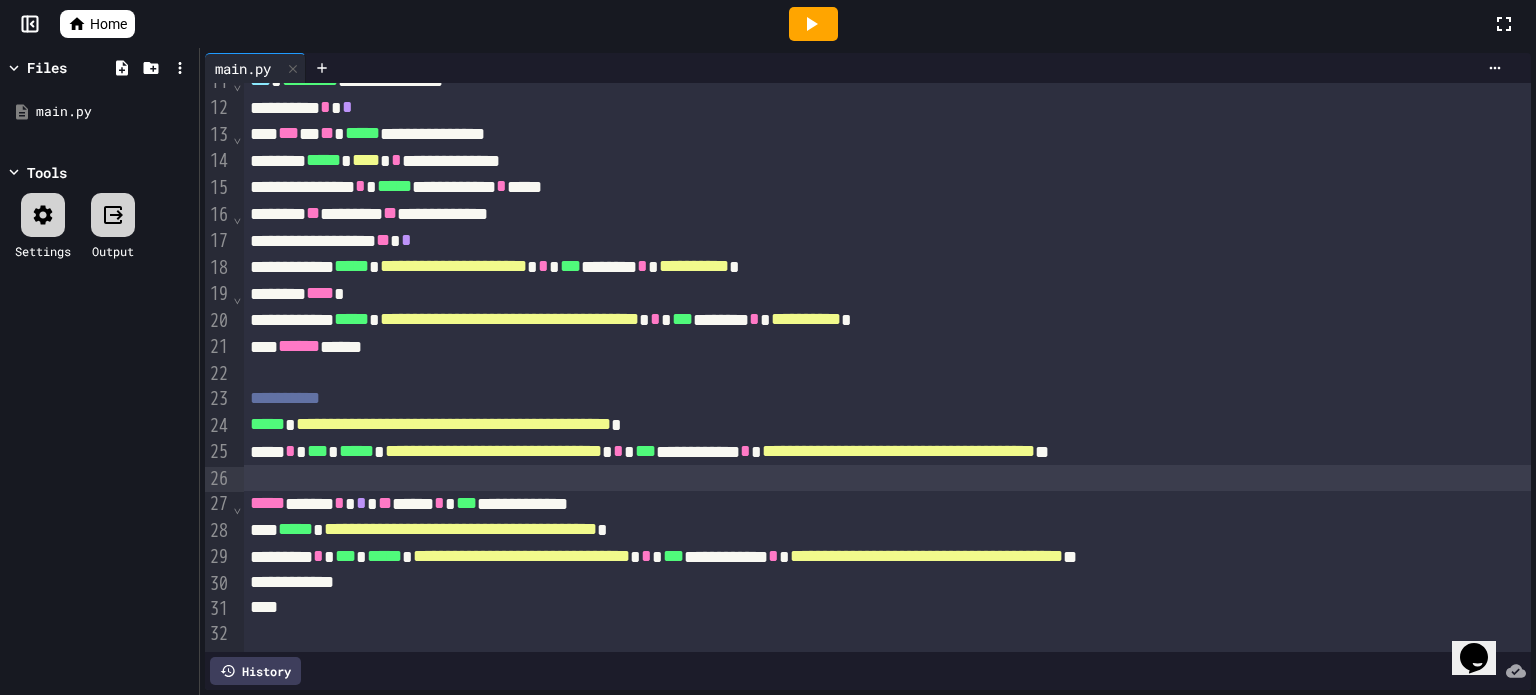 click on "**********" at bounding box center (460, 529) 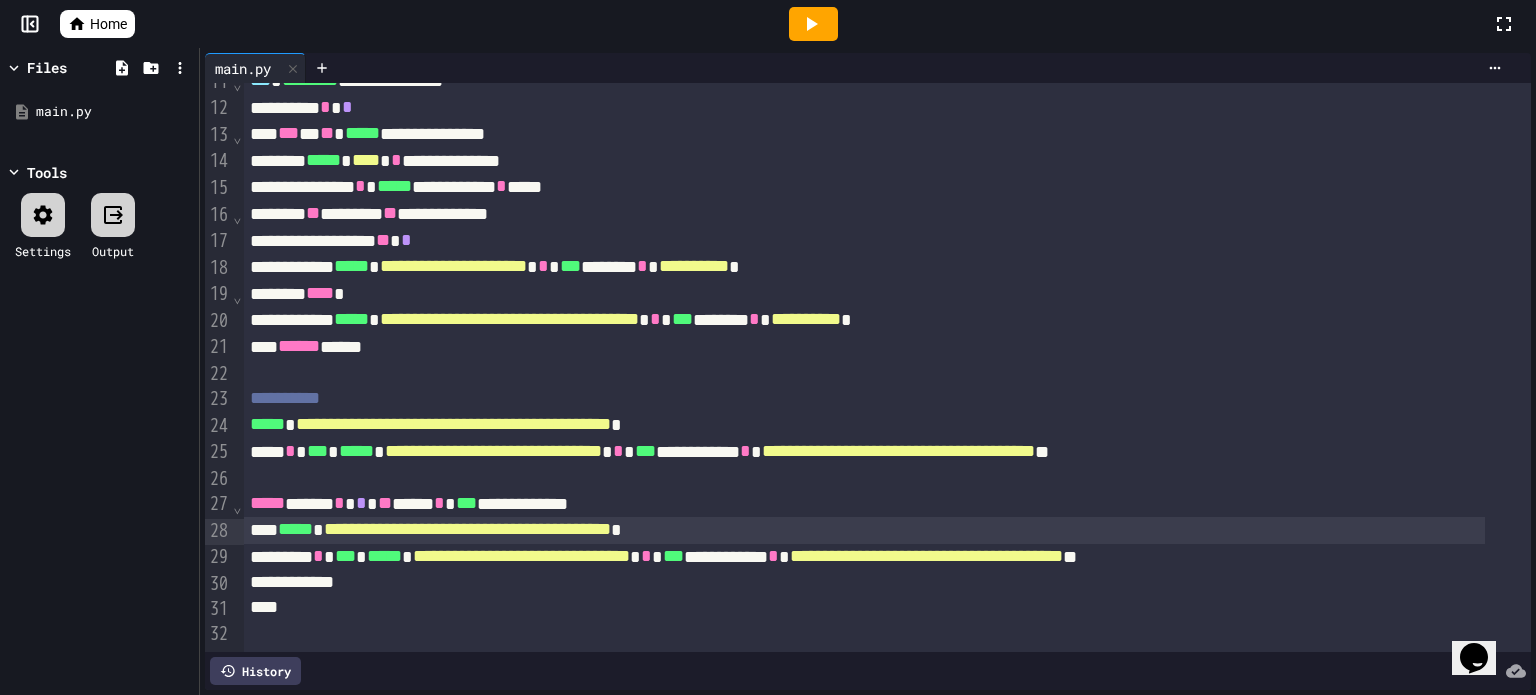 click on "**********" at bounding box center [864, 557] 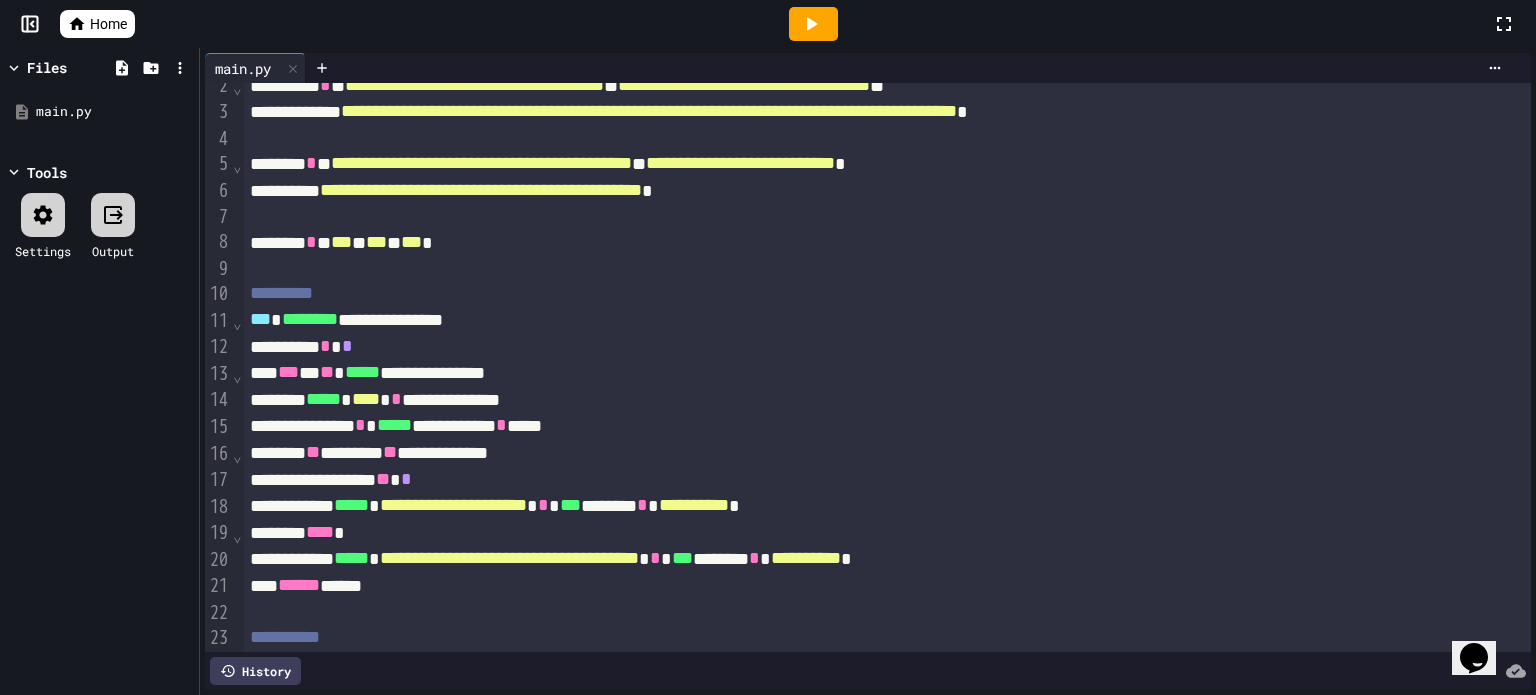 scroll, scrollTop: 100, scrollLeft: 0, axis: vertical 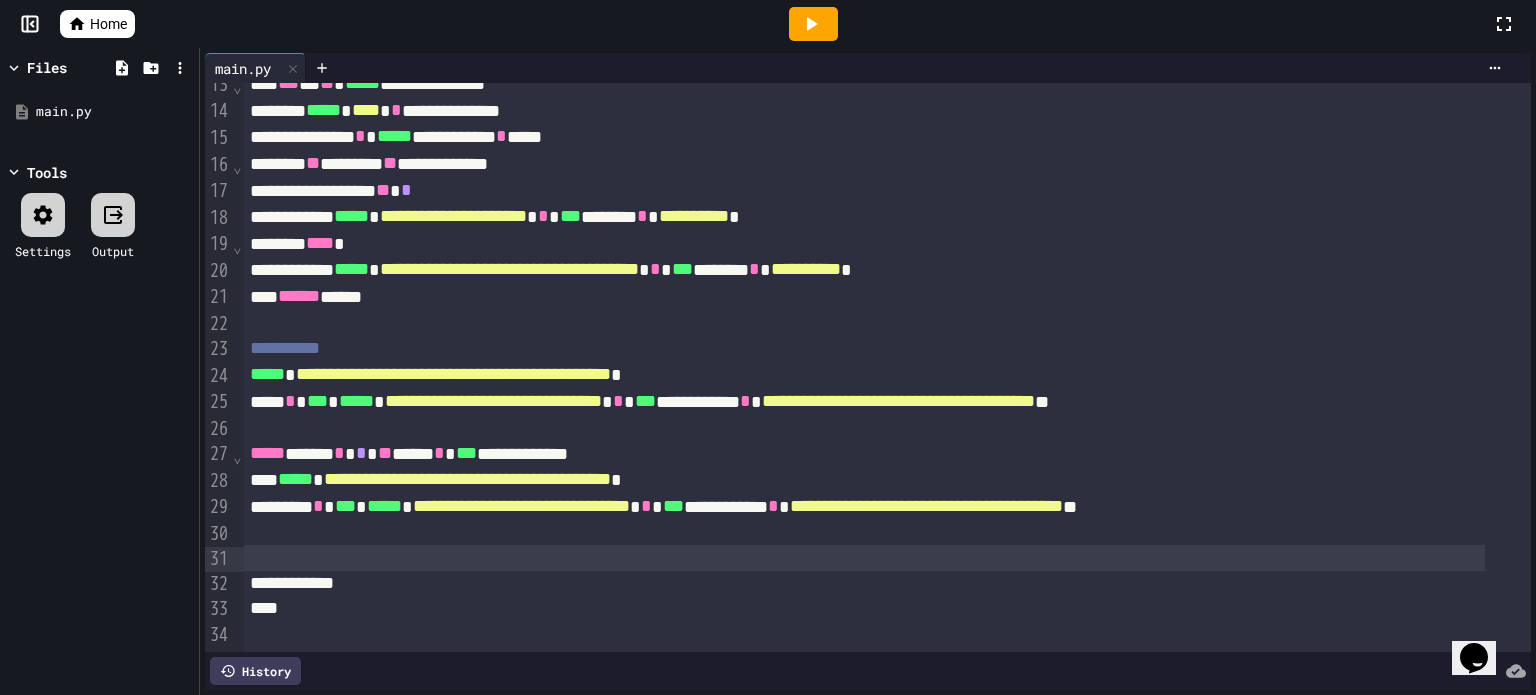 click at bounding box center (864, 557) 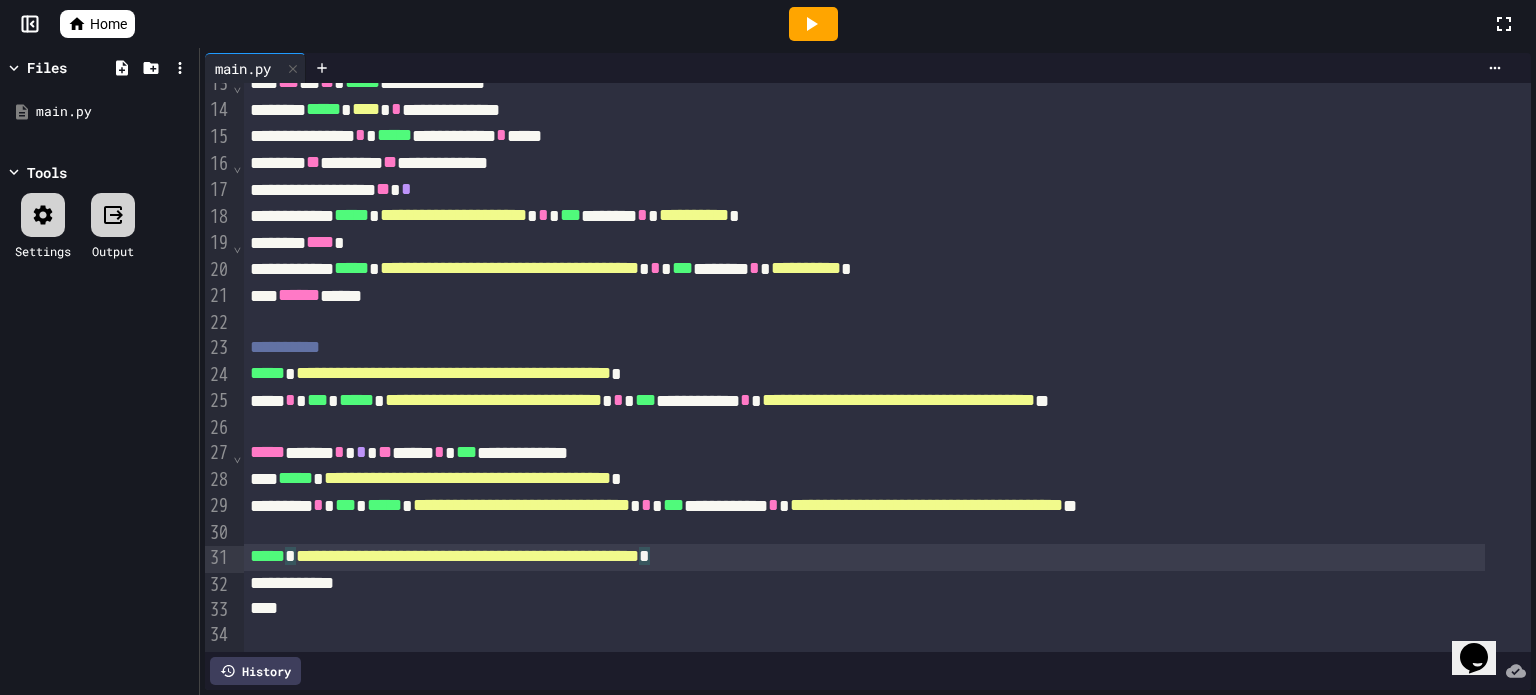 click on "**********" at bounding box center (864, 557) 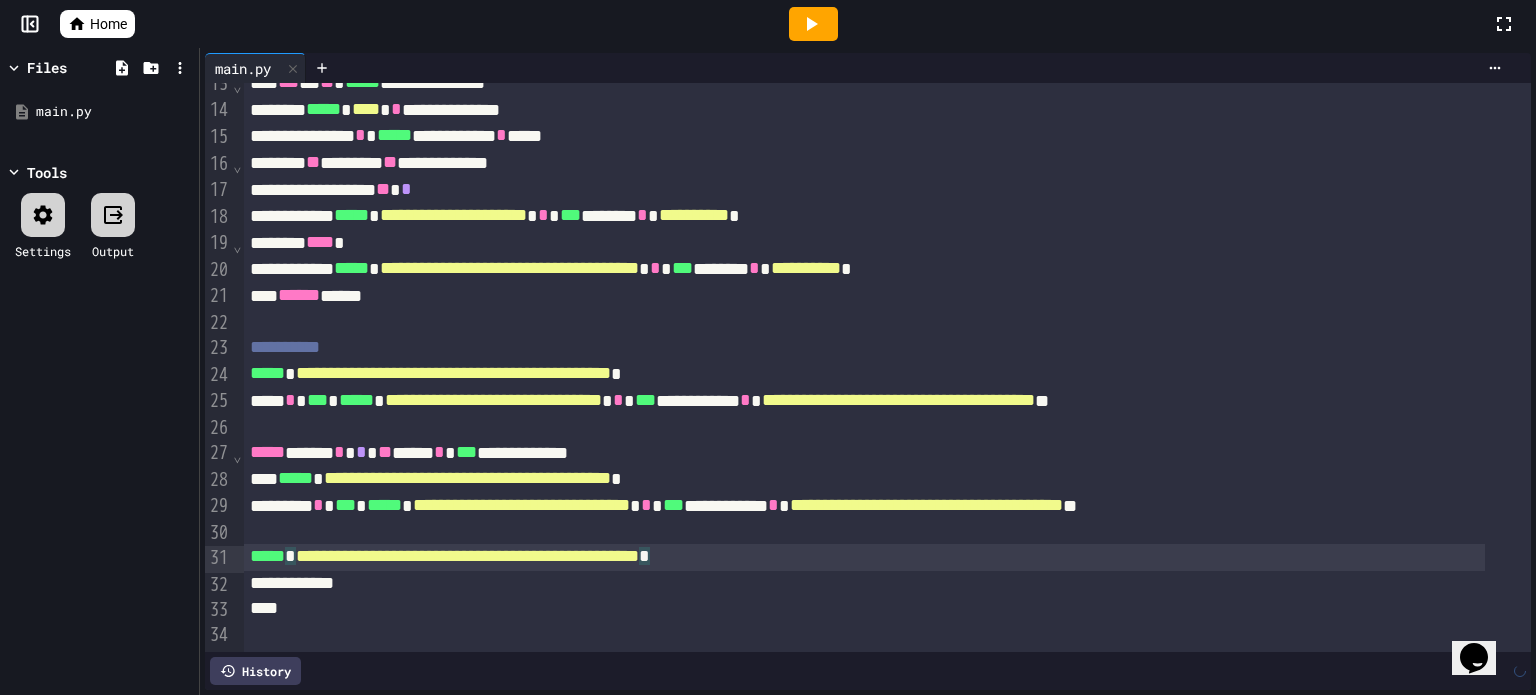 scroll, scrollTop: 360, scrollLeft: 0, axis: vertical 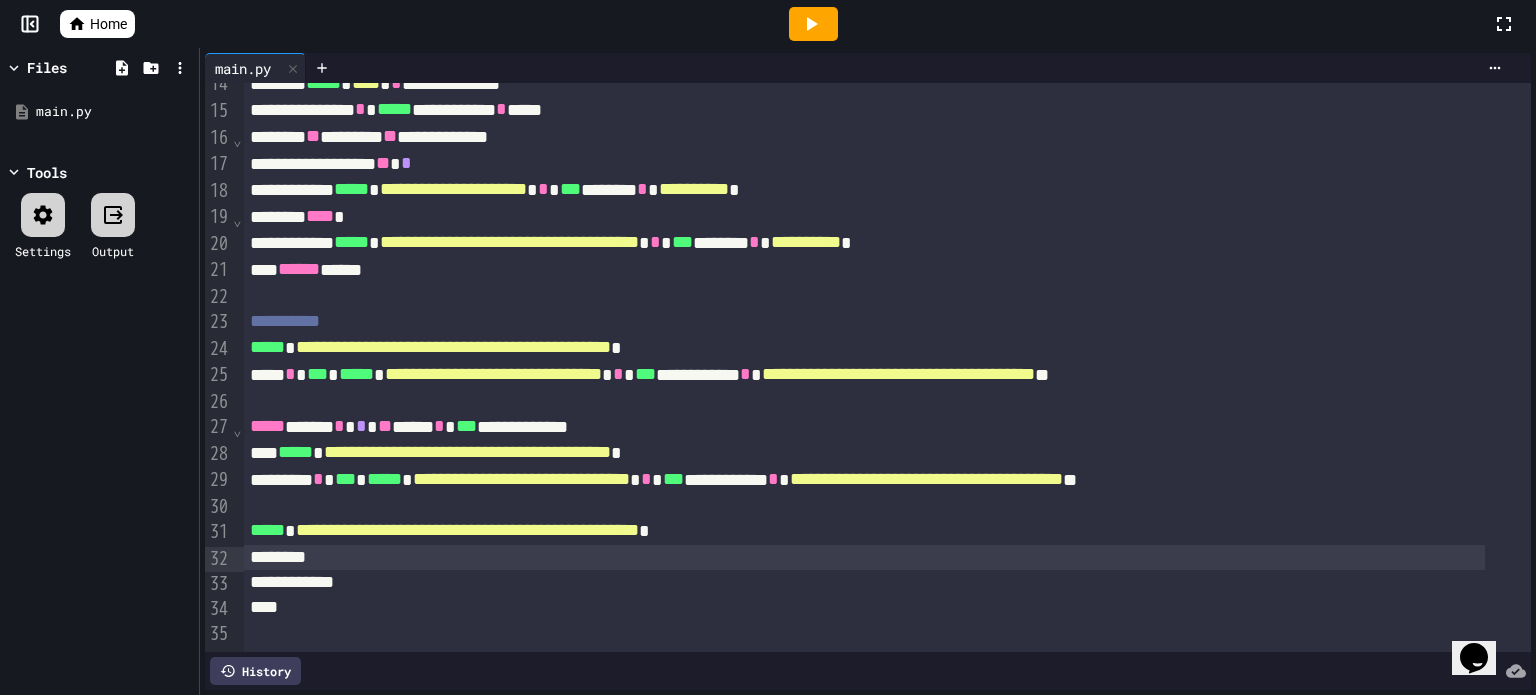 click on "********" at bounding box center (864, 557) 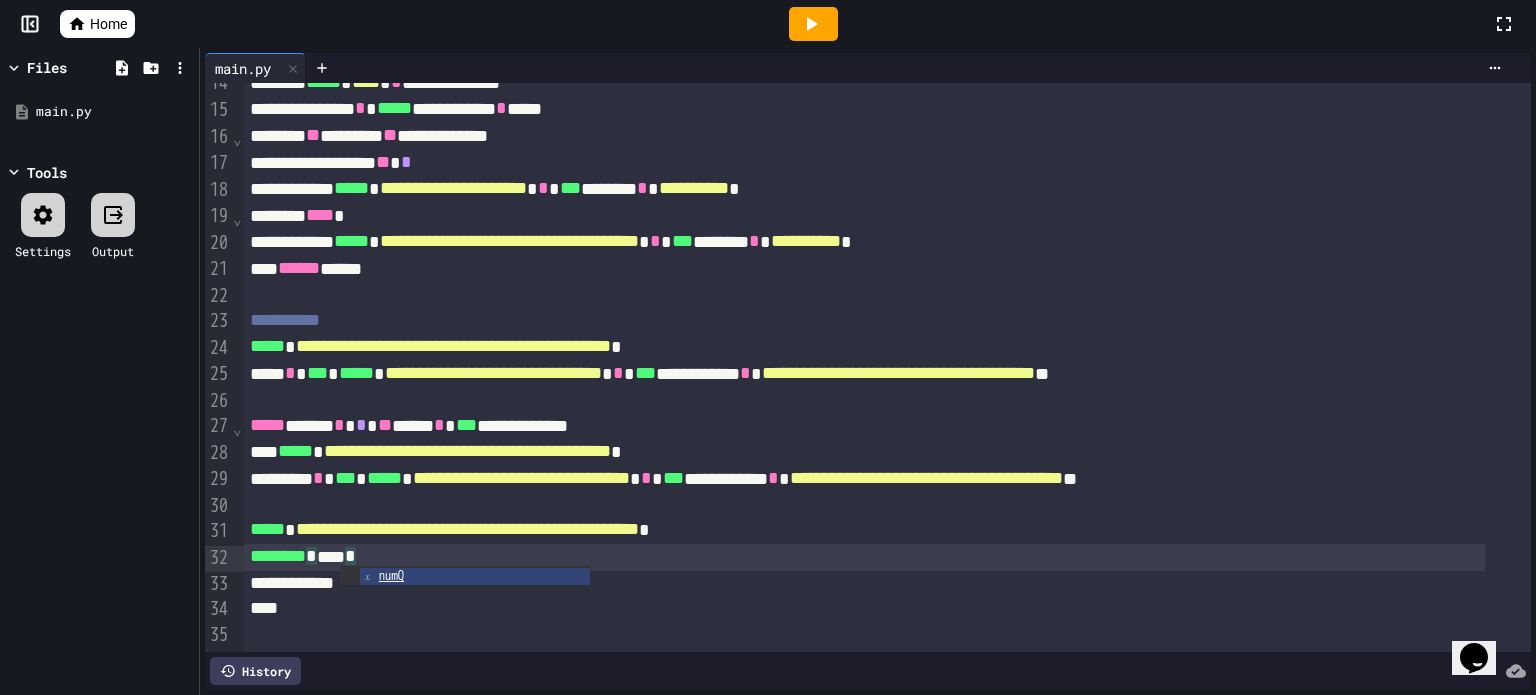 click on "******** * **** *" at bounding box center (864, 557) 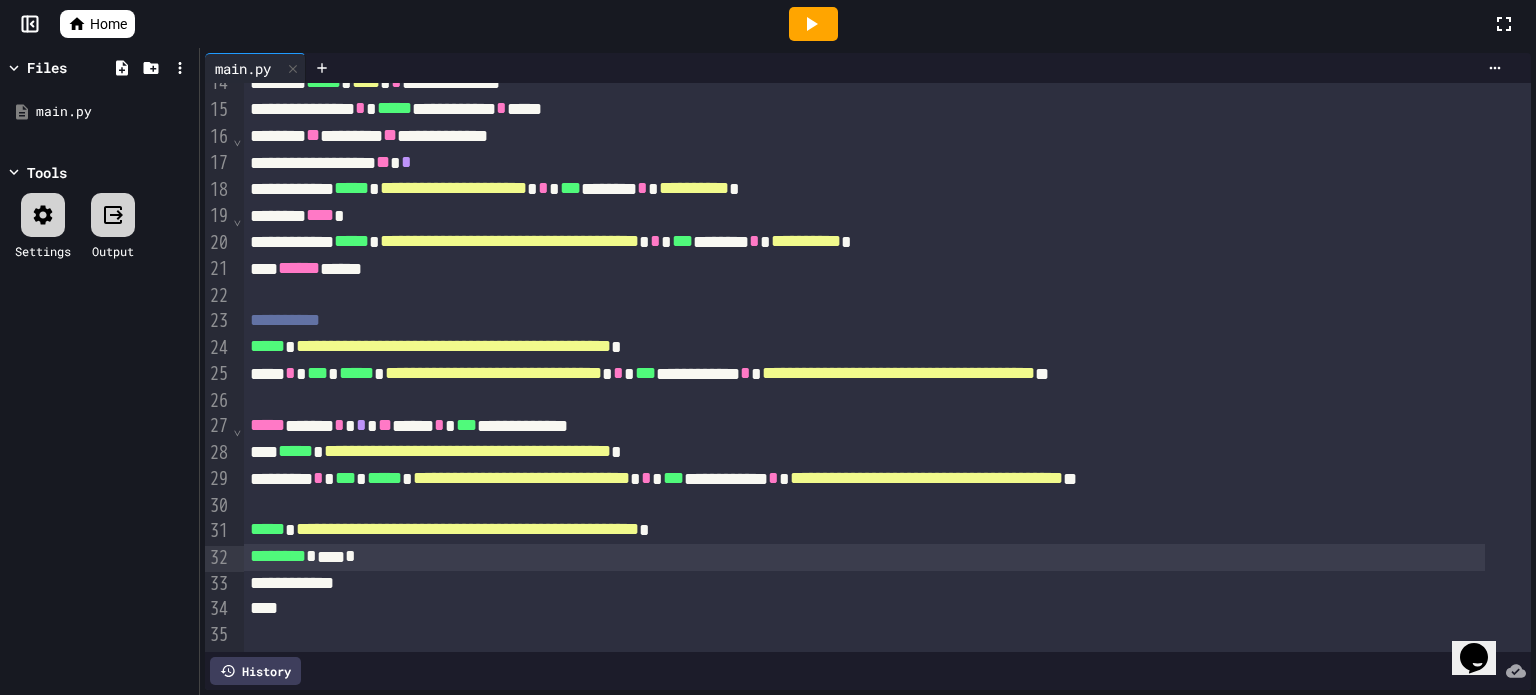 click 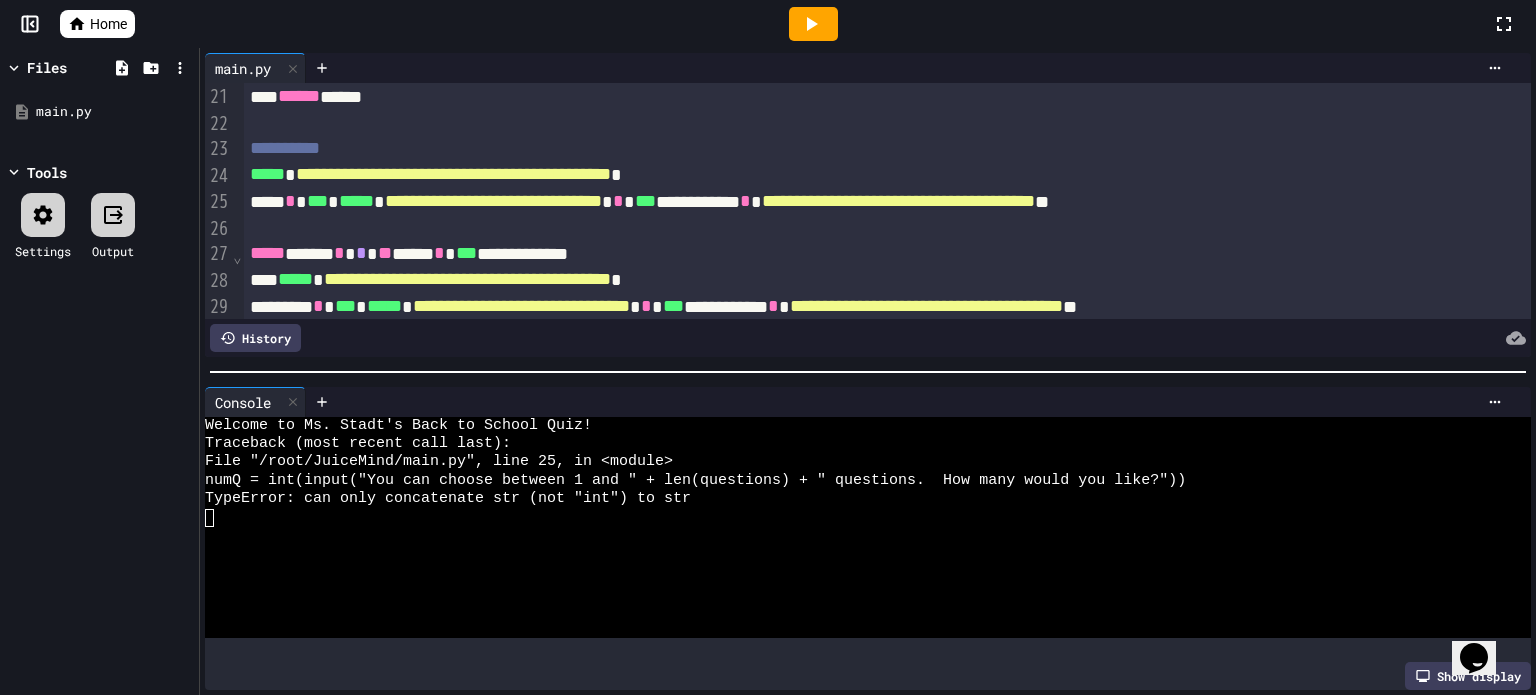 scroll, scrollTop: 538, scrollLeft: 0, axis: vertical 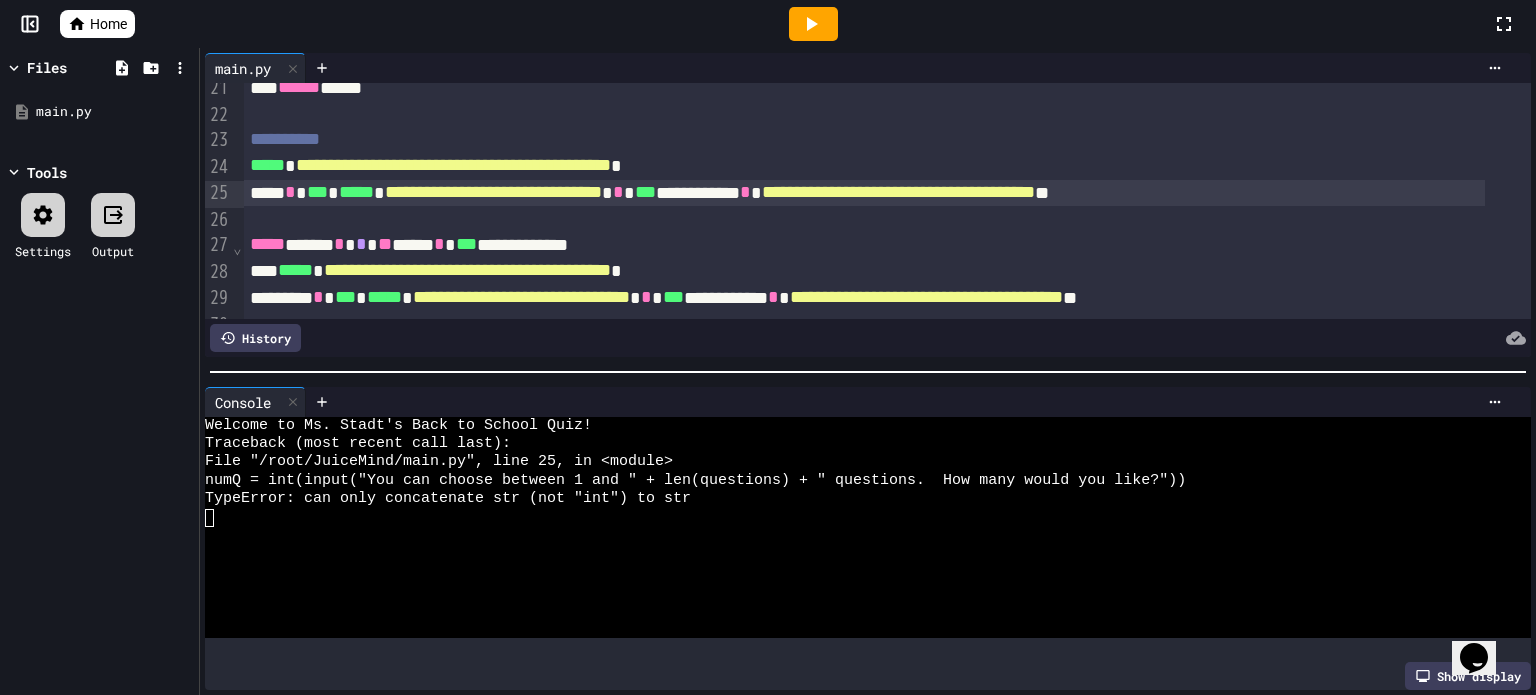 click on "***" at bounding box center (645, 192) 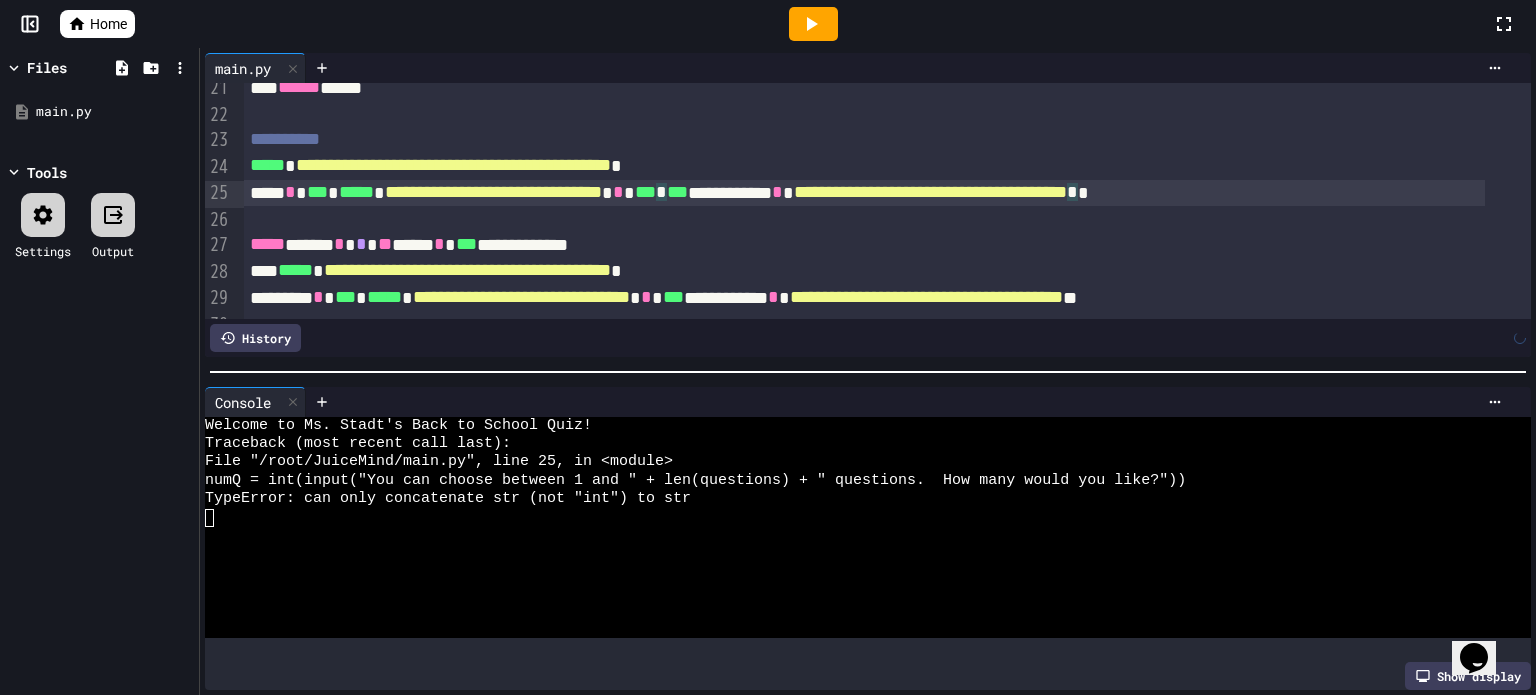 click on "**********" at bounding box center (864, 193) 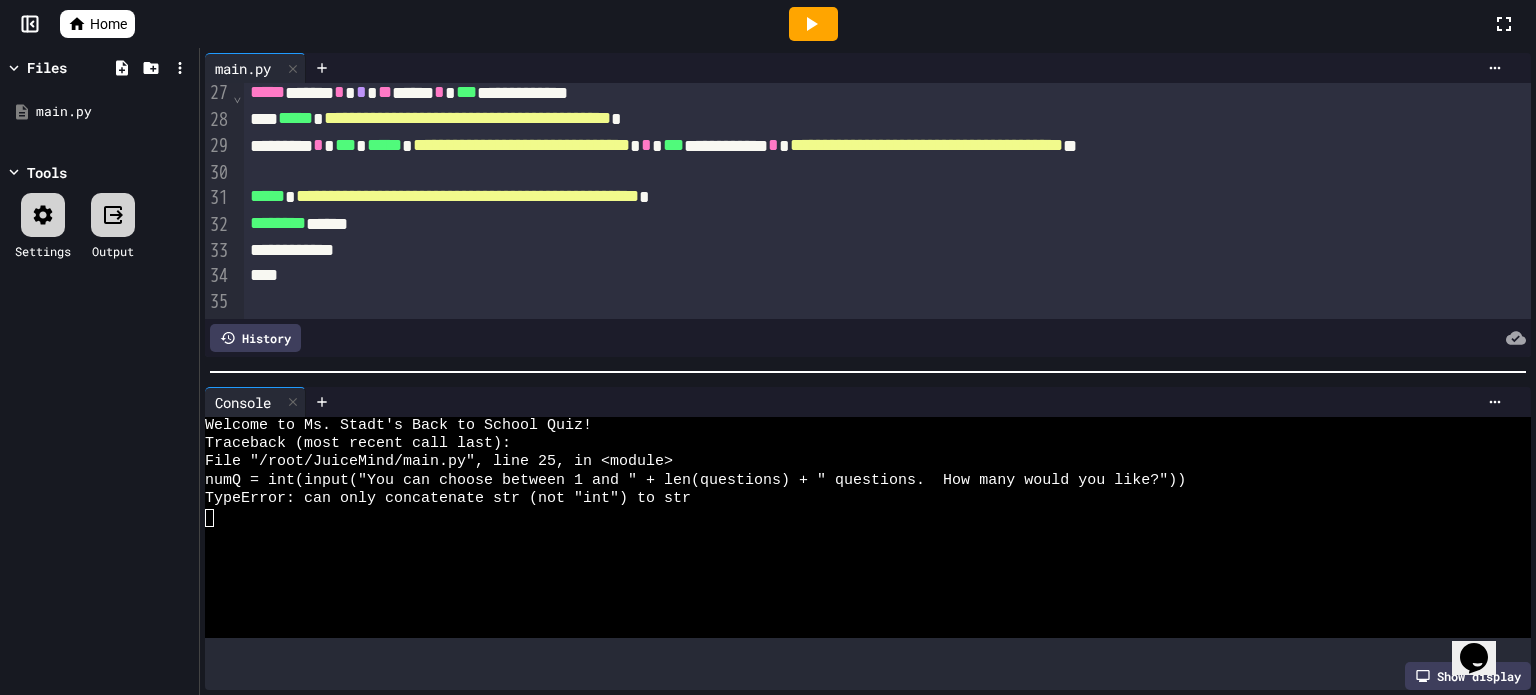 scroll, scrollTop: 712, scrollLeft: 0, axis: vertical 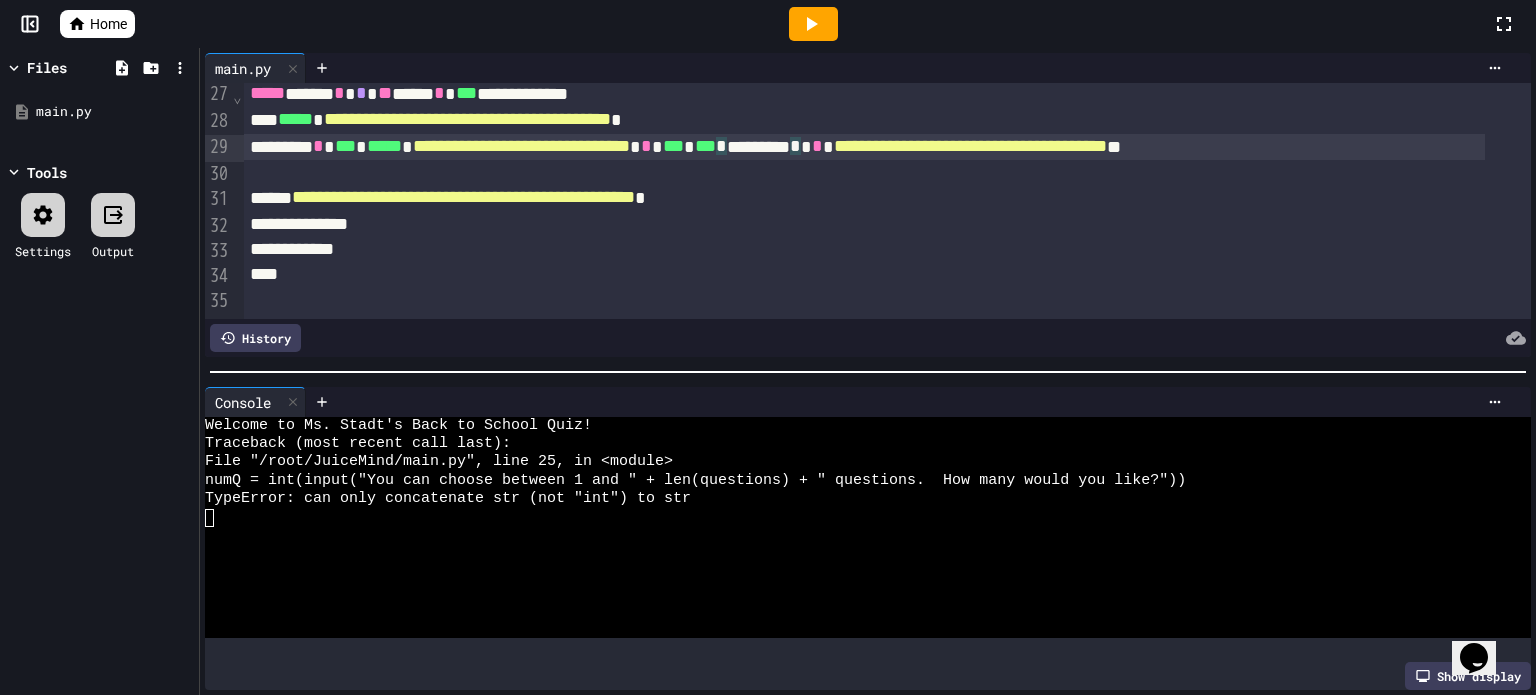 click on "**********" at bounding box center [864, 147] 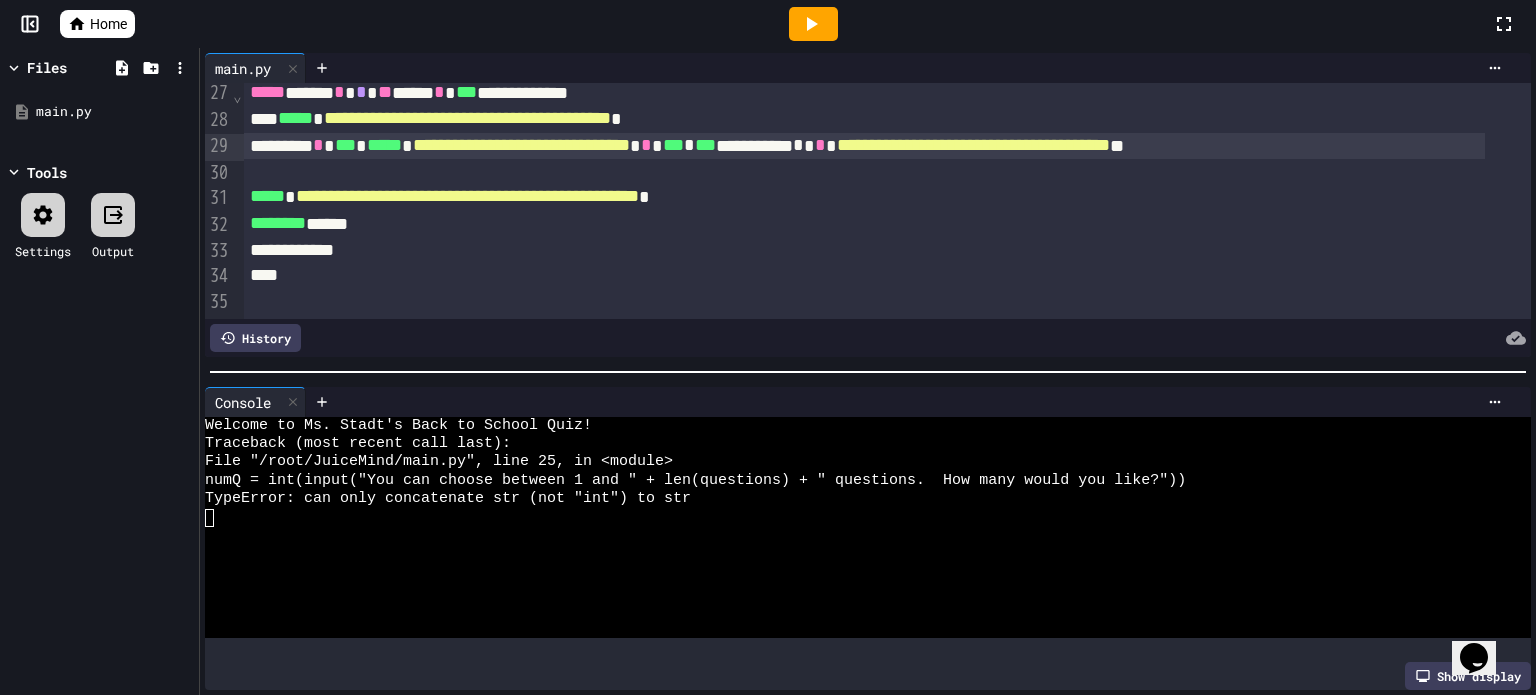 click 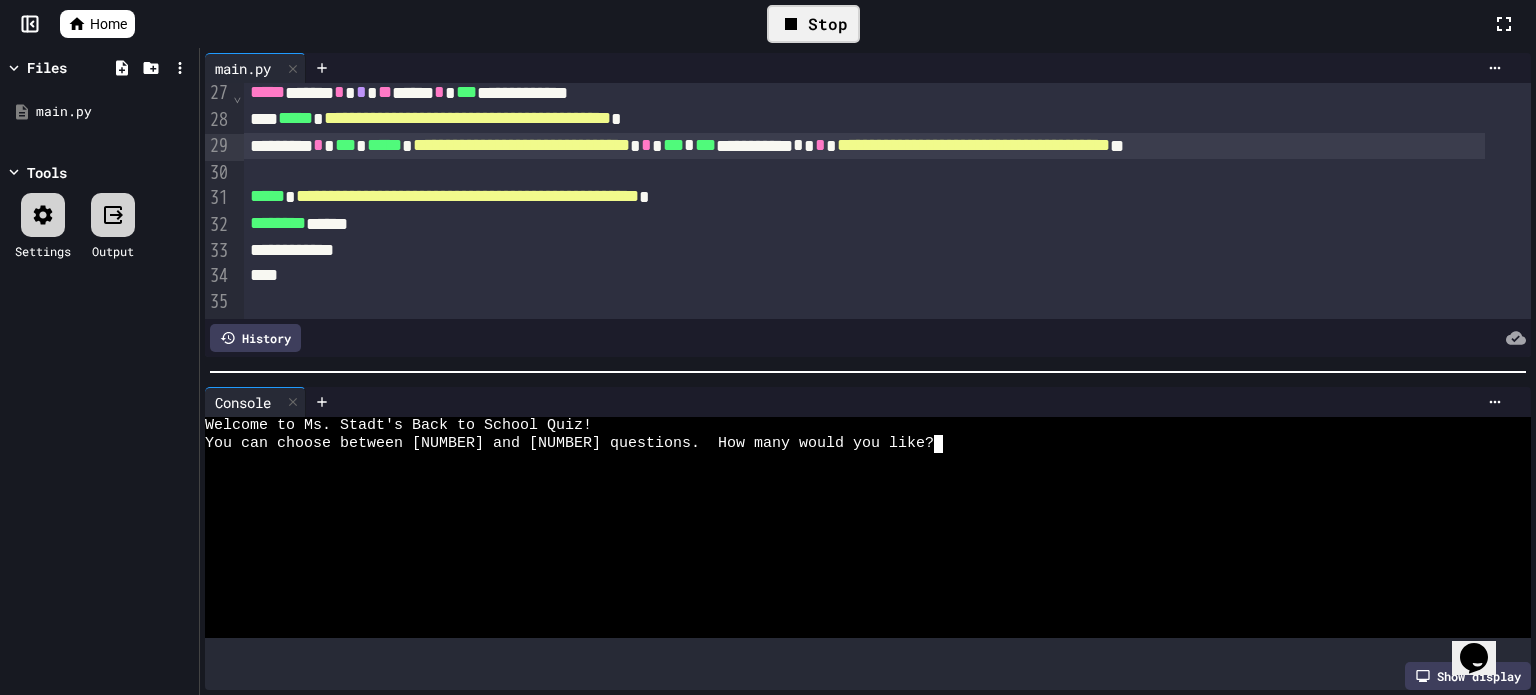 click at bounding box center [812, 444] 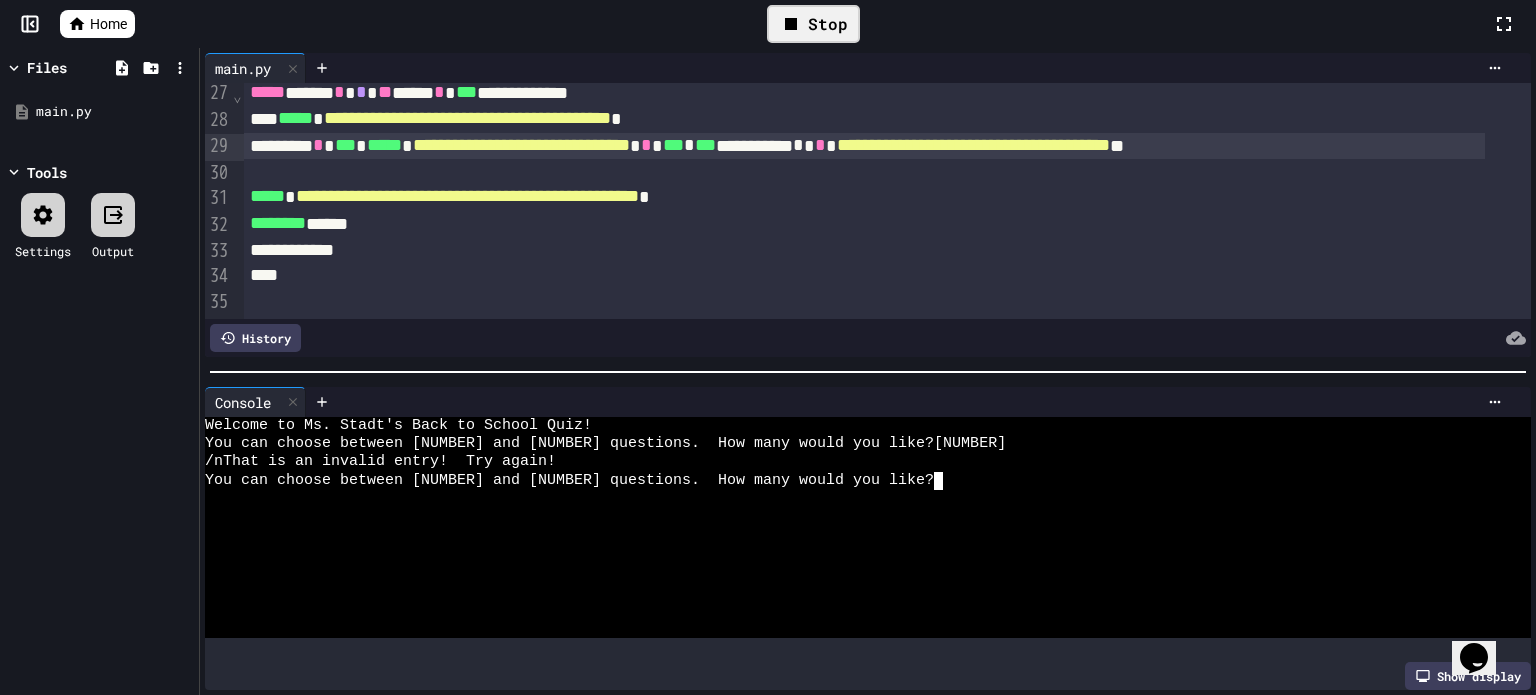 click on "Stop" at bounding box center (813, 24) 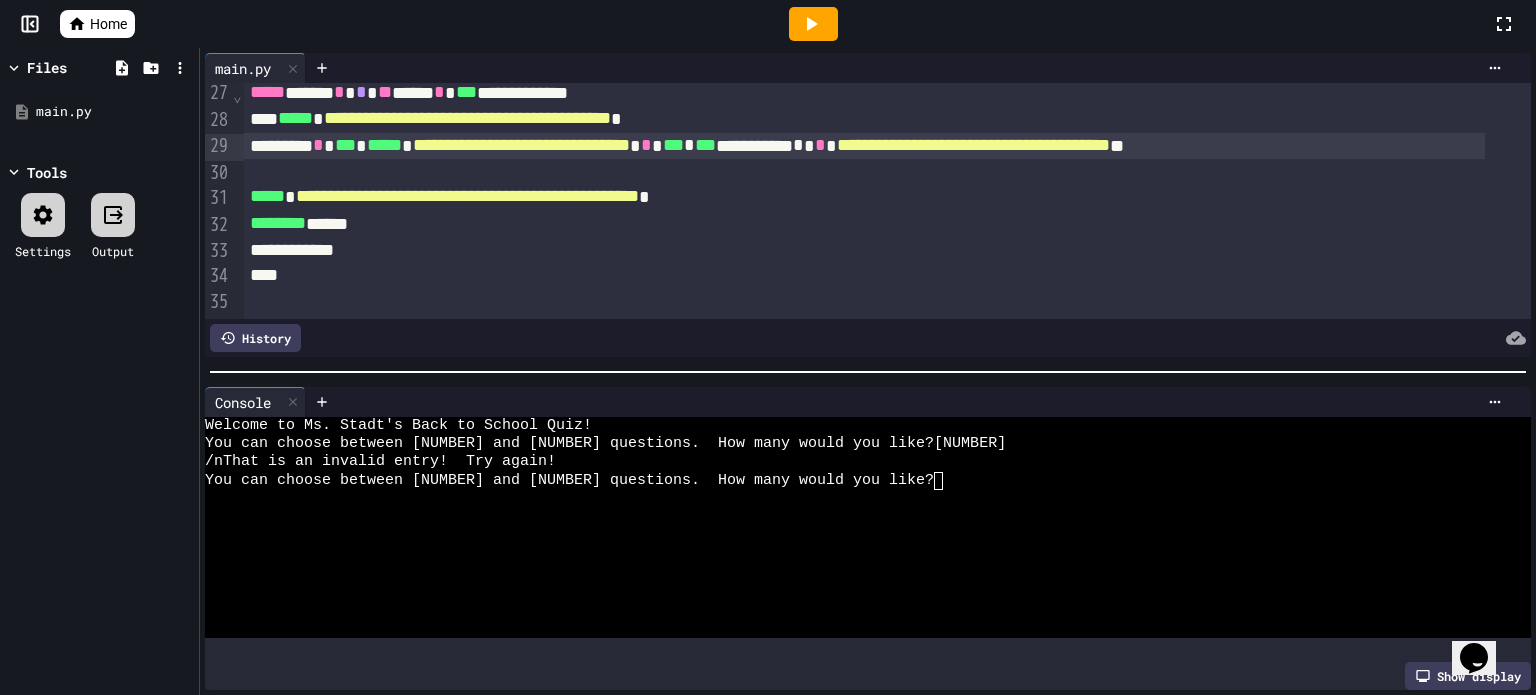 click on "**********" at bounding box center (467, 118) 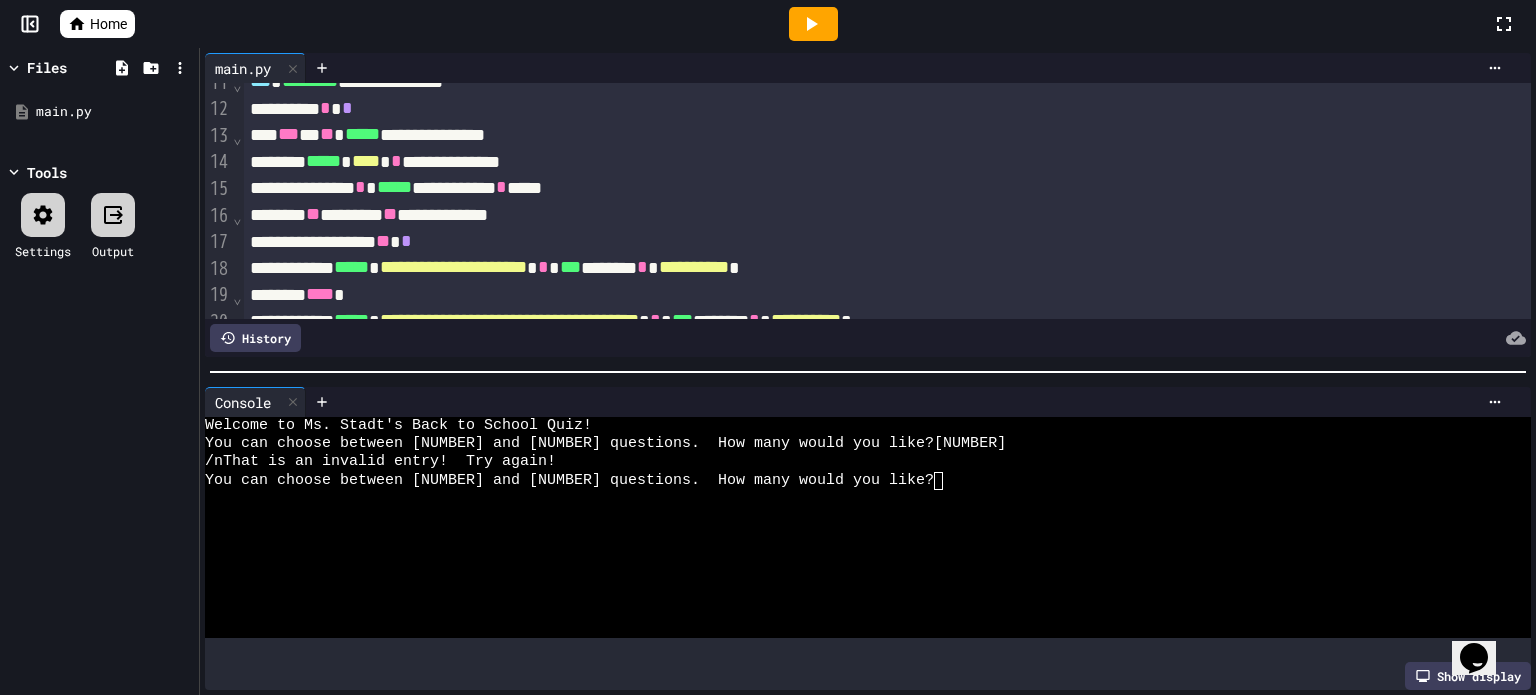 scroll, scrollTop: 261, scrollLeft: 0, axis: vertical 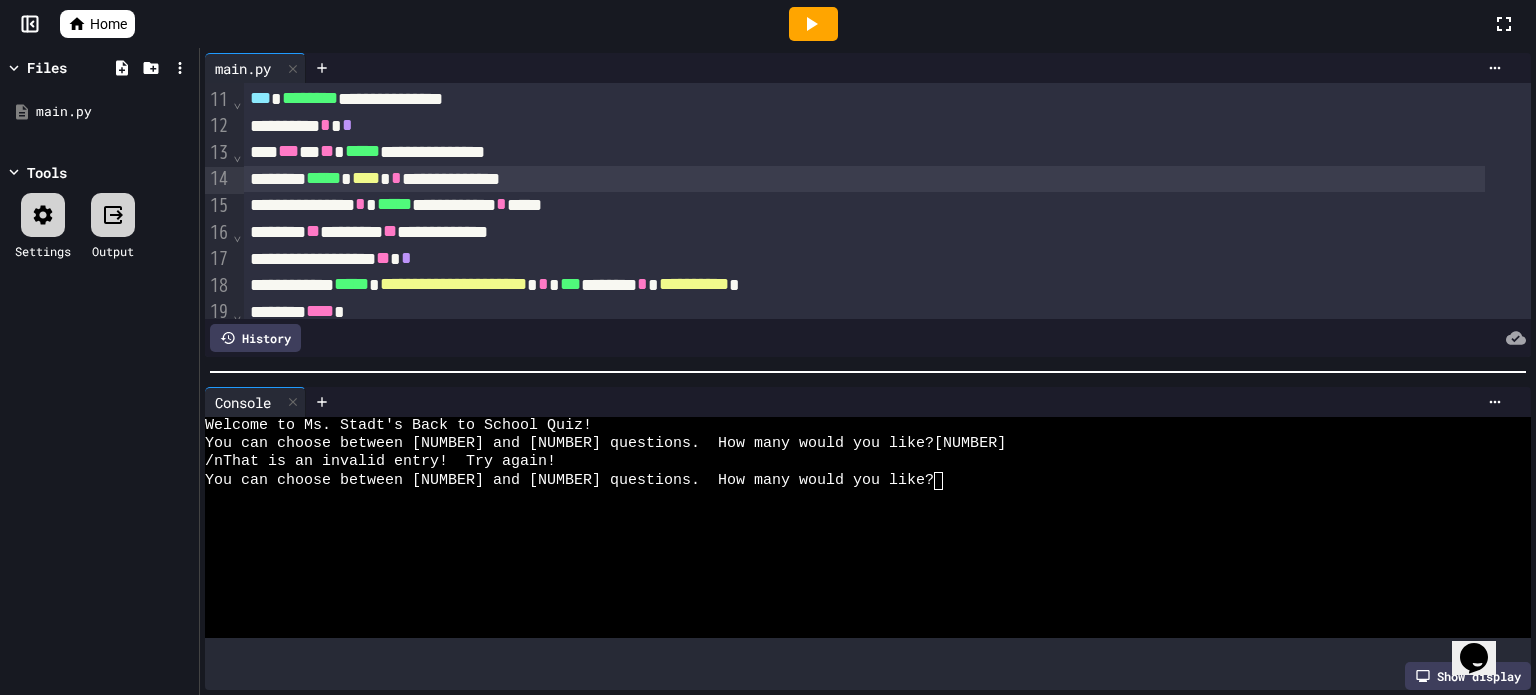 click on "****" at bounding box center (366, 178) 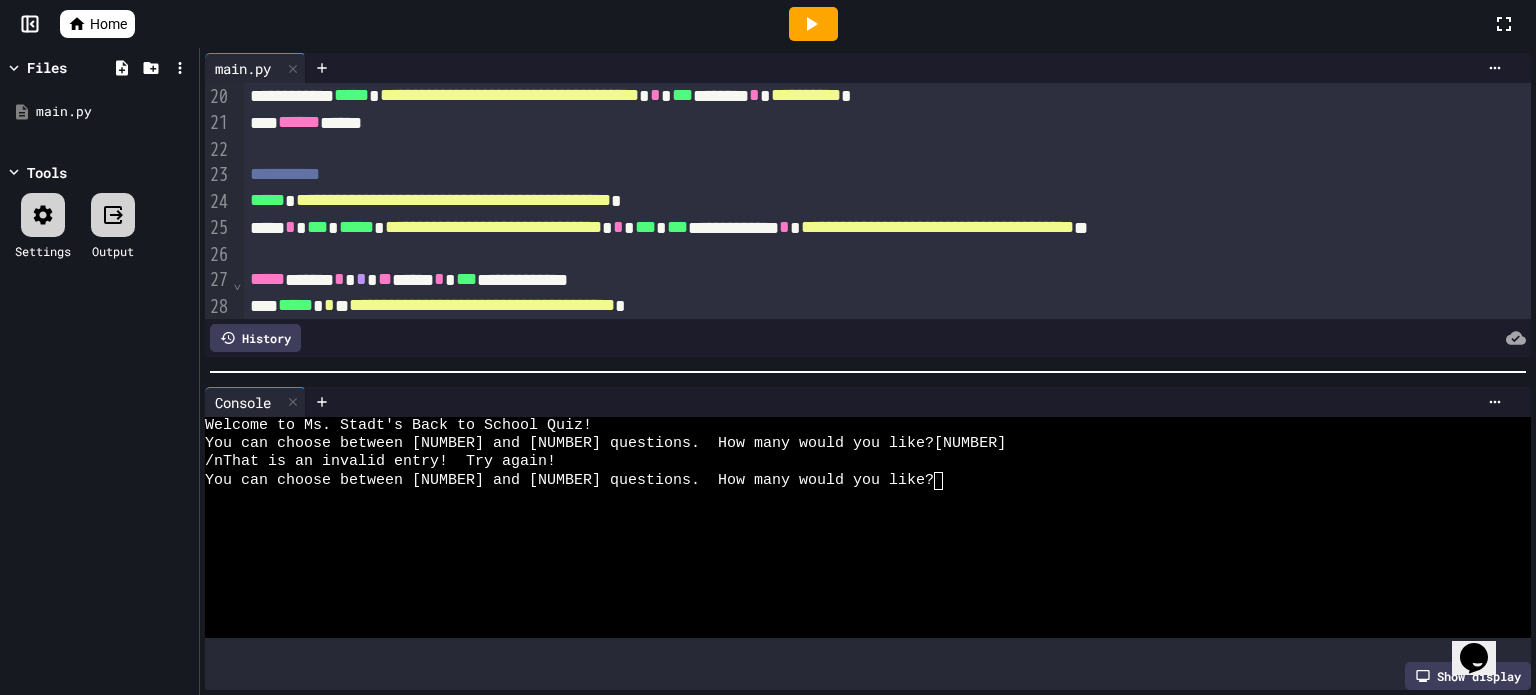 scroll, scrollTop: 712, scrollLeft: 0, axis: vertical 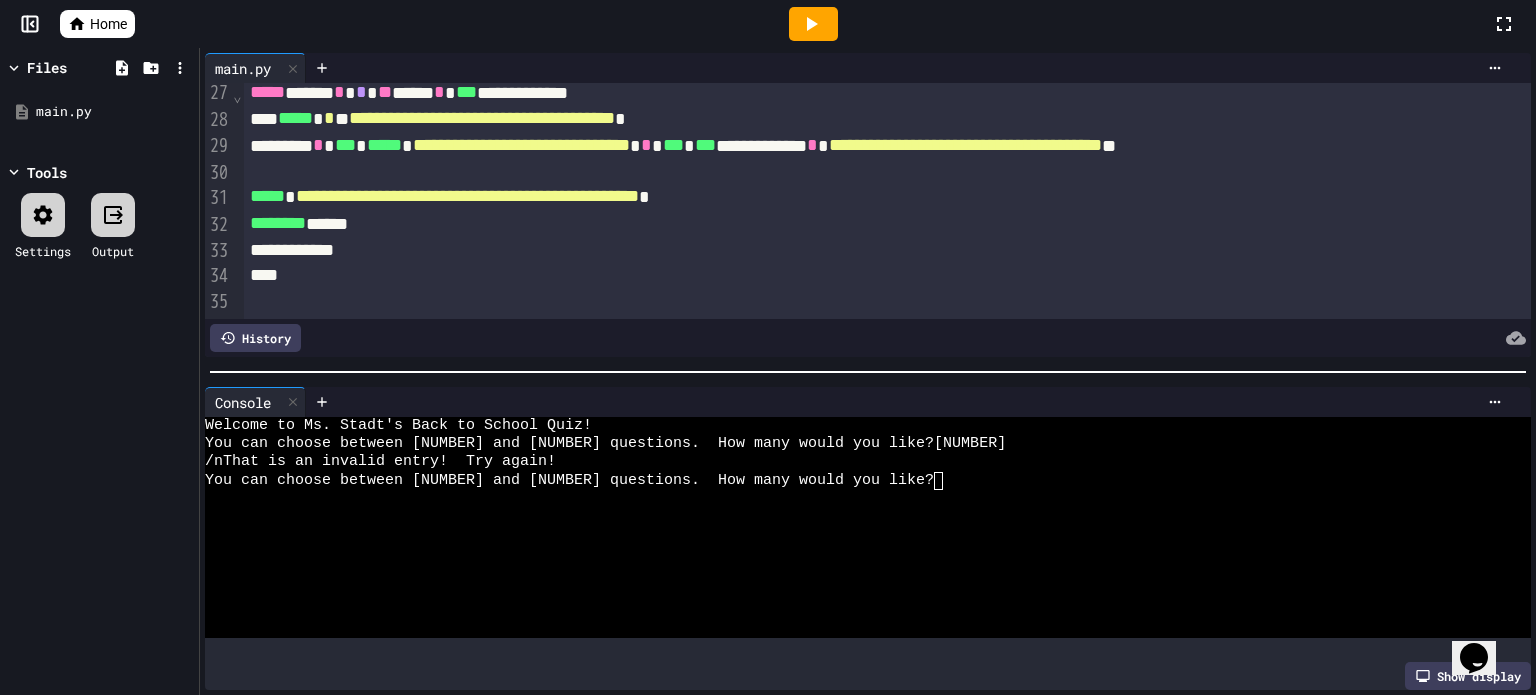 click 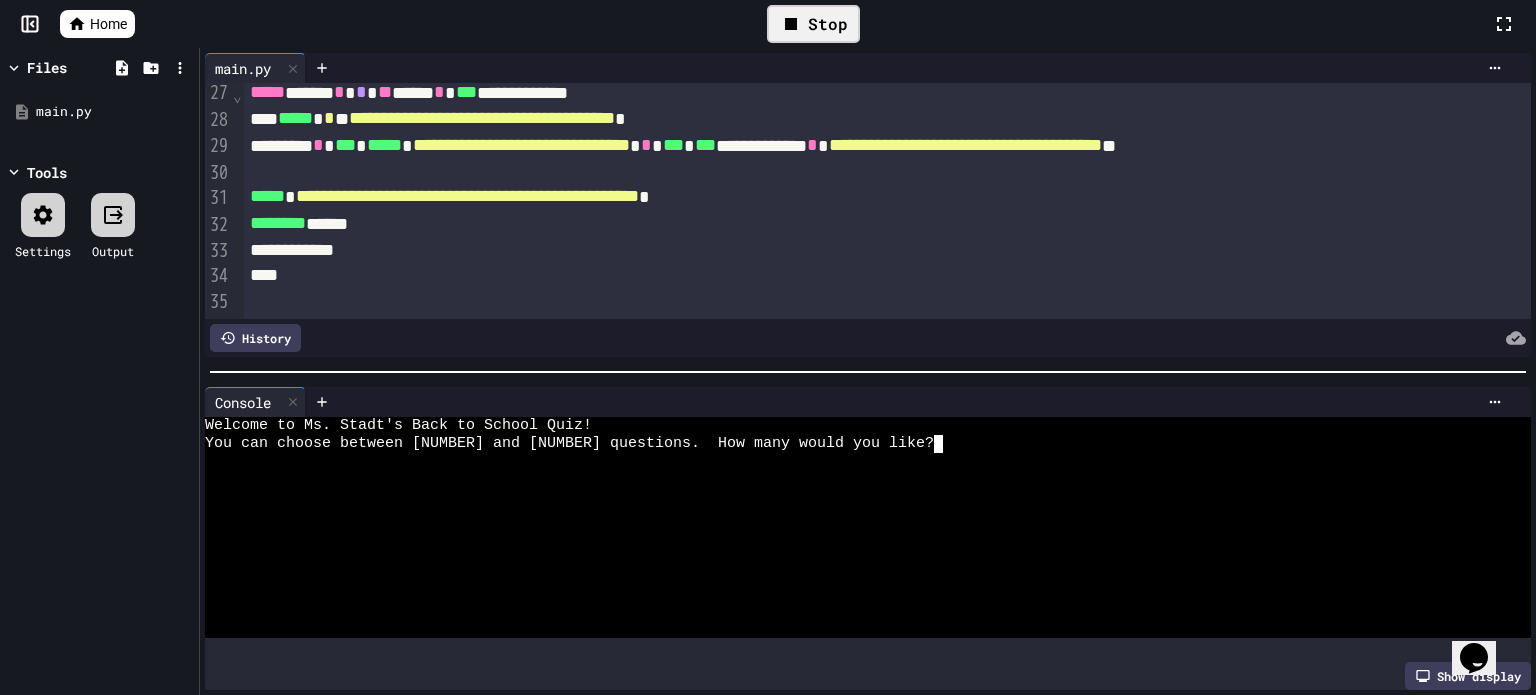 click at bounding box center (812, 444) 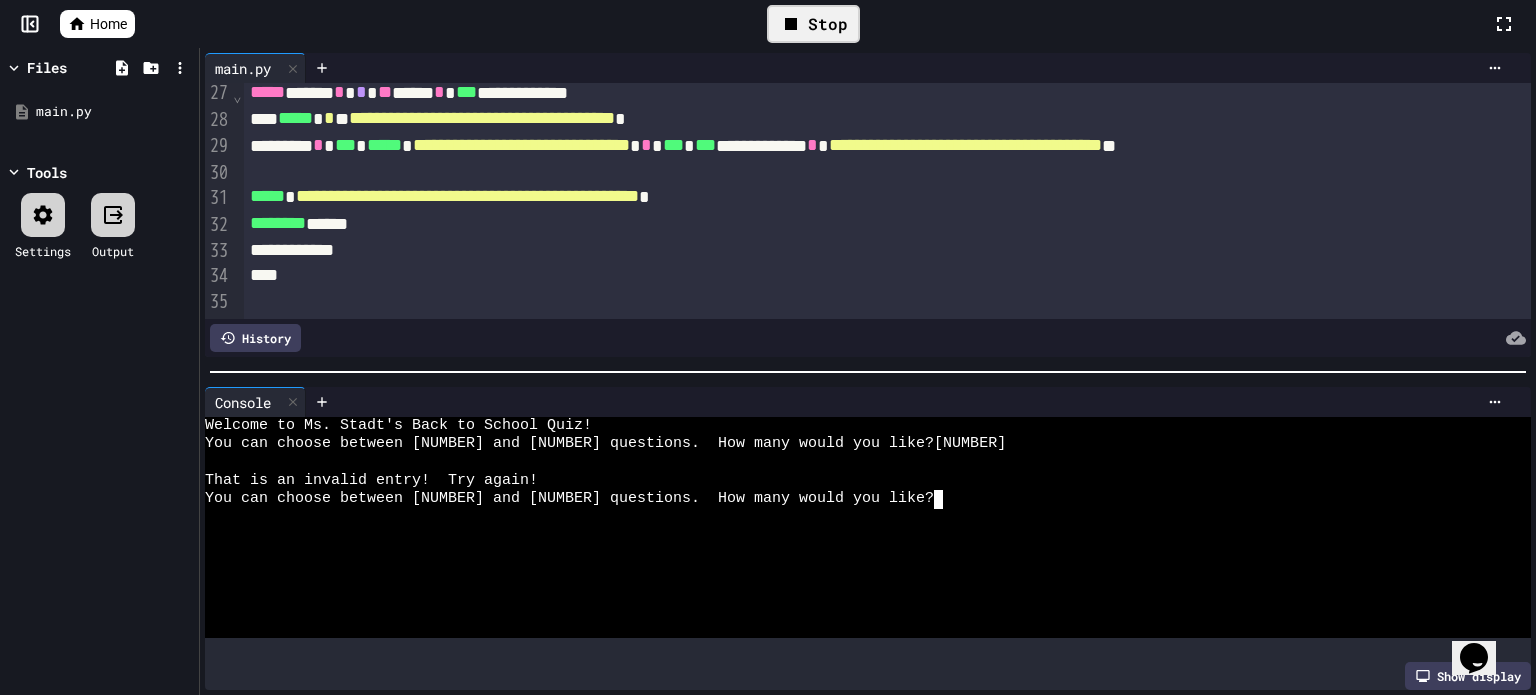 click on "Stop" at bounding box center (813, 24) 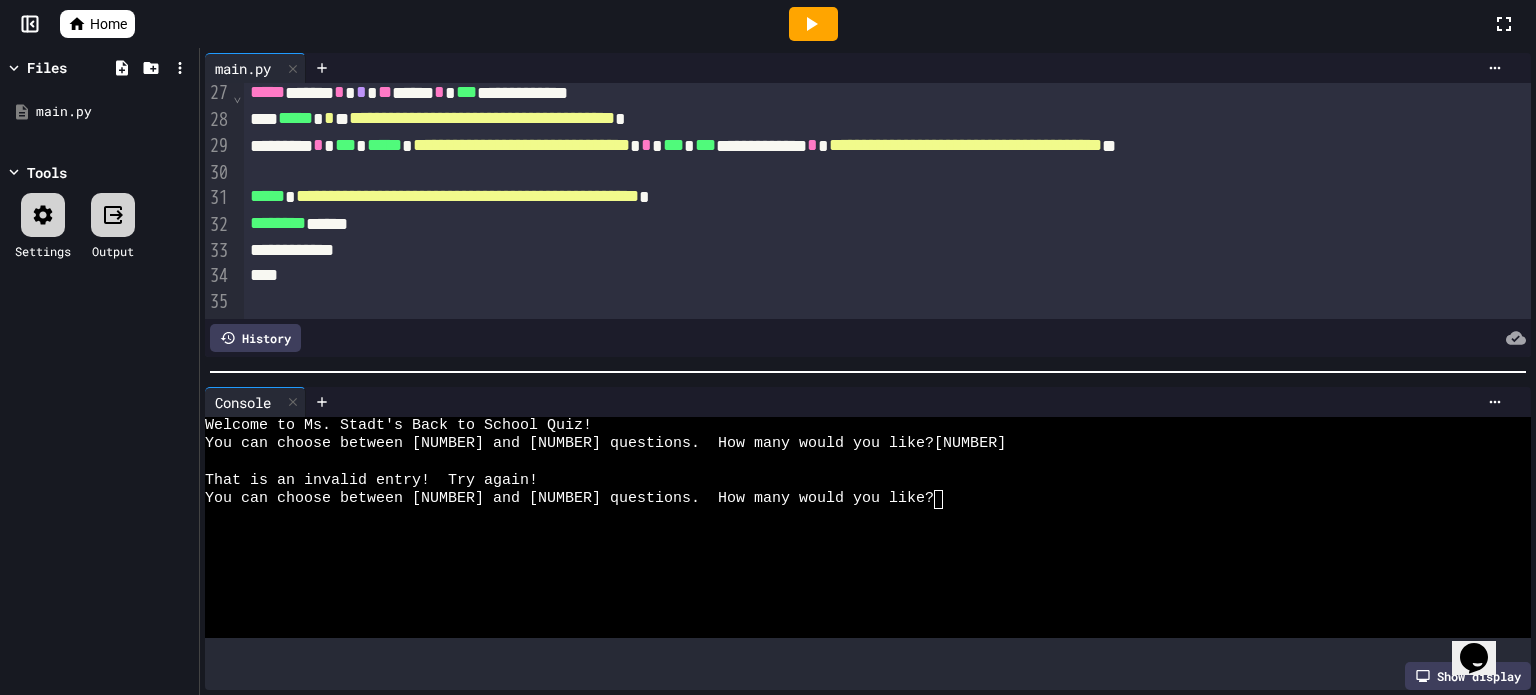 click on "**********" at bounding box center (965, 145) 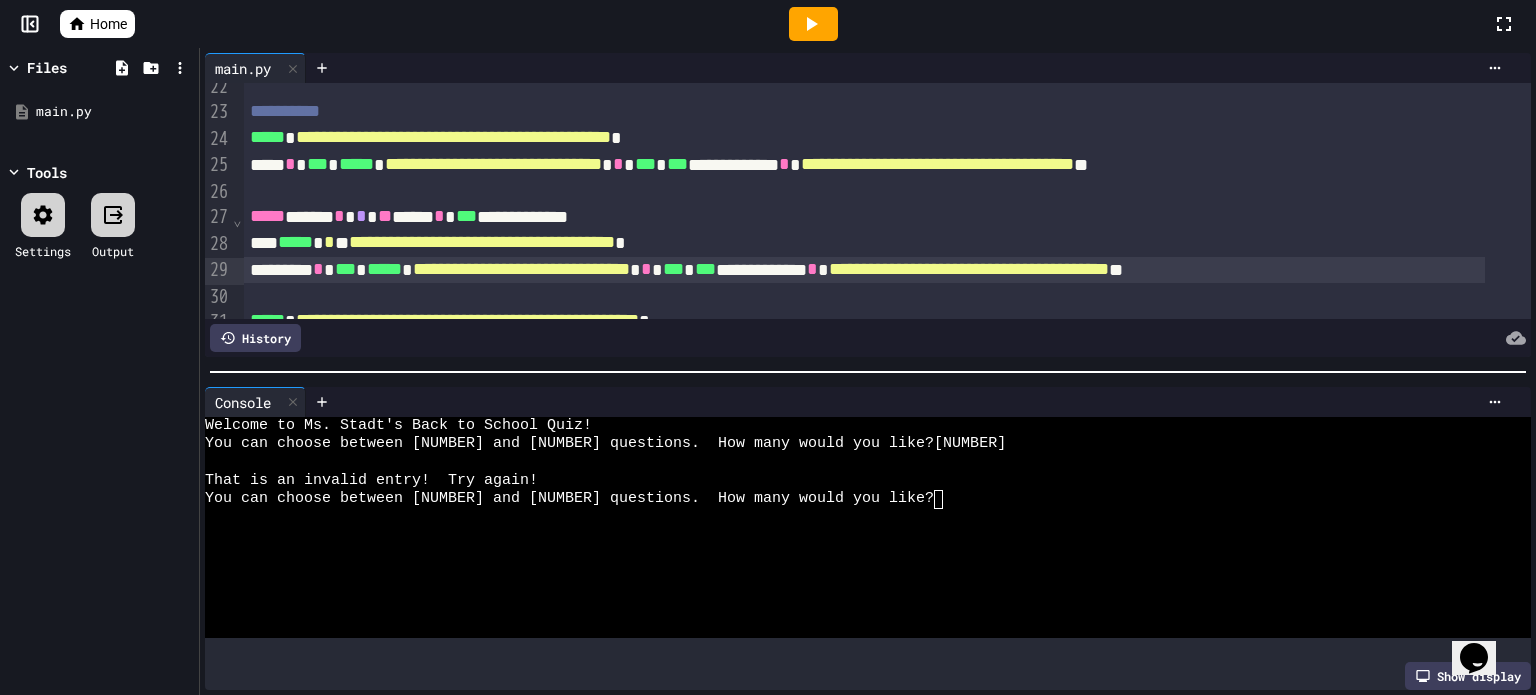 scroll, scrollTop: 553, scrollLeft: 0, axis: vertical 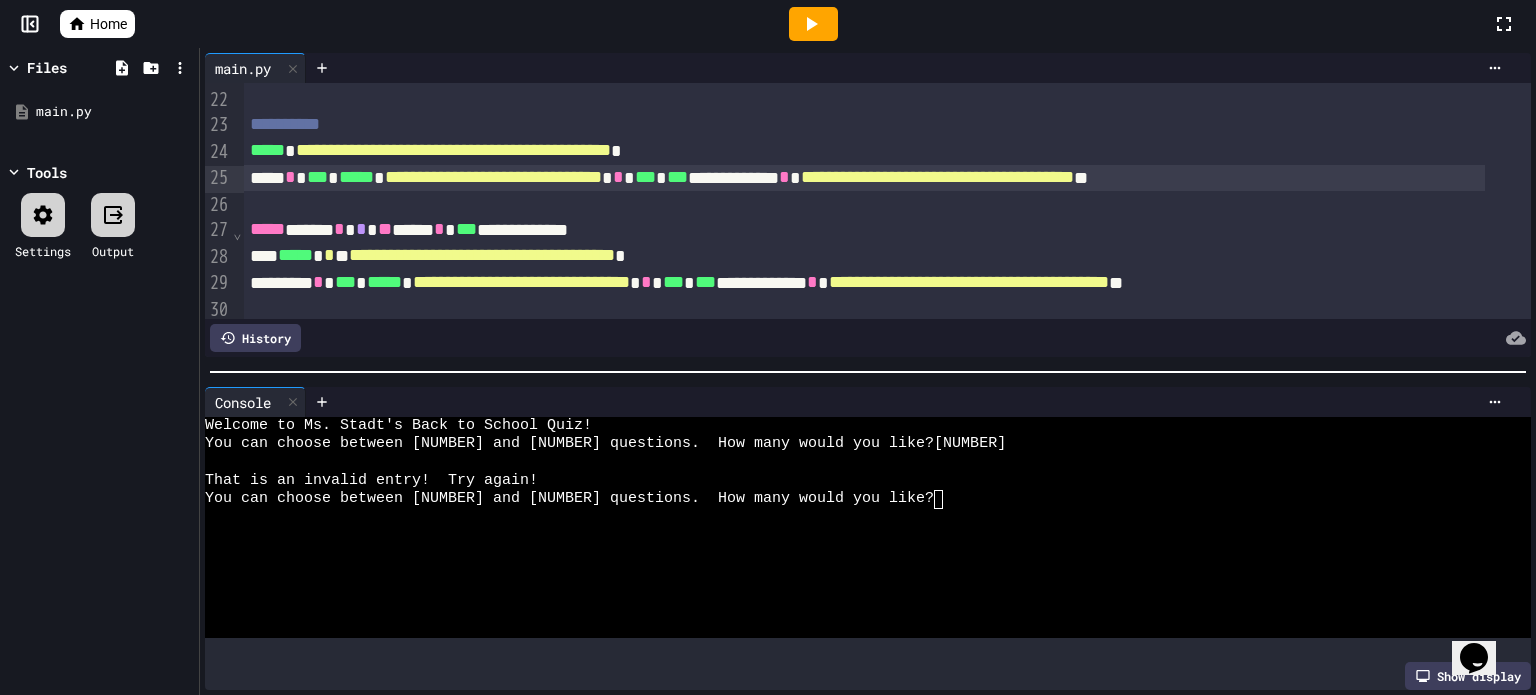 click on "**********" at bounding box center [937, 177] 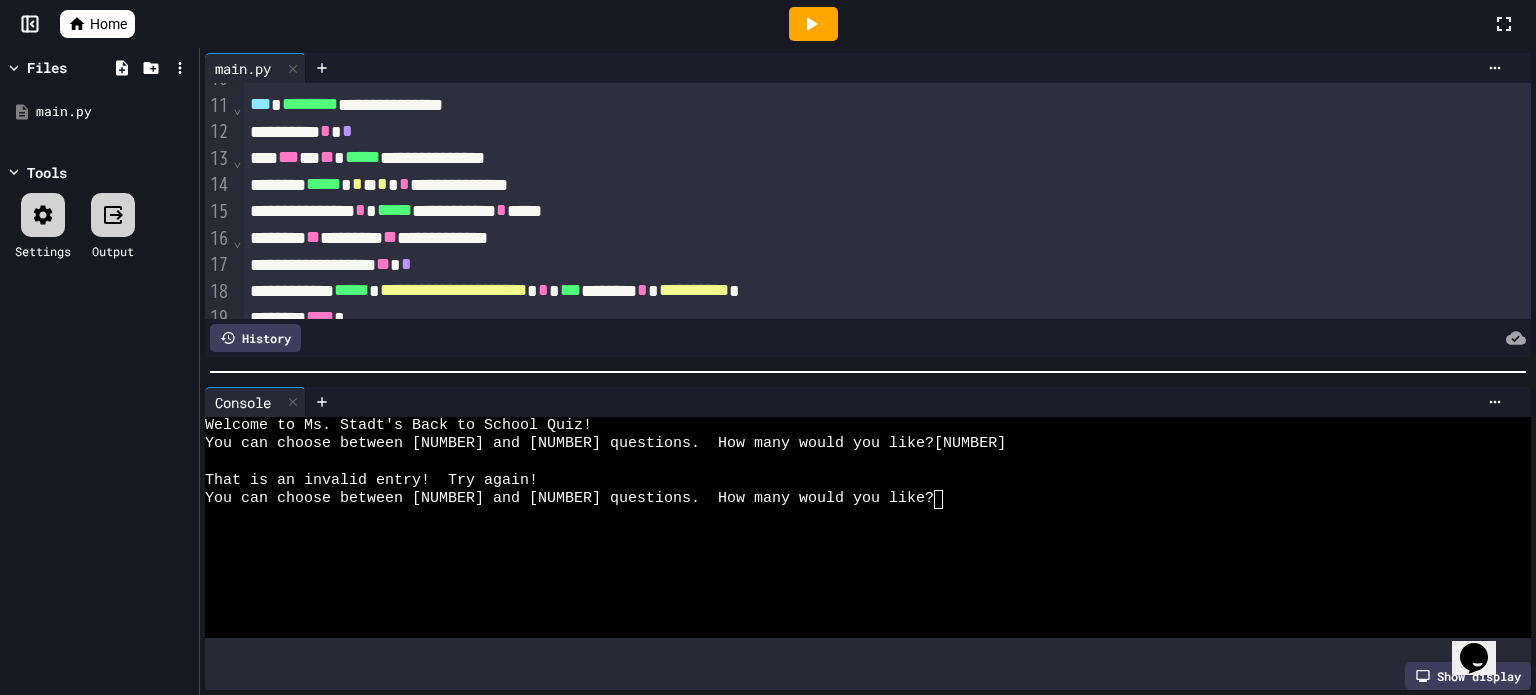 scroll, scrollTop: 242, scrollLeft: 0, axis: vertical 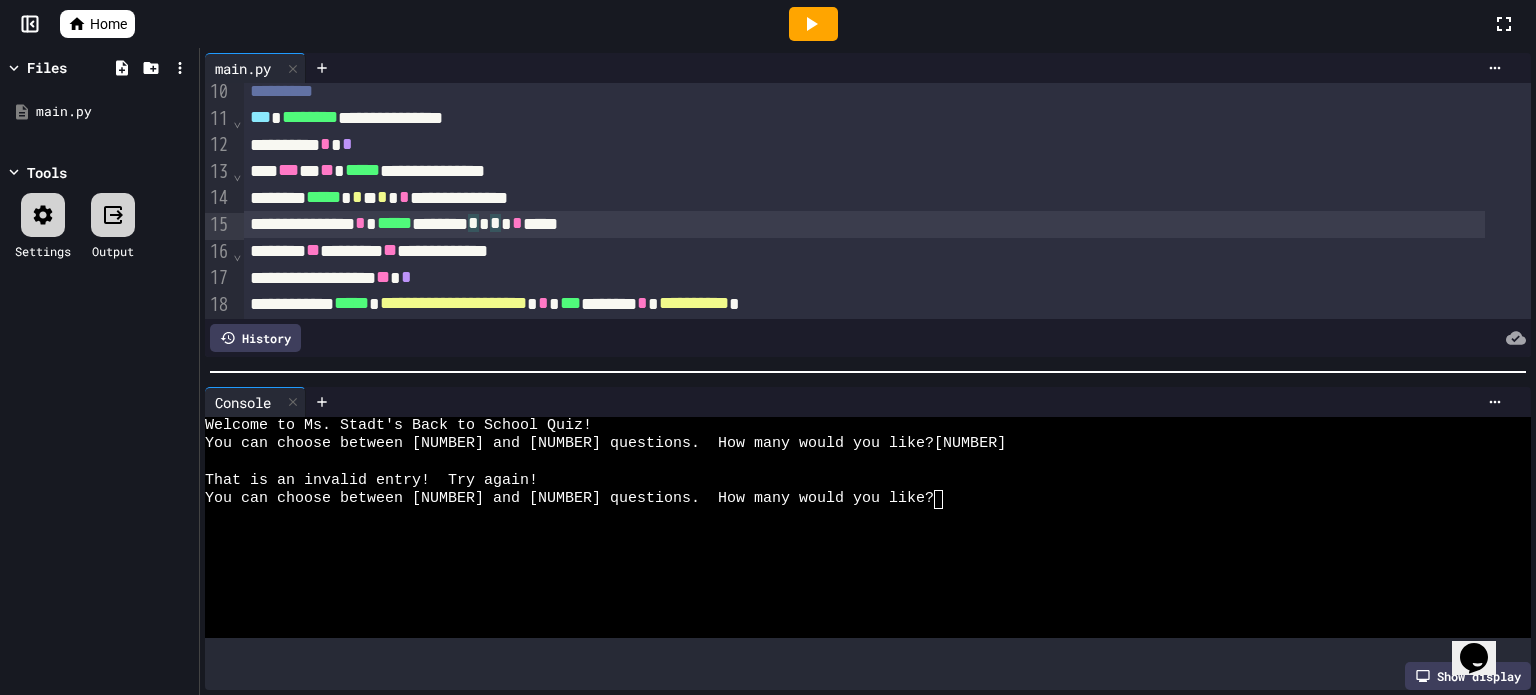 click on "****** *   ***** ******** * * * * * *****" at bounding box center [864, 224] 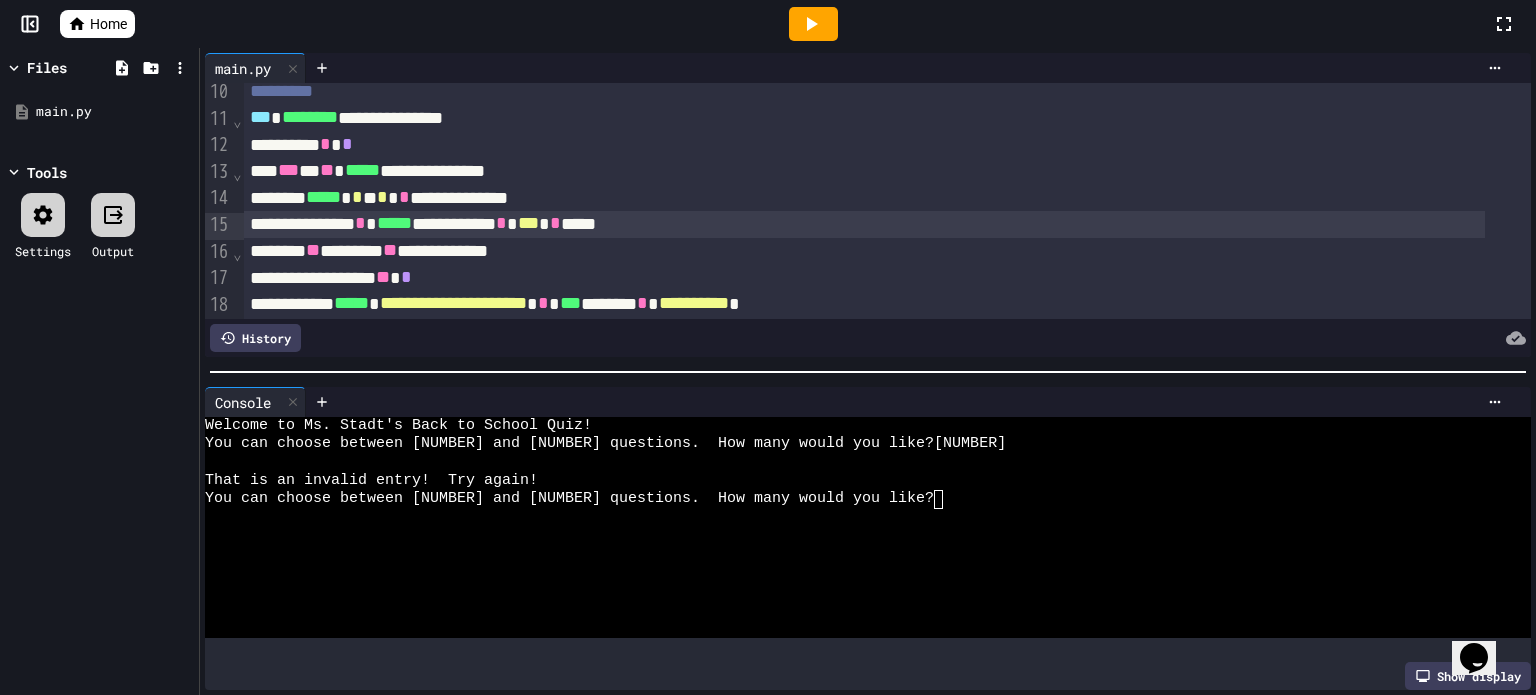 click 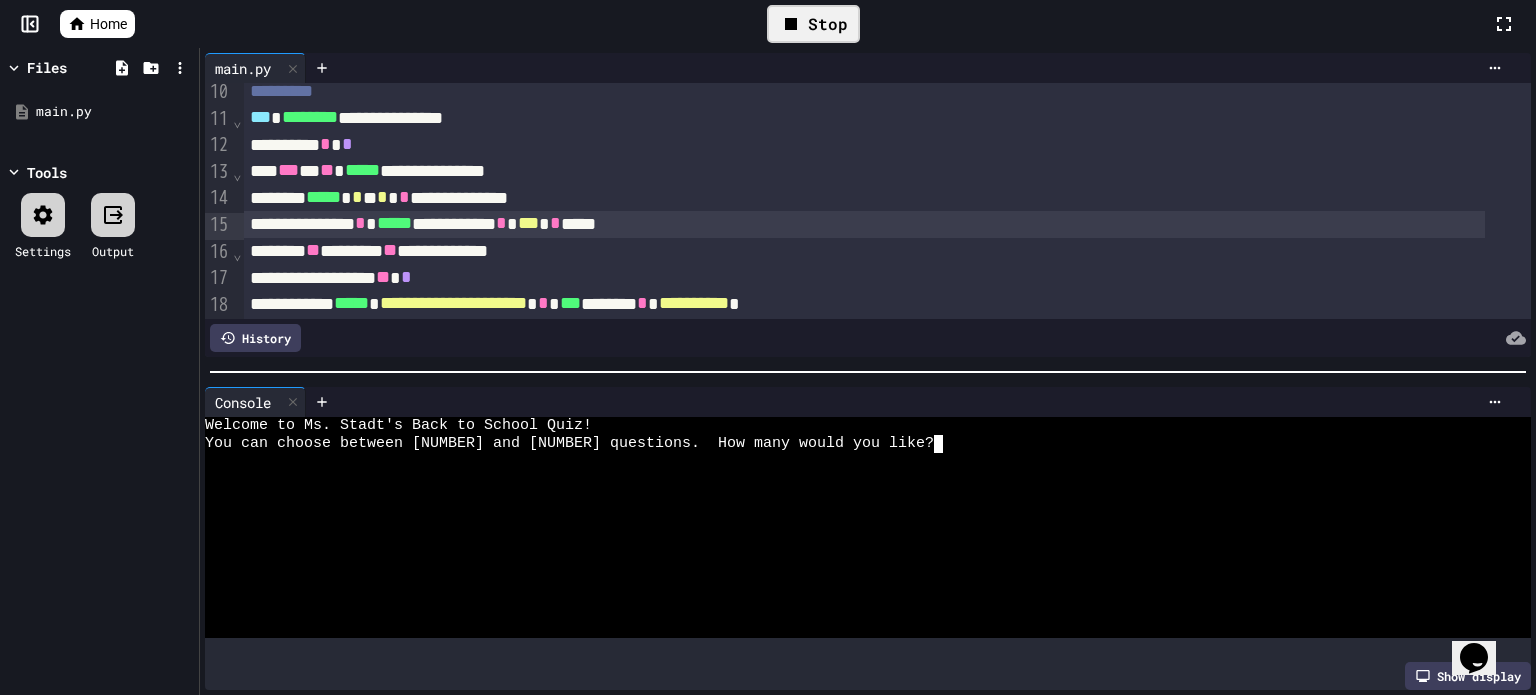 click at bounding box center [821, 444] 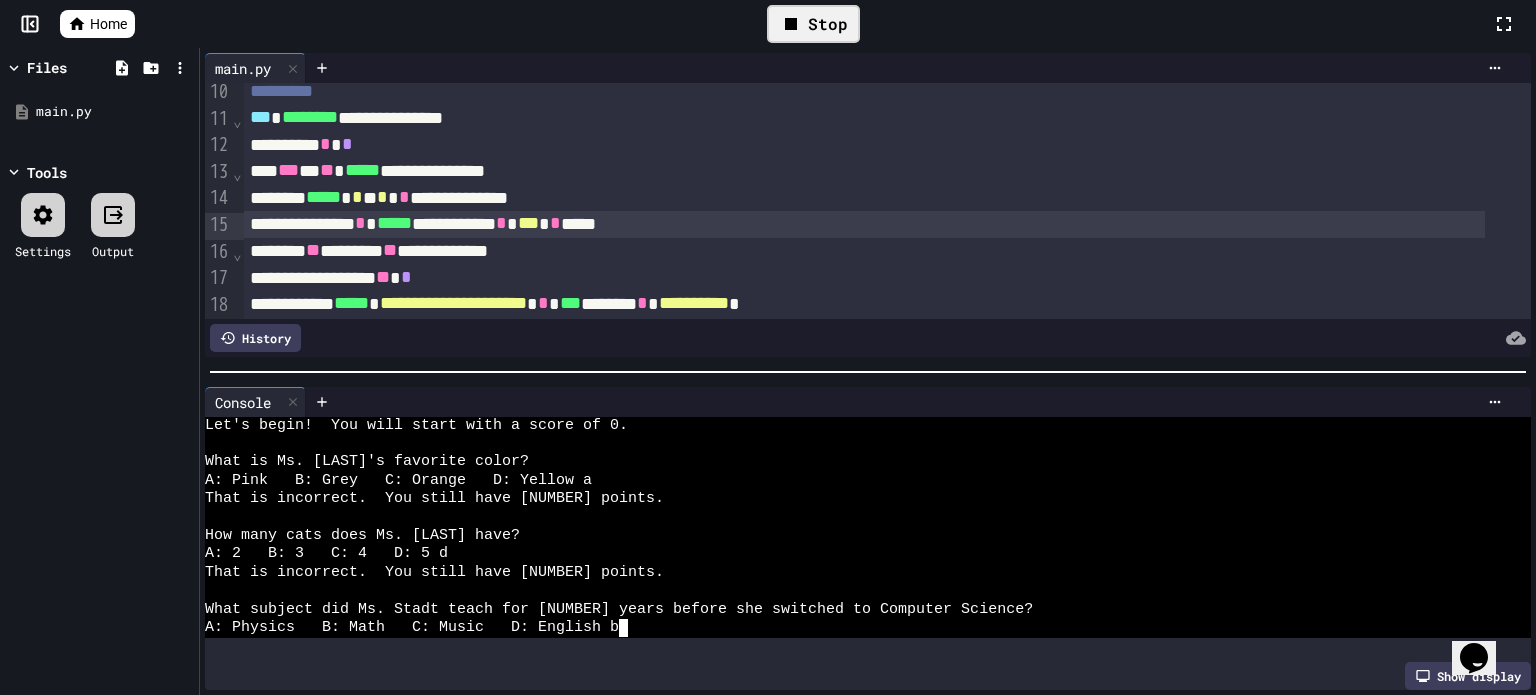 scroll, scrollTop: 184, scrollLeft: 0, axis: vertical 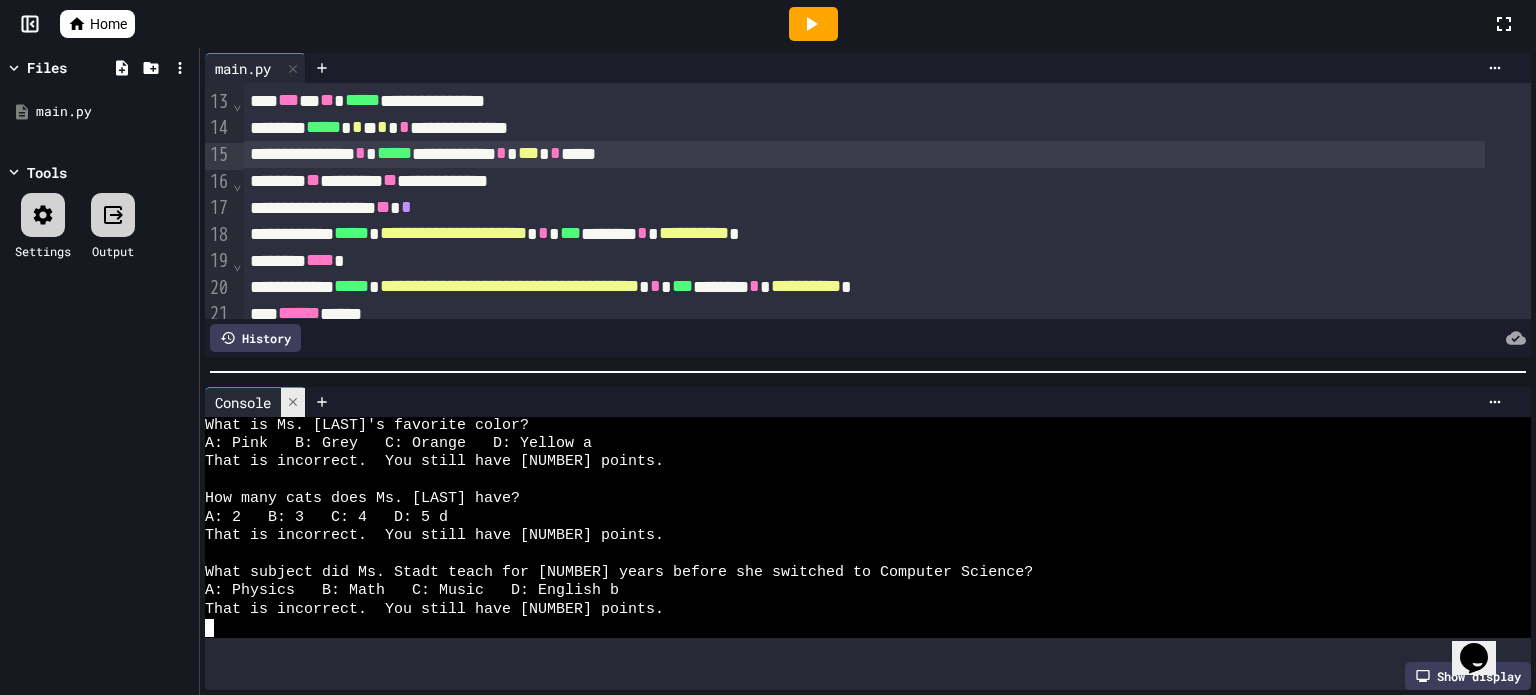 click 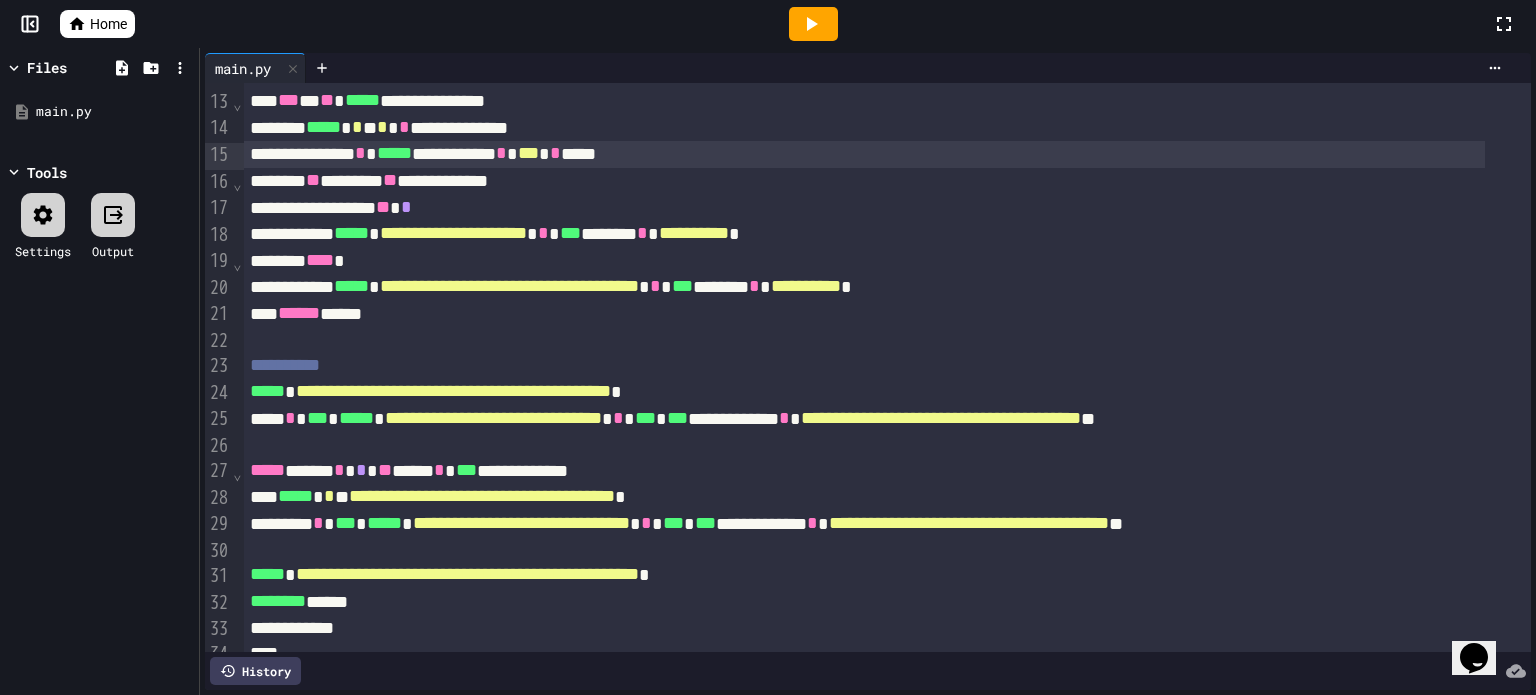 click on "**********" at bounding box center (467, 574) 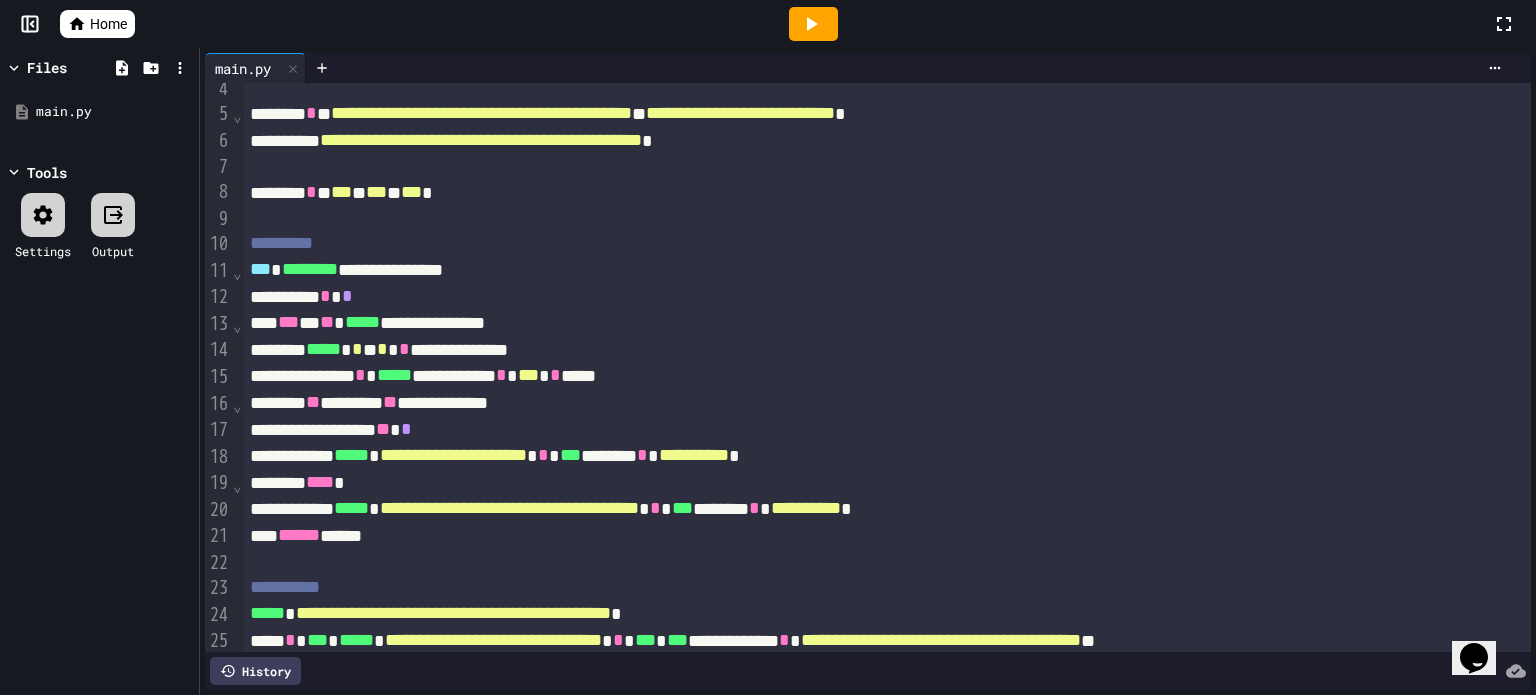 scroll, scrollTop: 88, scrollLeft: 0, axis: vertical 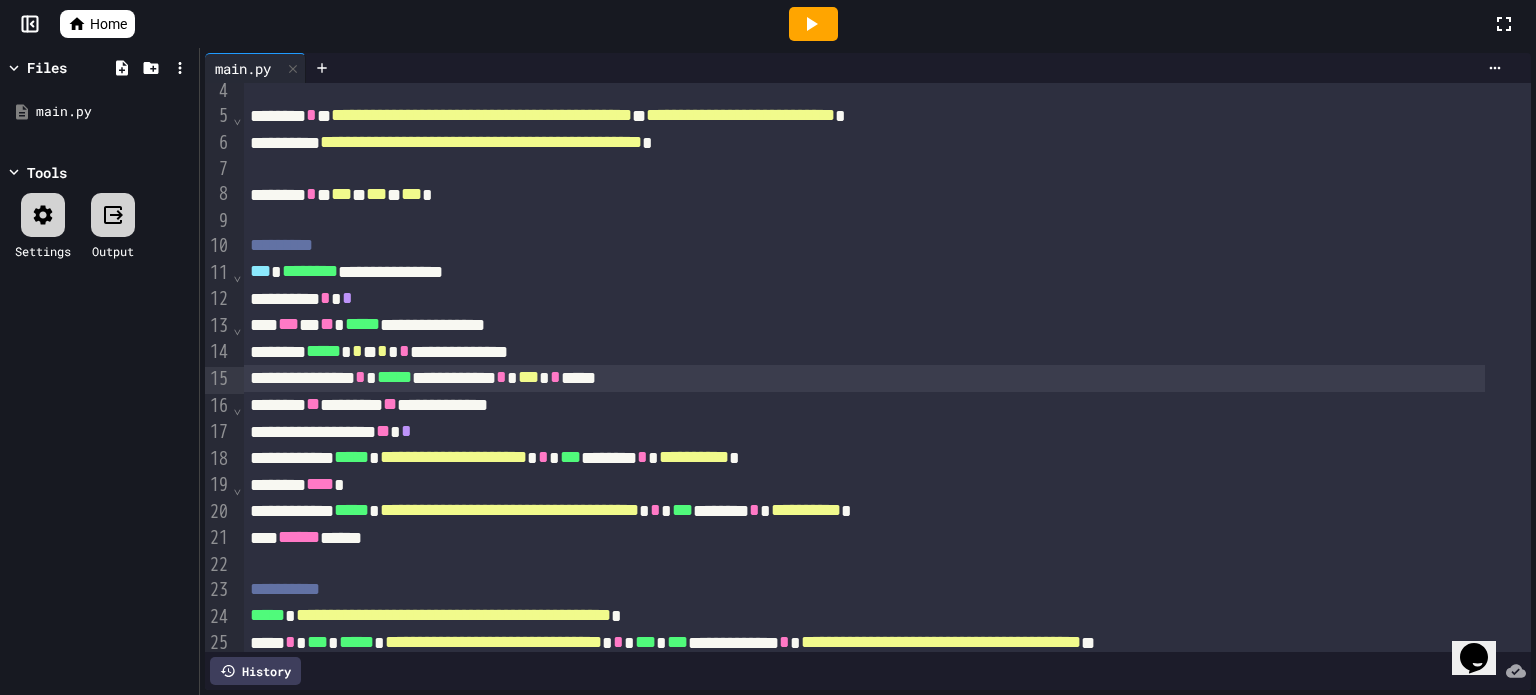 click on "**********" at bounding box center [864, 378] 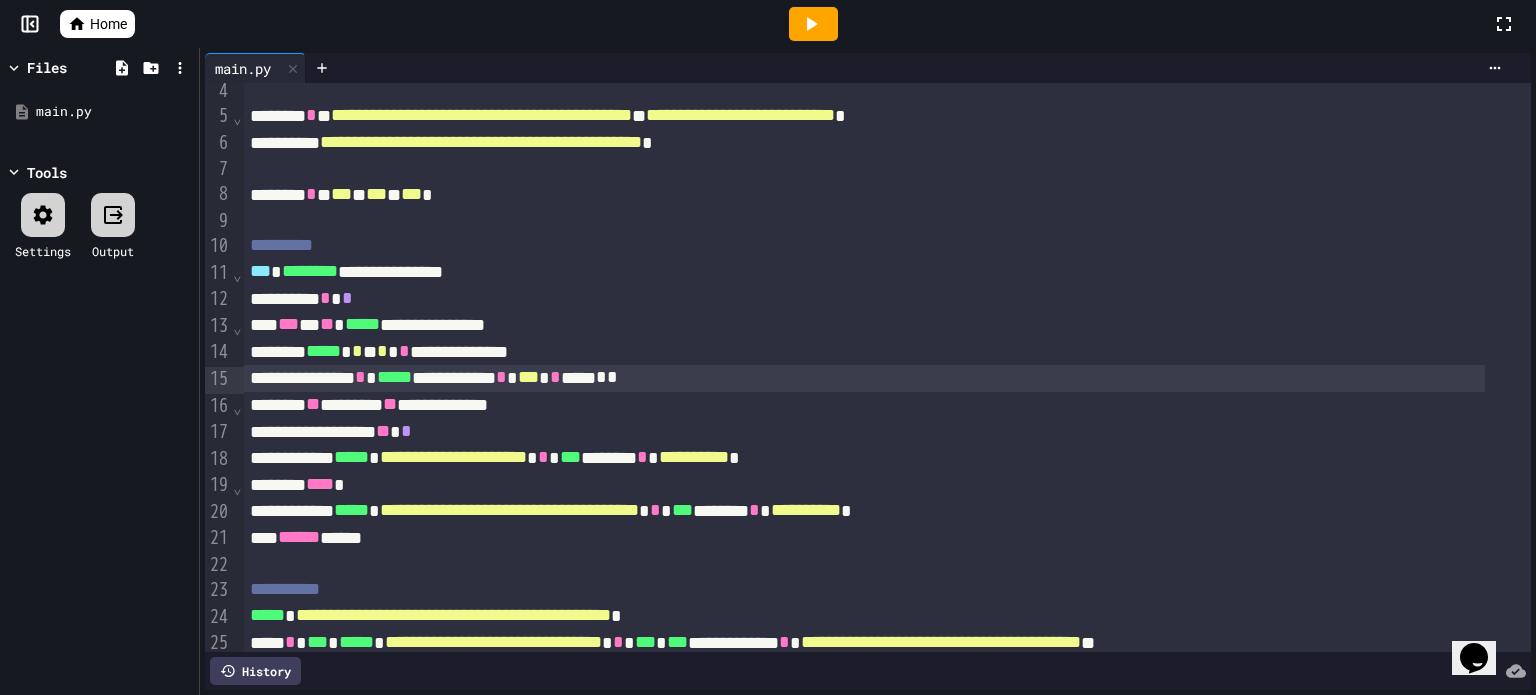 click 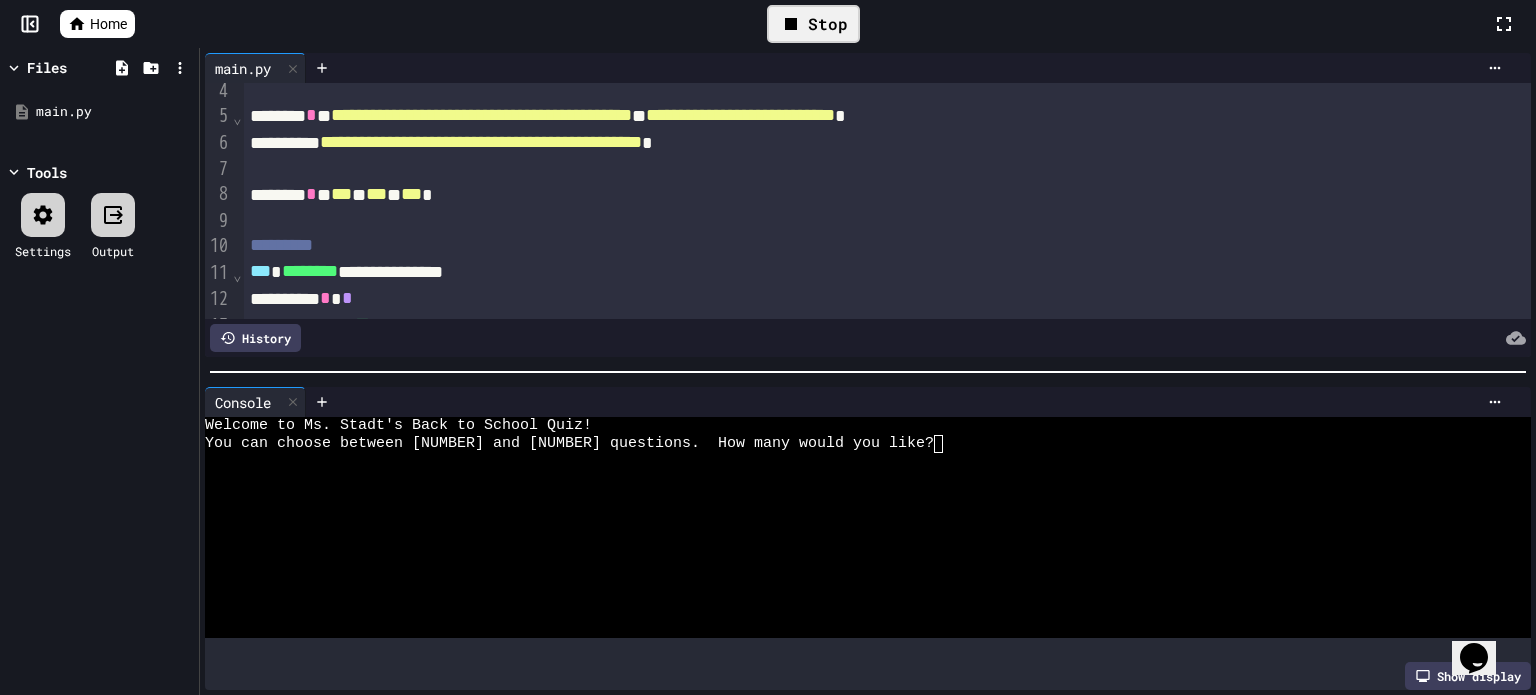 click on "You can choose between [NUMBER] and [NUMBER] questions.  How many would you like?" at bounding box center (848, 444) 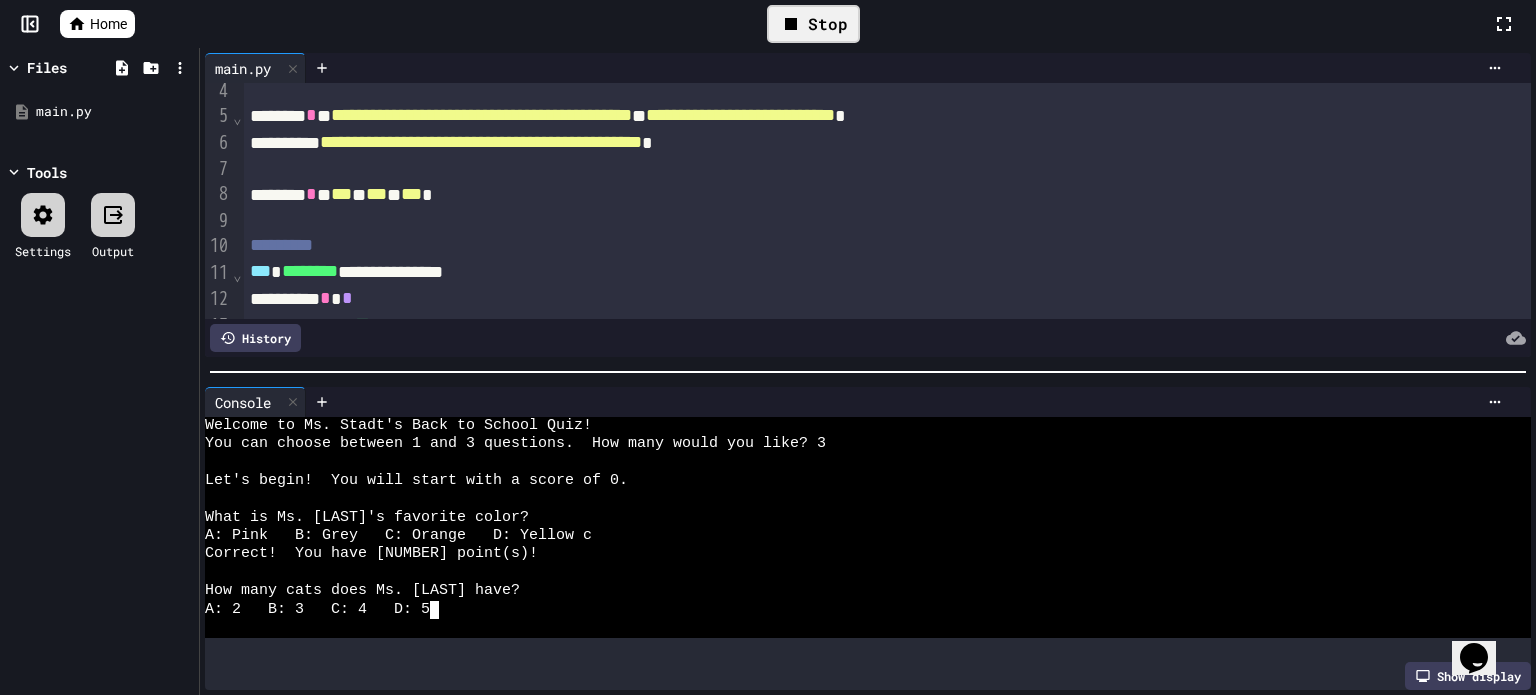 type on "*" 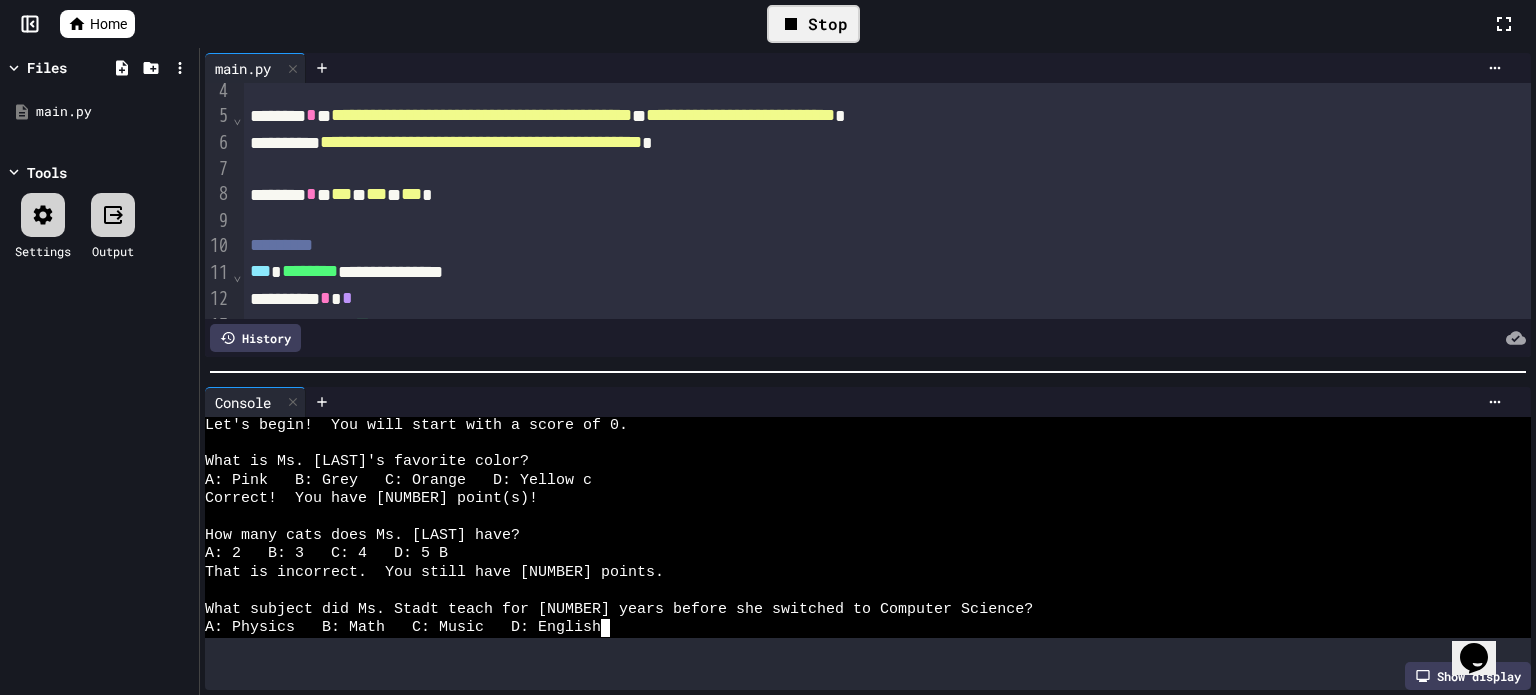 scroll, scrollTop: 55, scrollLeft: 0, axis: vertical 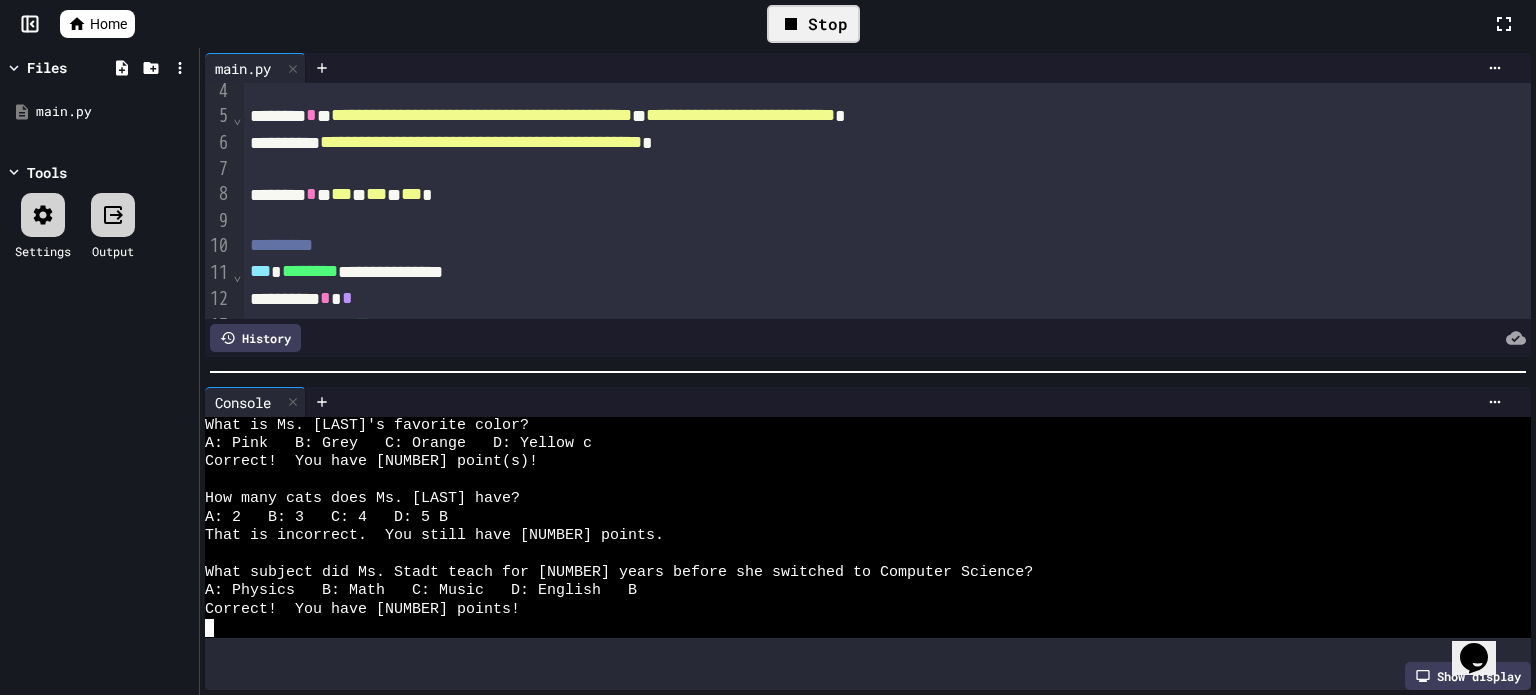 type 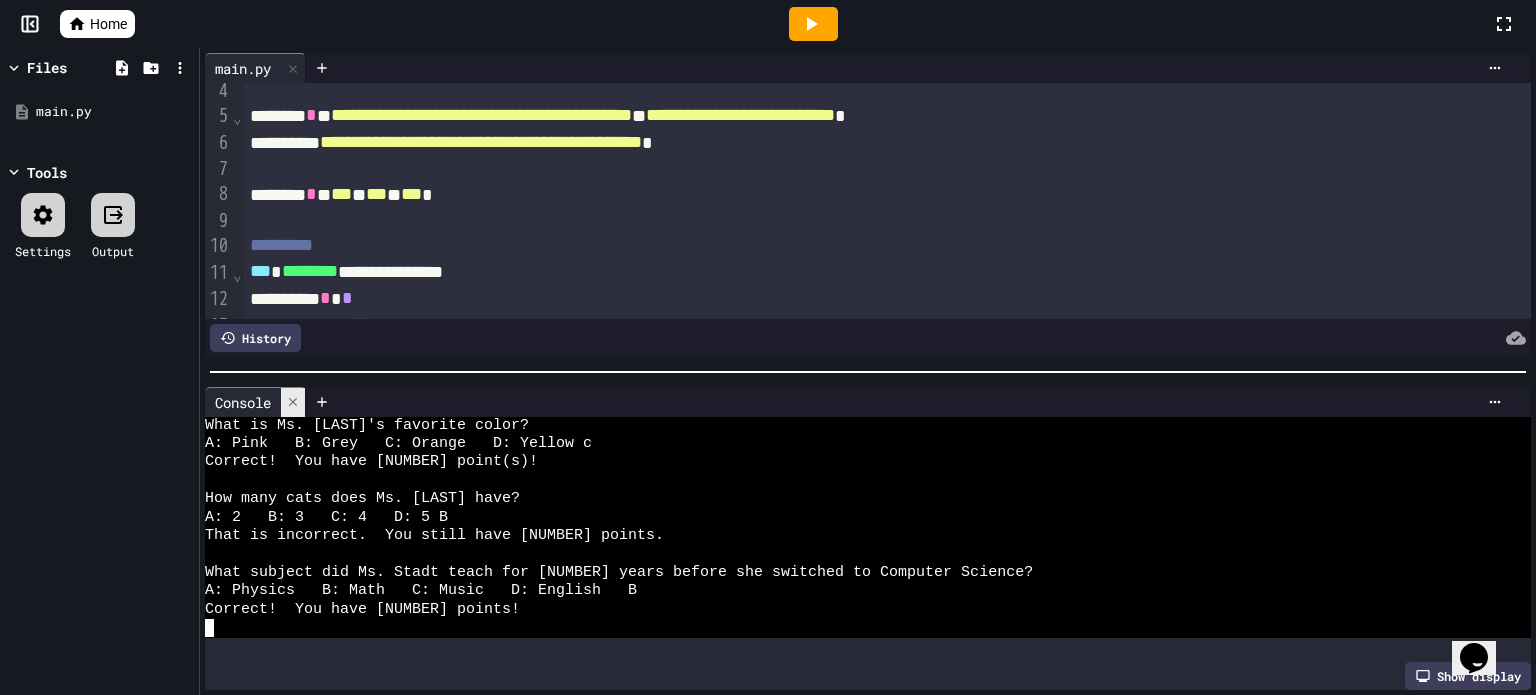 click 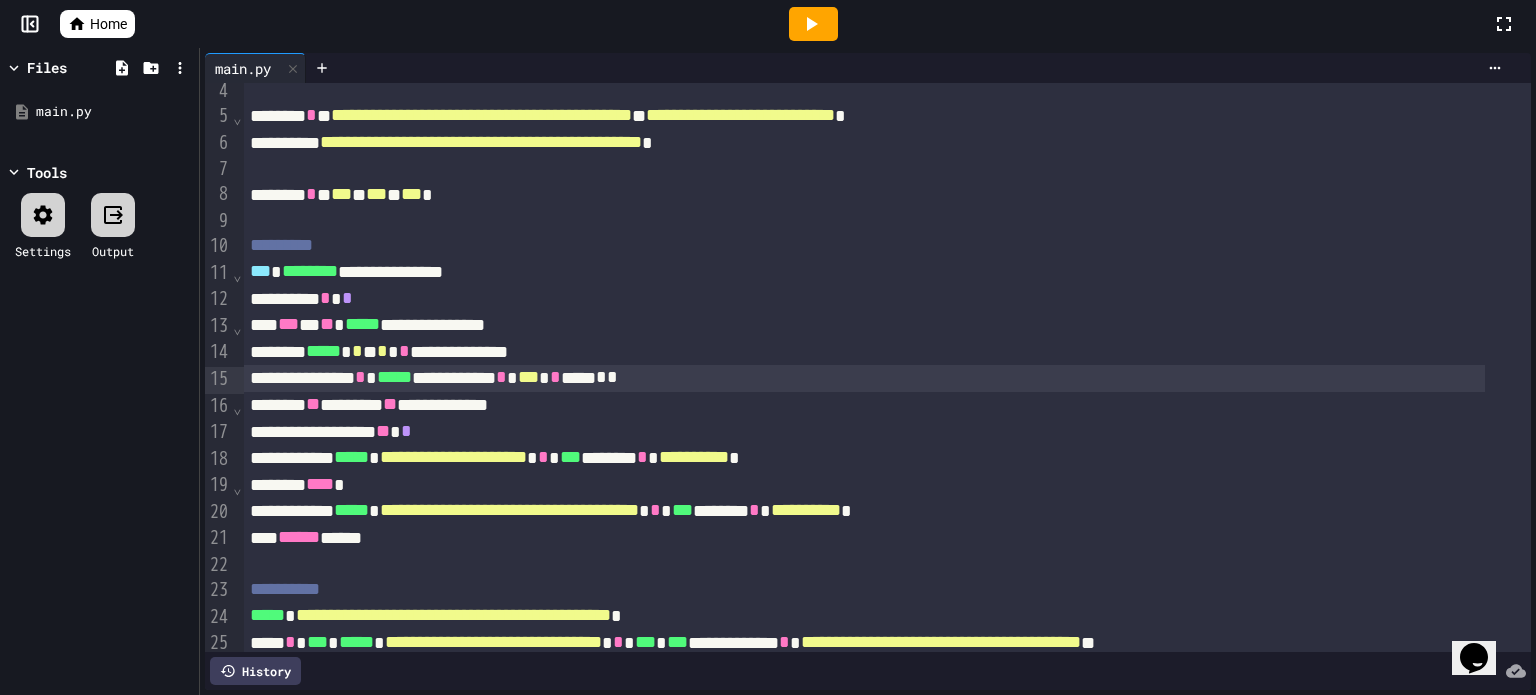 drag, startPoint x: 868, startPoint y: 457, endPoint x: 904, endPoint y: 421, distance: 50.91169 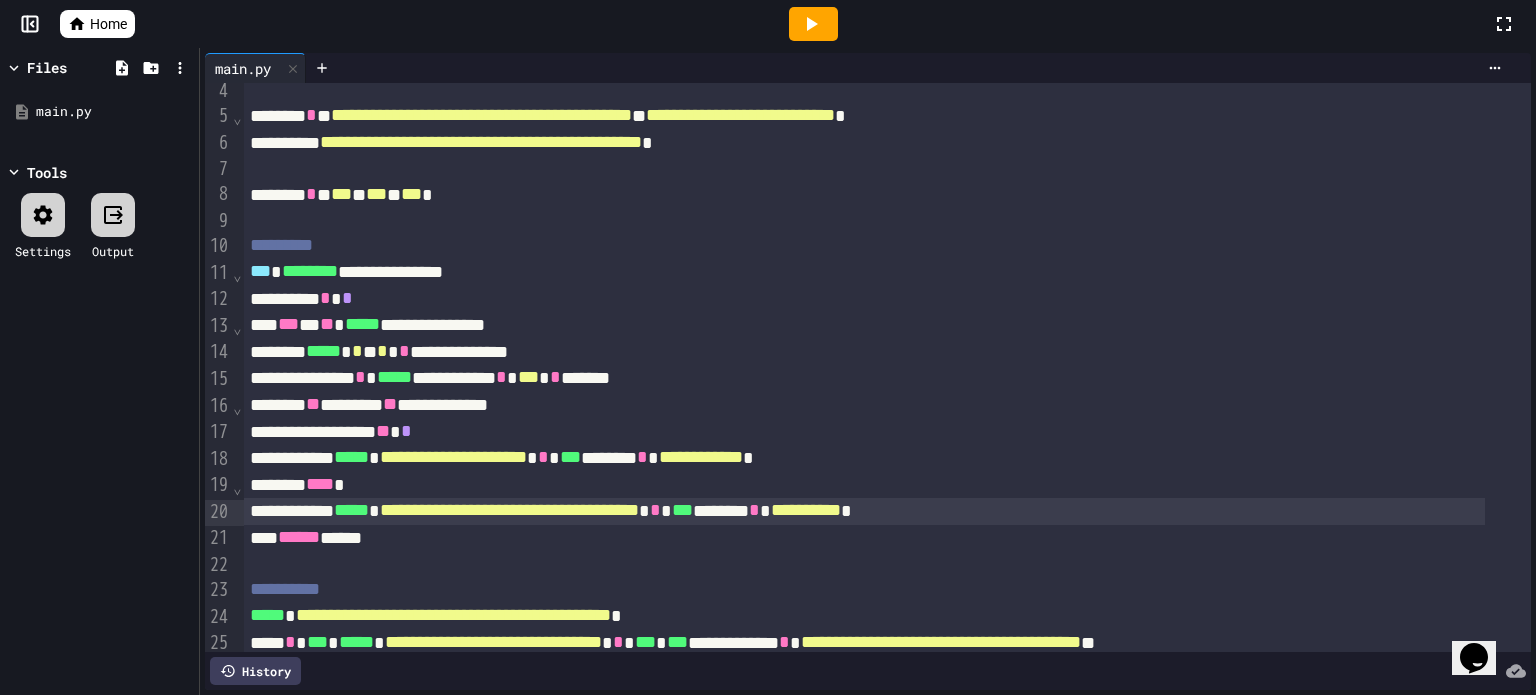 click on "**********" at bounding box center [806, 510] 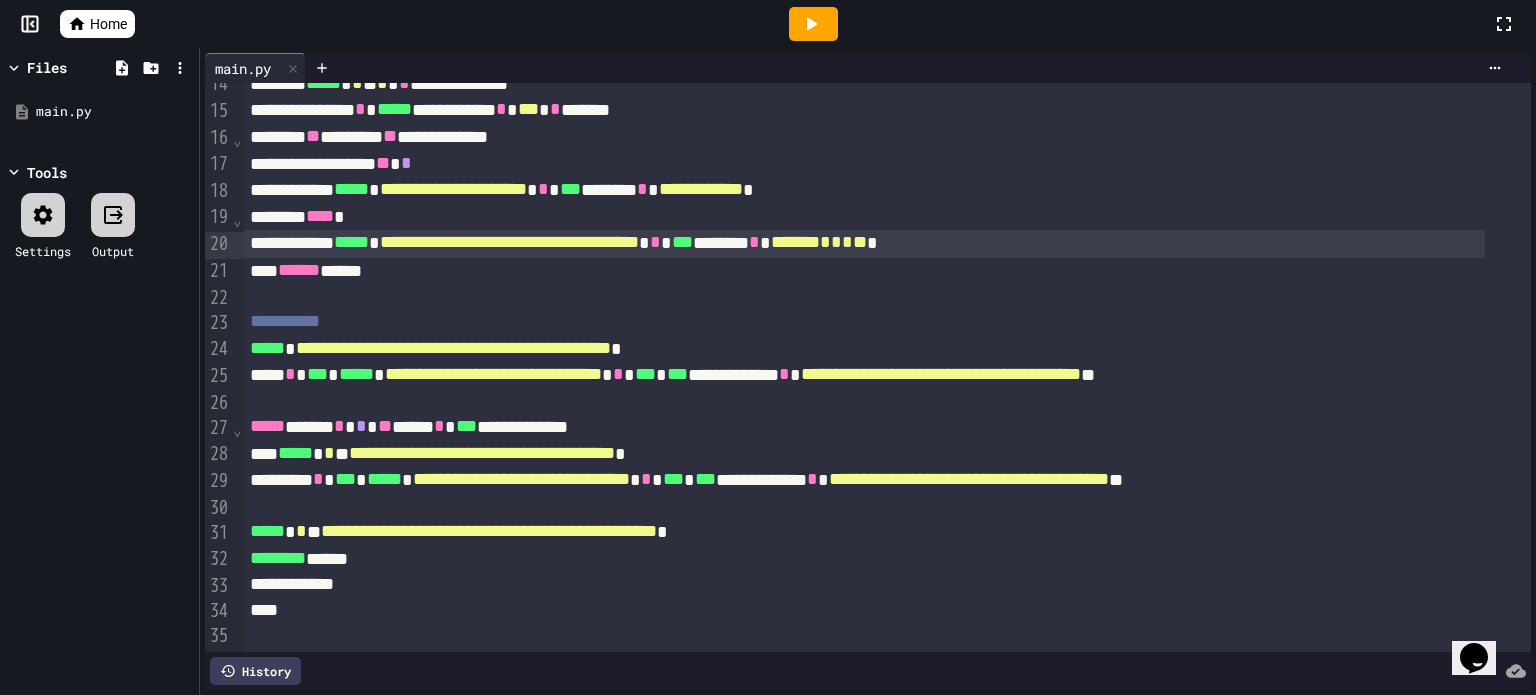 scroll, scrollTop: 387, scrollLeft: 0, axis: vertical 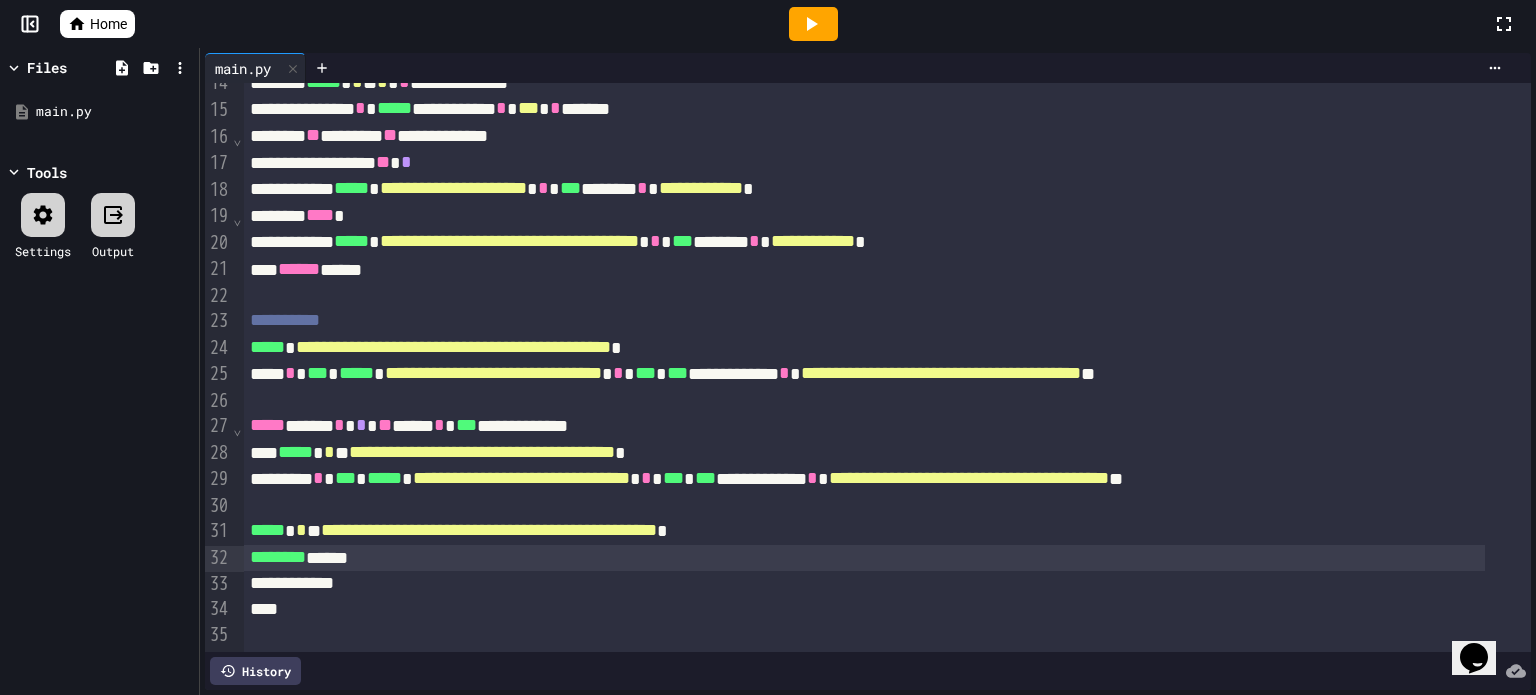 click on "******** ******" at bounding box center (864, 558) 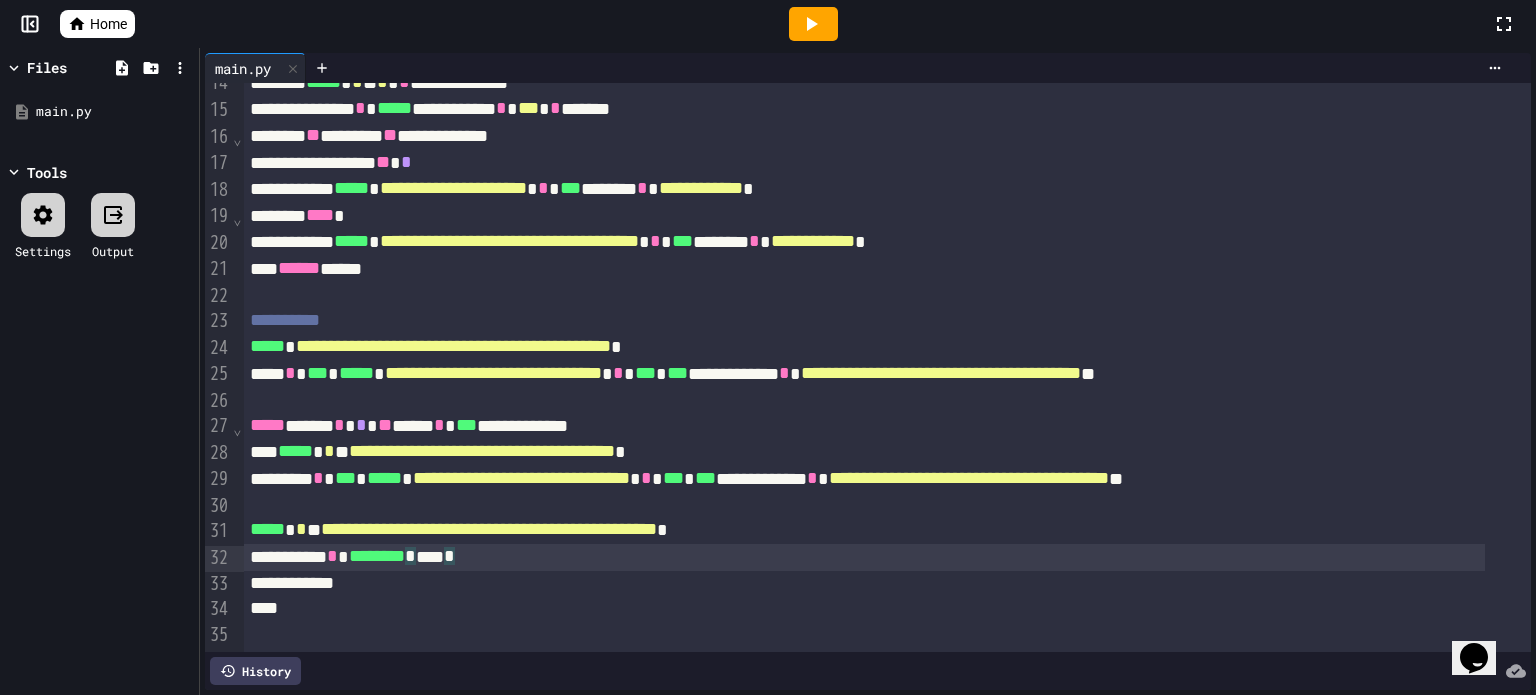 click on "**********" at bounding box center [864, 557] 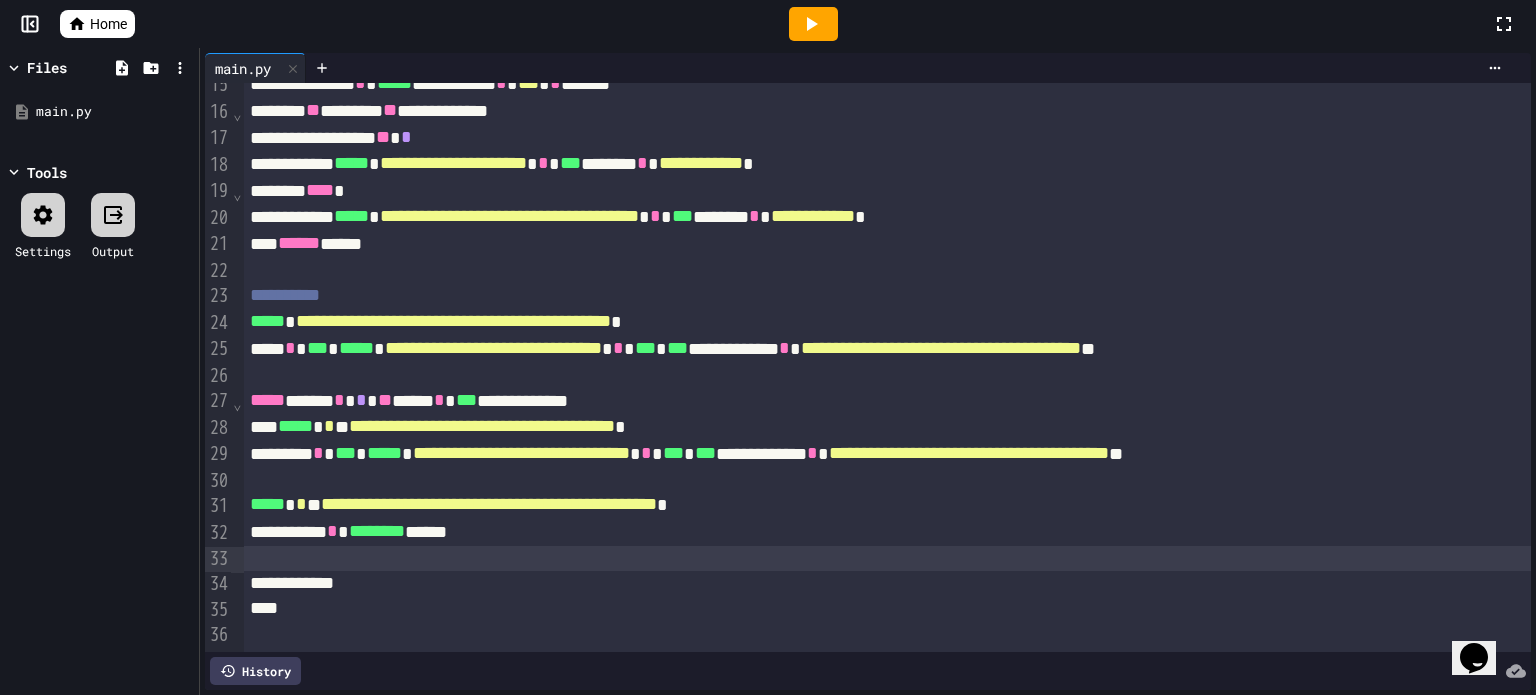 click on "**********" at bounding box center (864, 532) 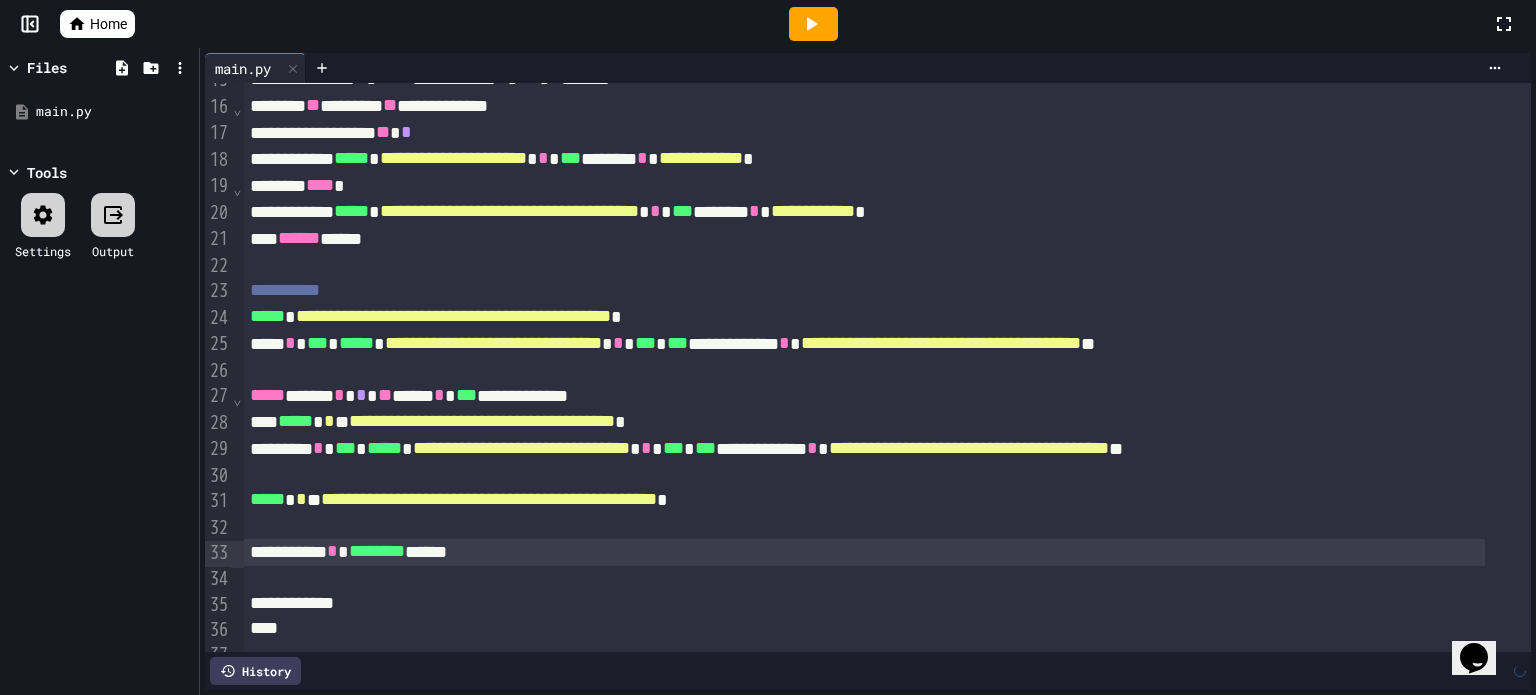 click at bounding box center [887, 578] 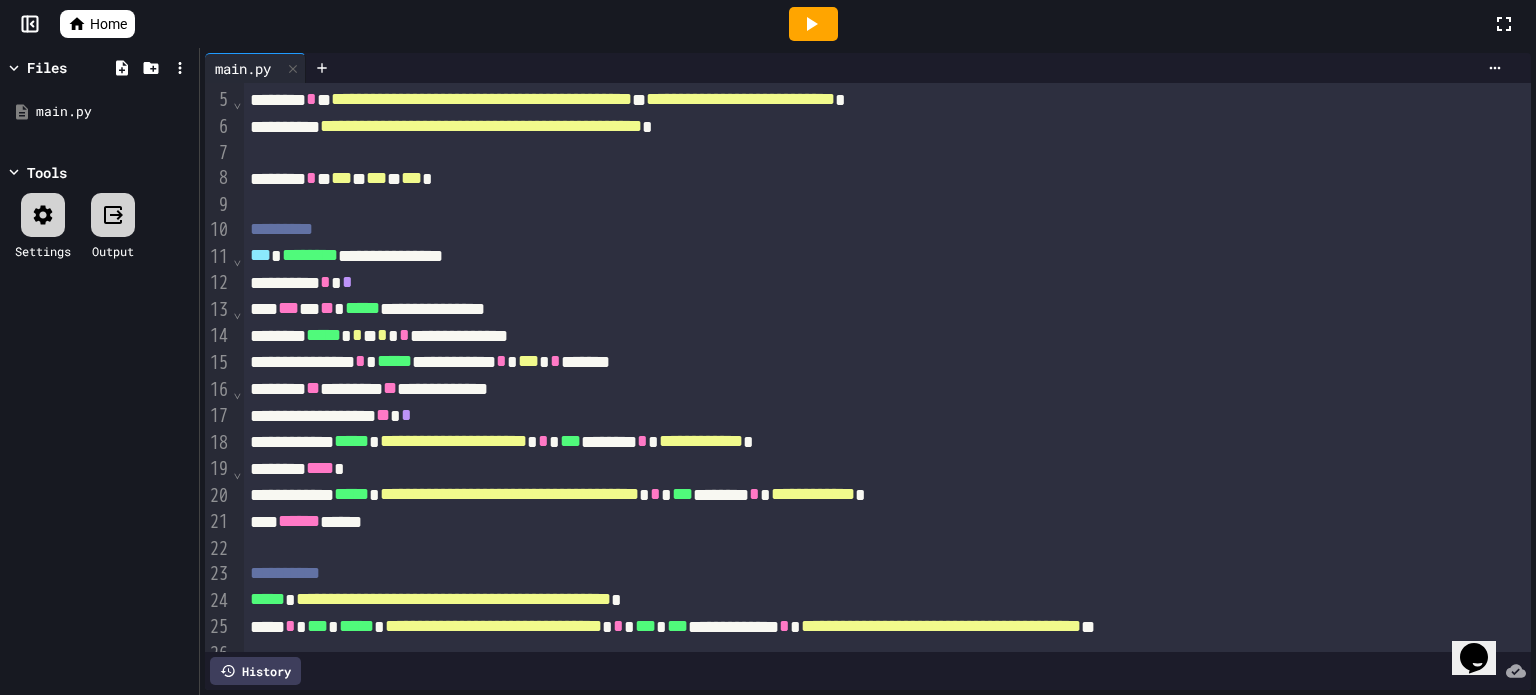 scroll, scrollTop: 200, scrollLeft: 0, axis: vertical 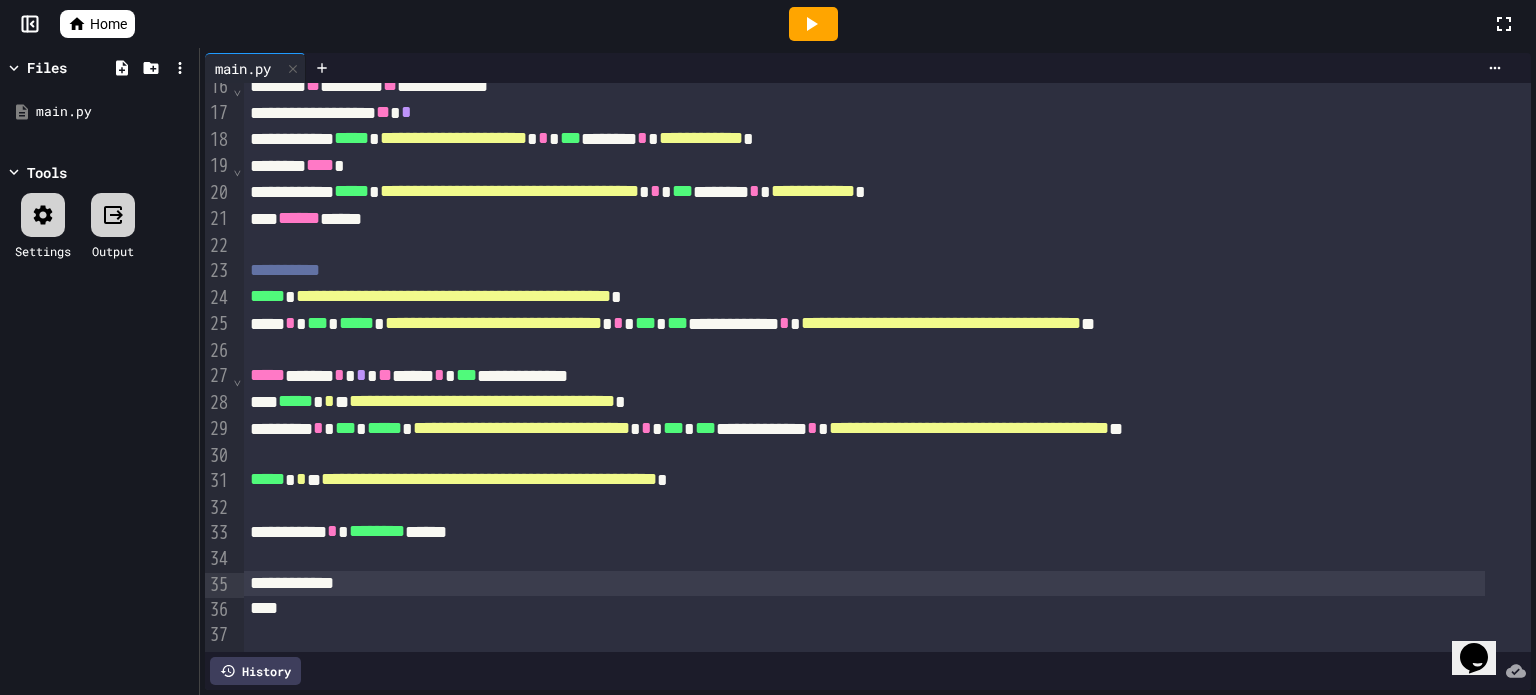 click at bounding box center (864, 583) 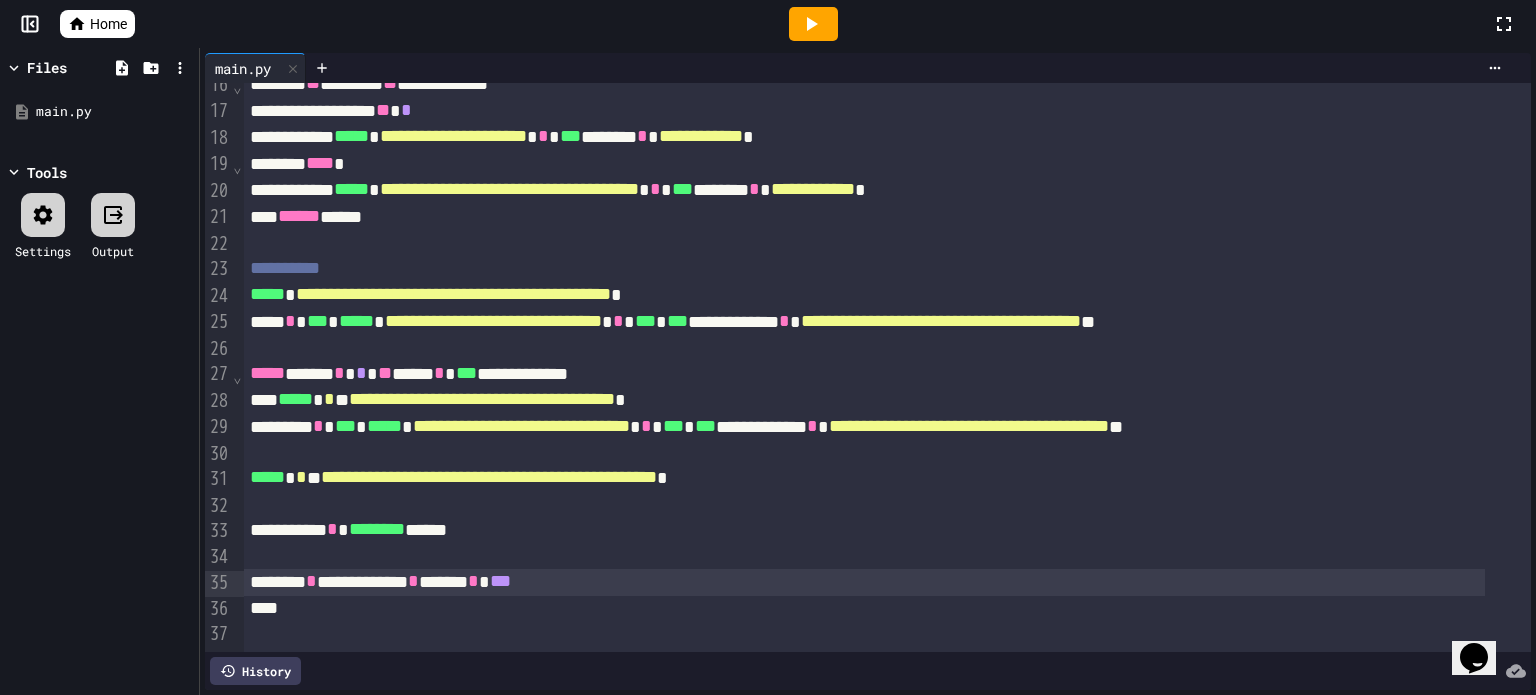 click on "**********" at bounding box center (864, 582) 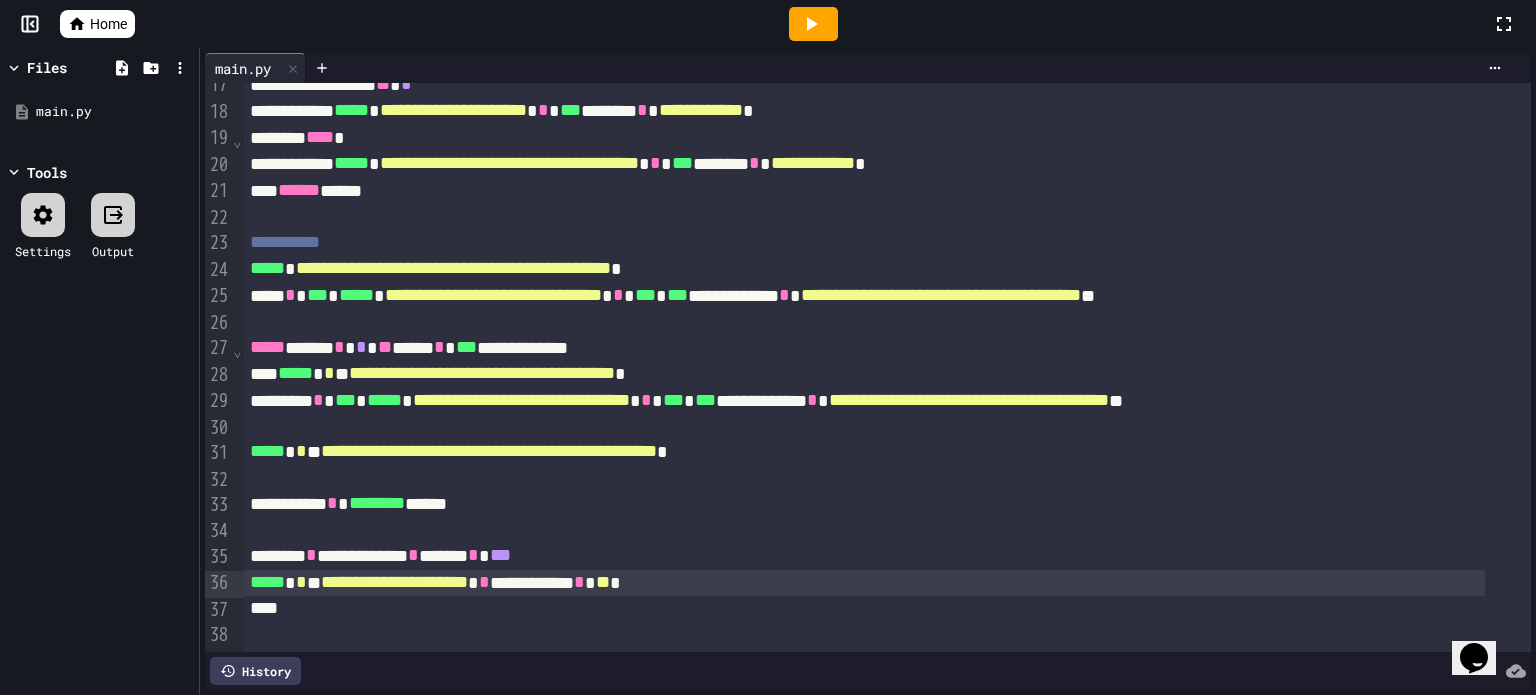 click on "**********" at bounding box center [864, 583] 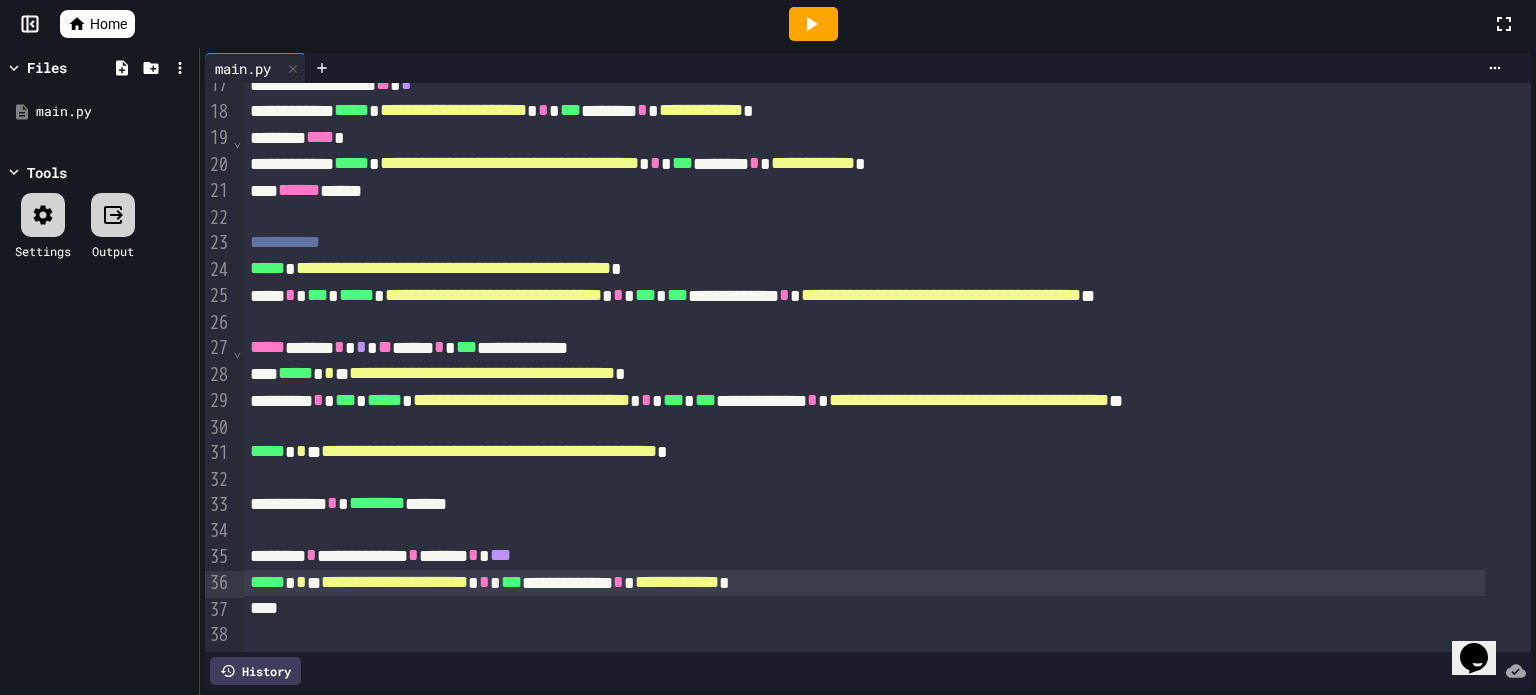 click on "**********" at bounding box center (864, 583) 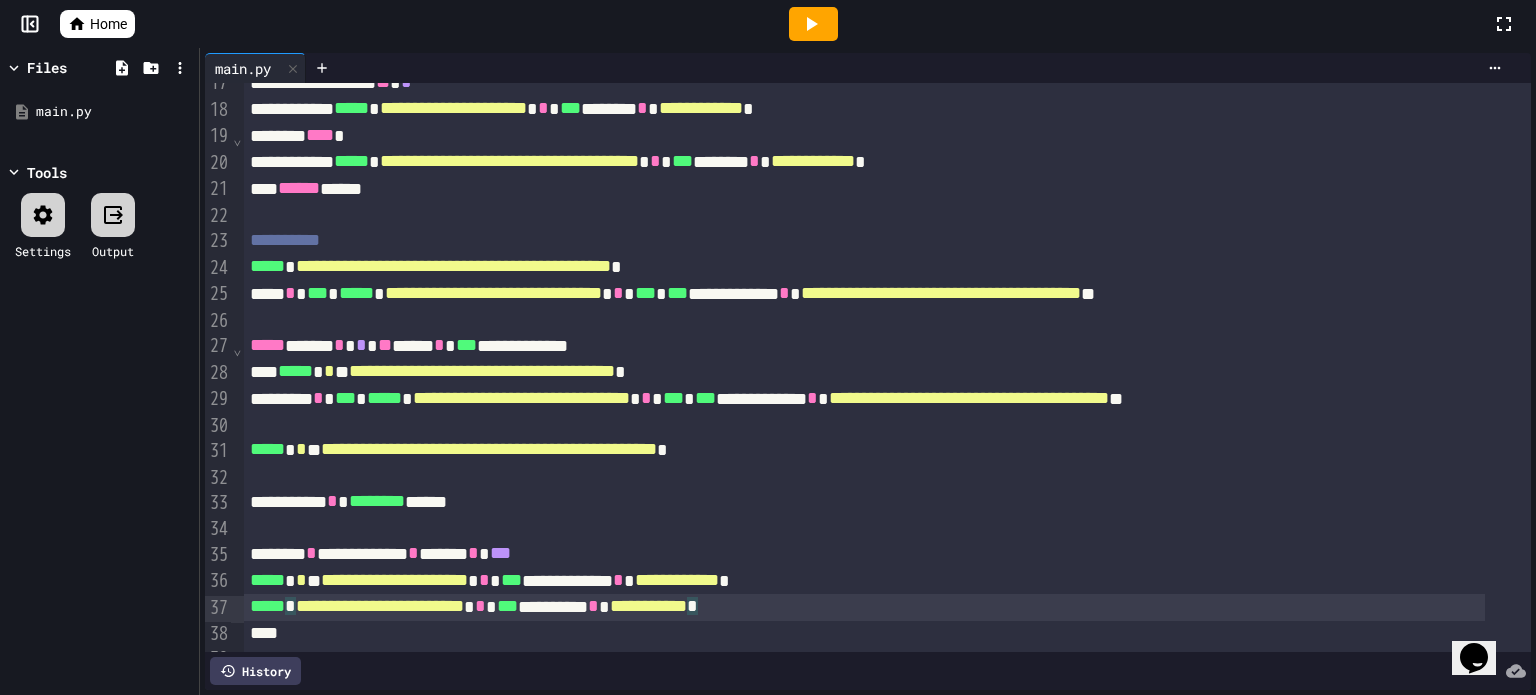 click on "**********" at bounding box center [864, 607] 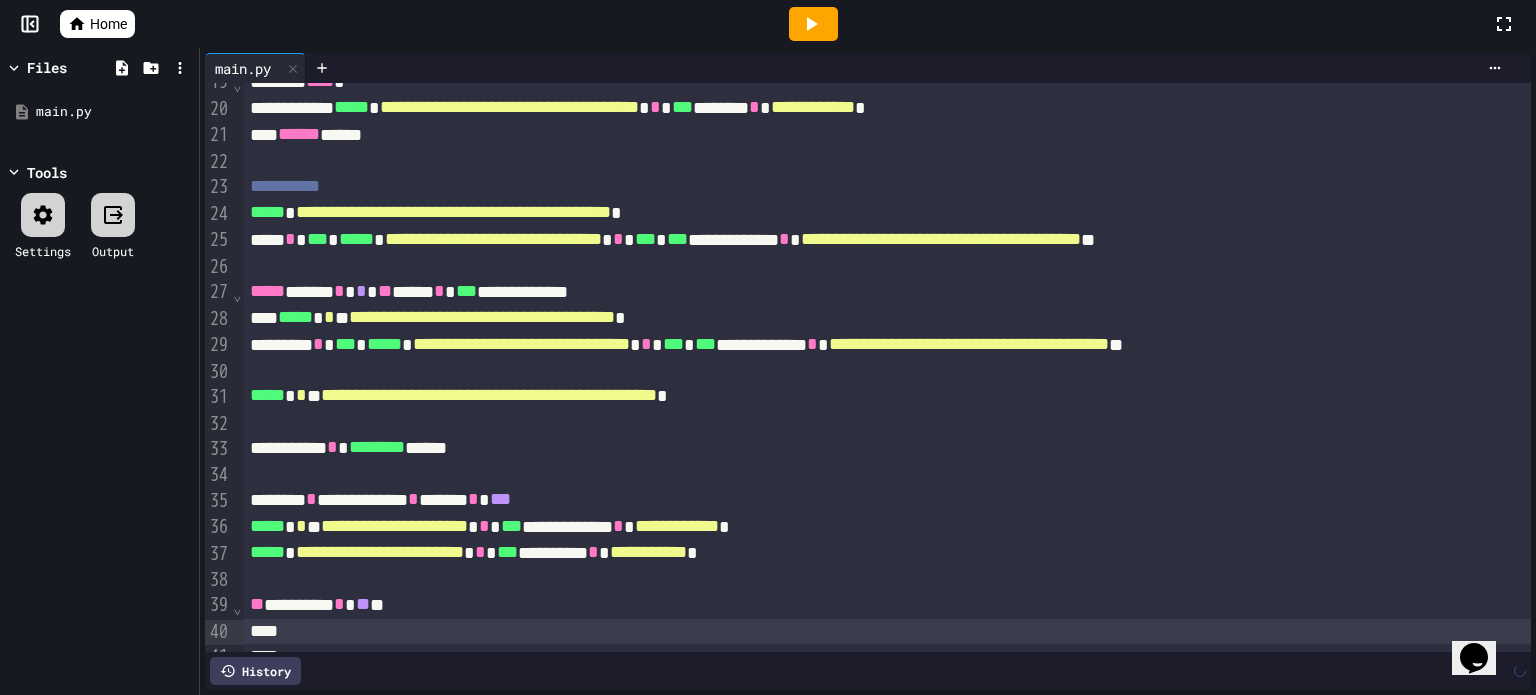 scroll, scrollTop: 517, scrollLeft: 0, axis: vertical 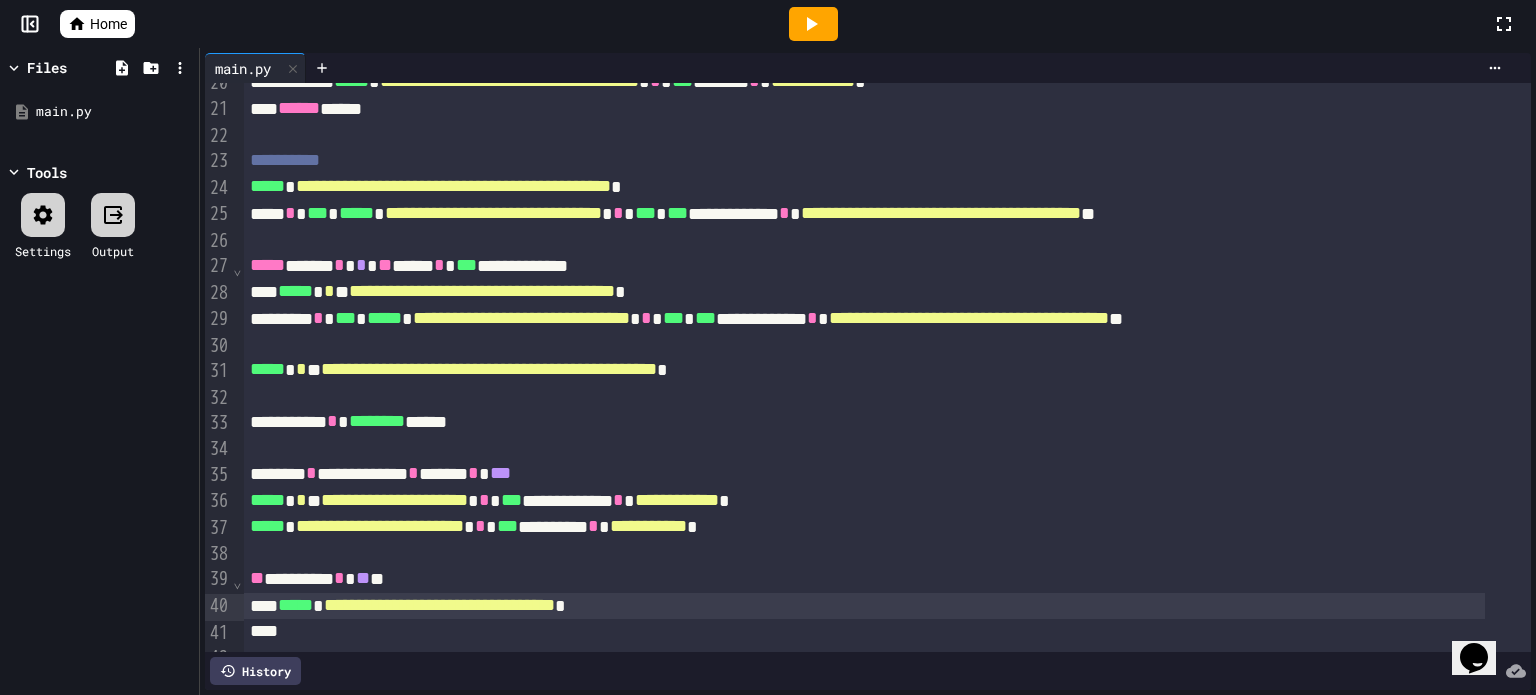 click on "**********" at bounding box center [864, 606] 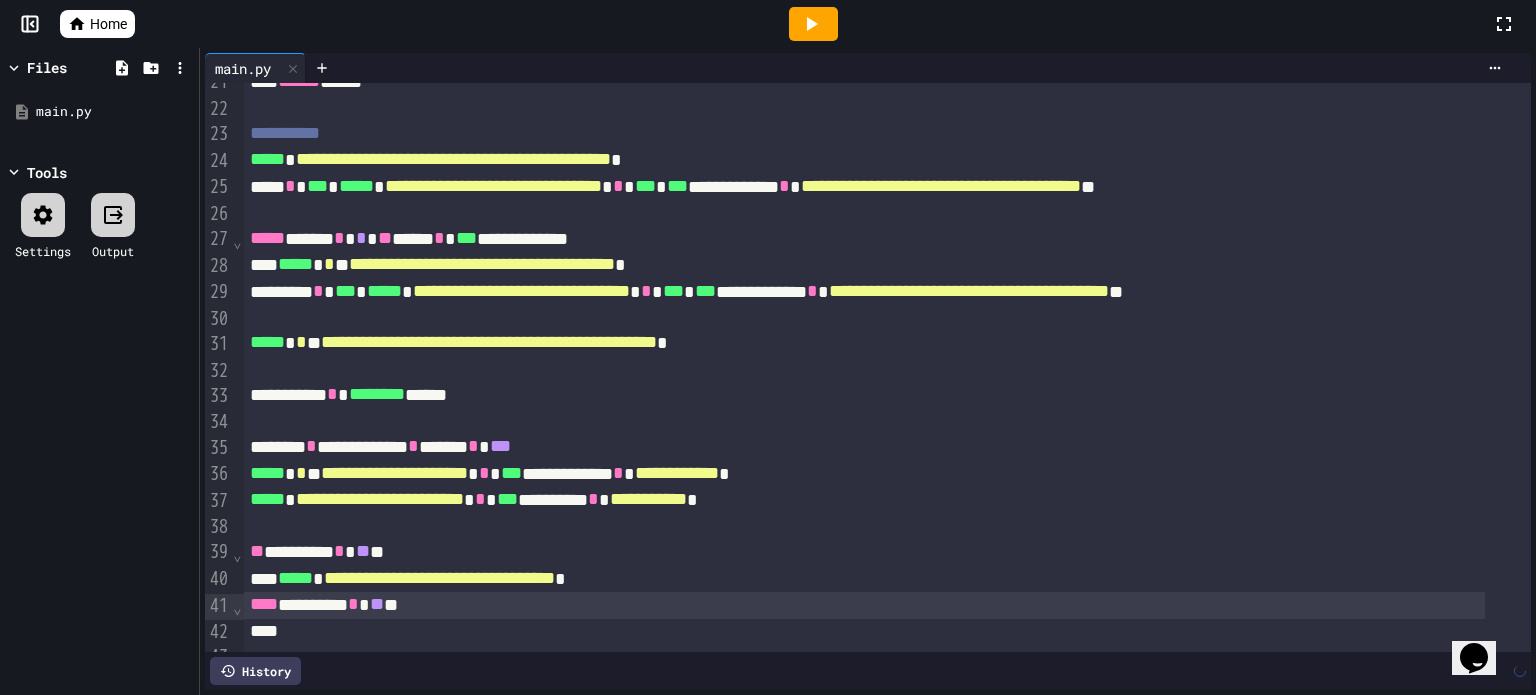 scroll, scrollTop: 571, scrollLeft: 0, axis: vertical 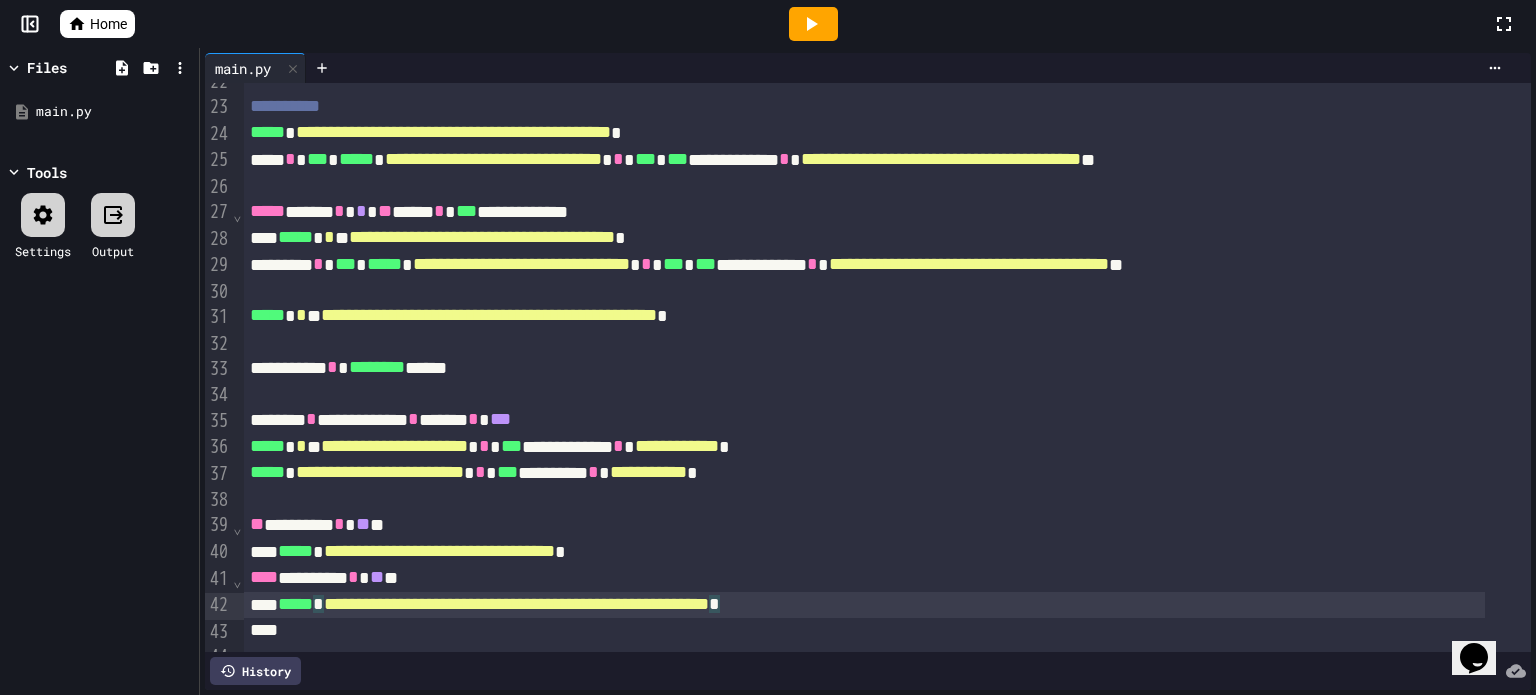 click on "**********" at bounding box center [864, 605] 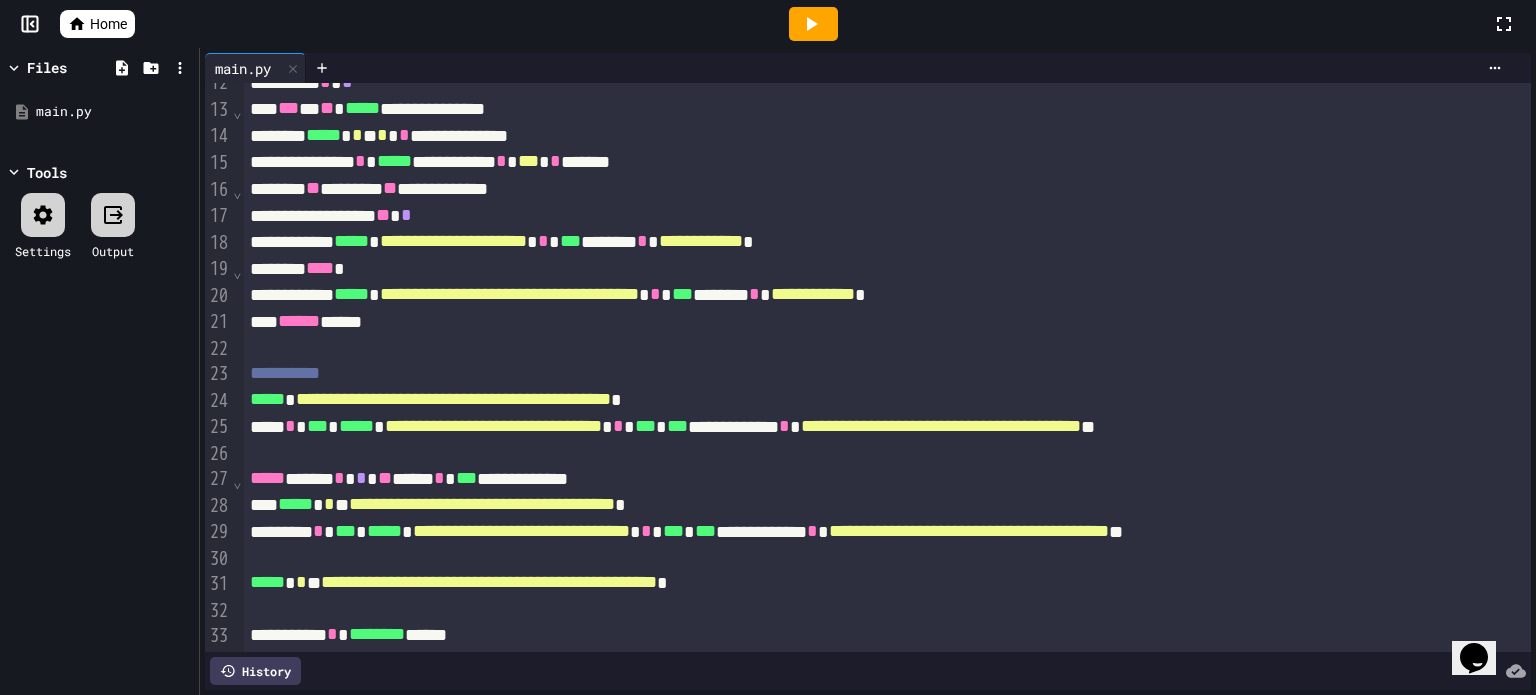 scroll, scrollTop: 224, scrollLeft: 0, axis: vertical 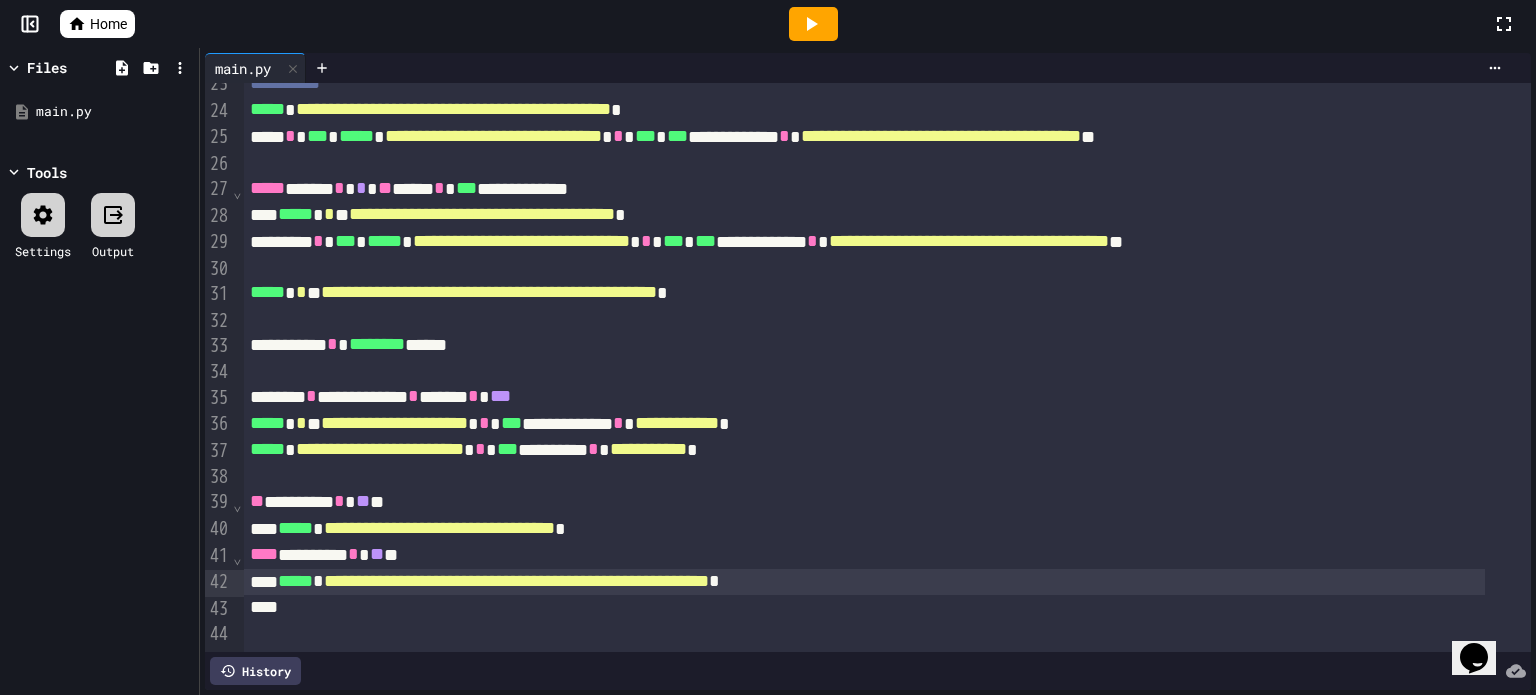 click on "**********" at bounding box center (864, 582) 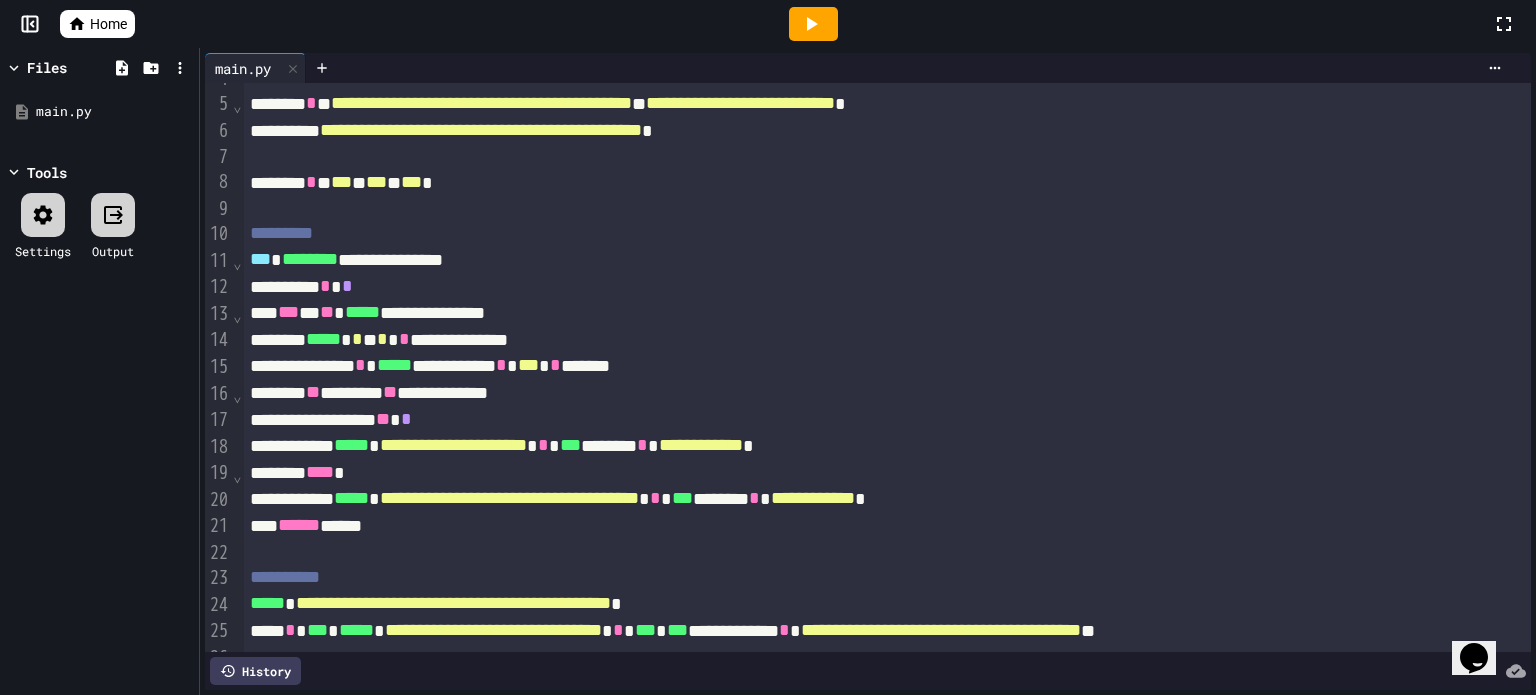 scroll, scrollTop: 0, scrollLeft: 0, axis: both 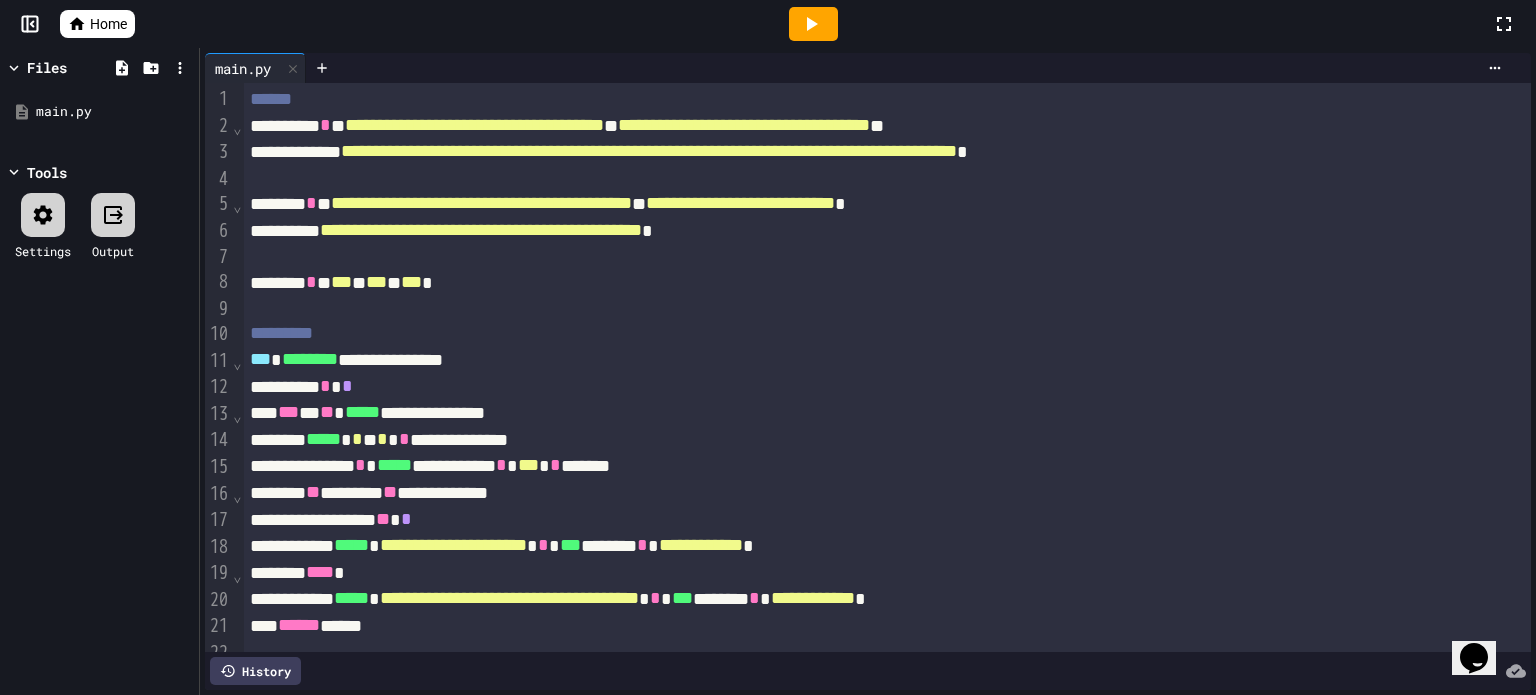 click 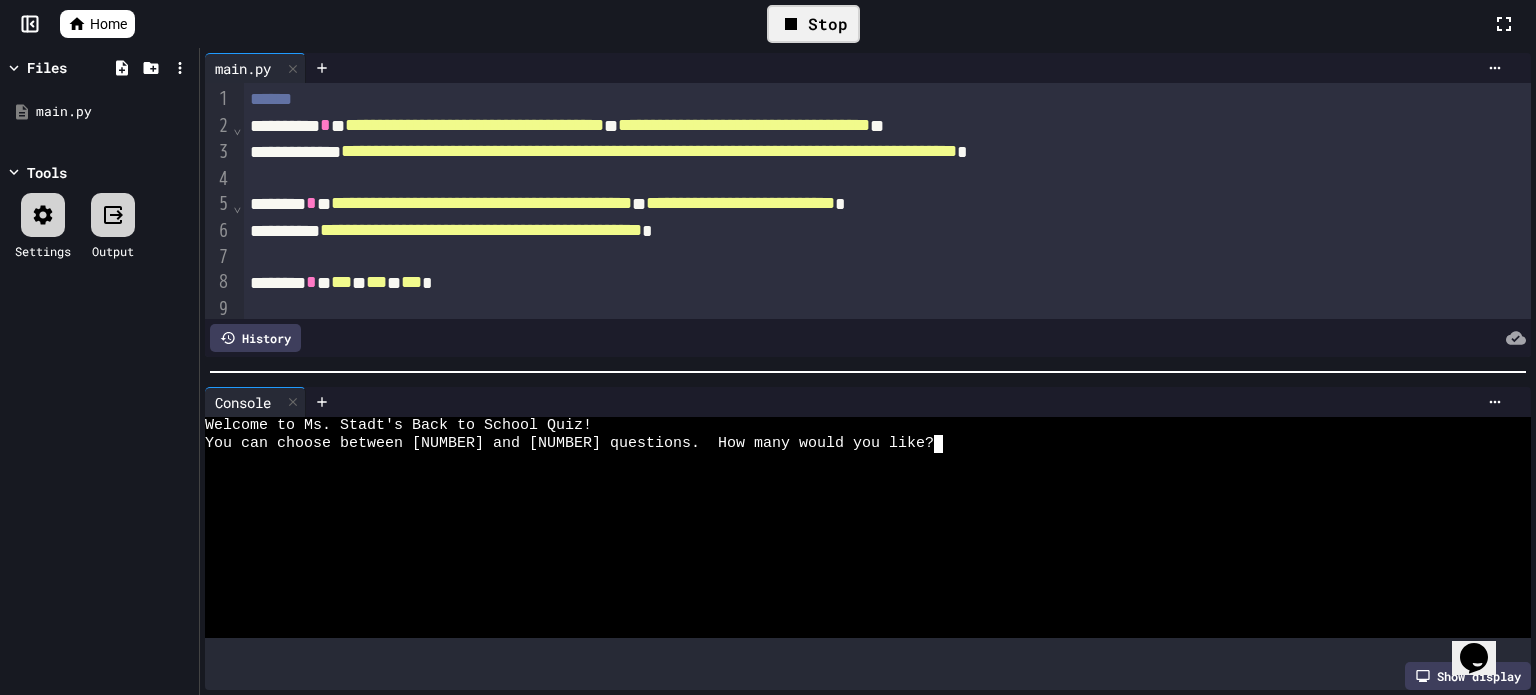 click at bounding box center [821, 444] 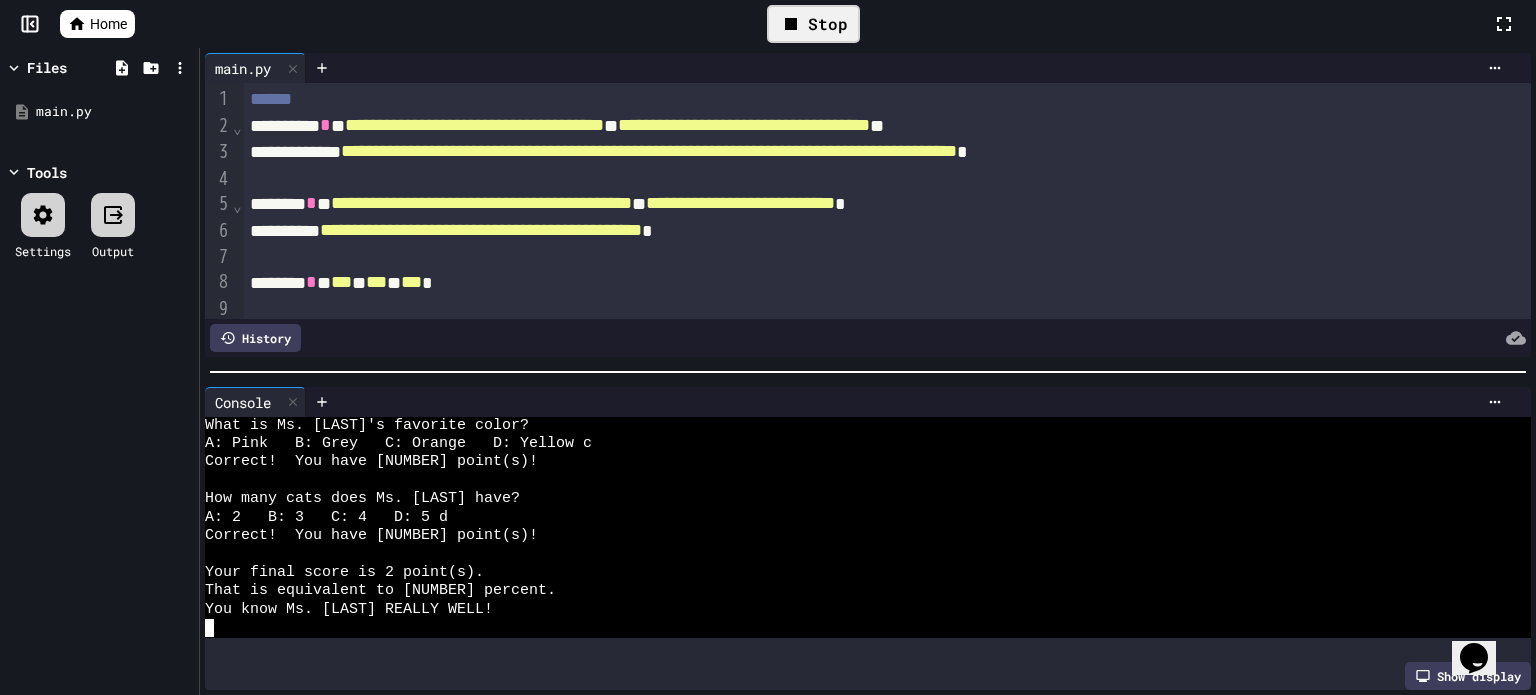 scroll, scrollTop: 92, scrollLeft: 0, axis: vertical 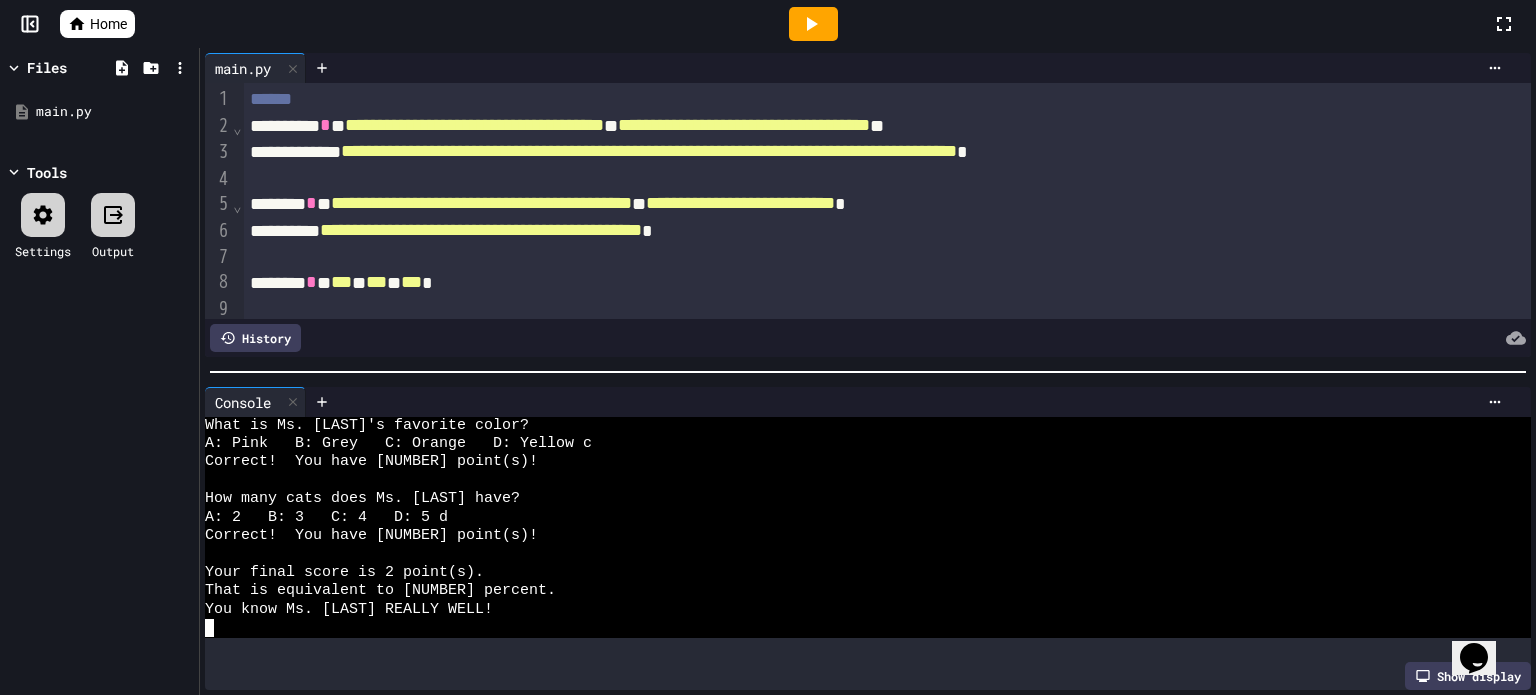 click 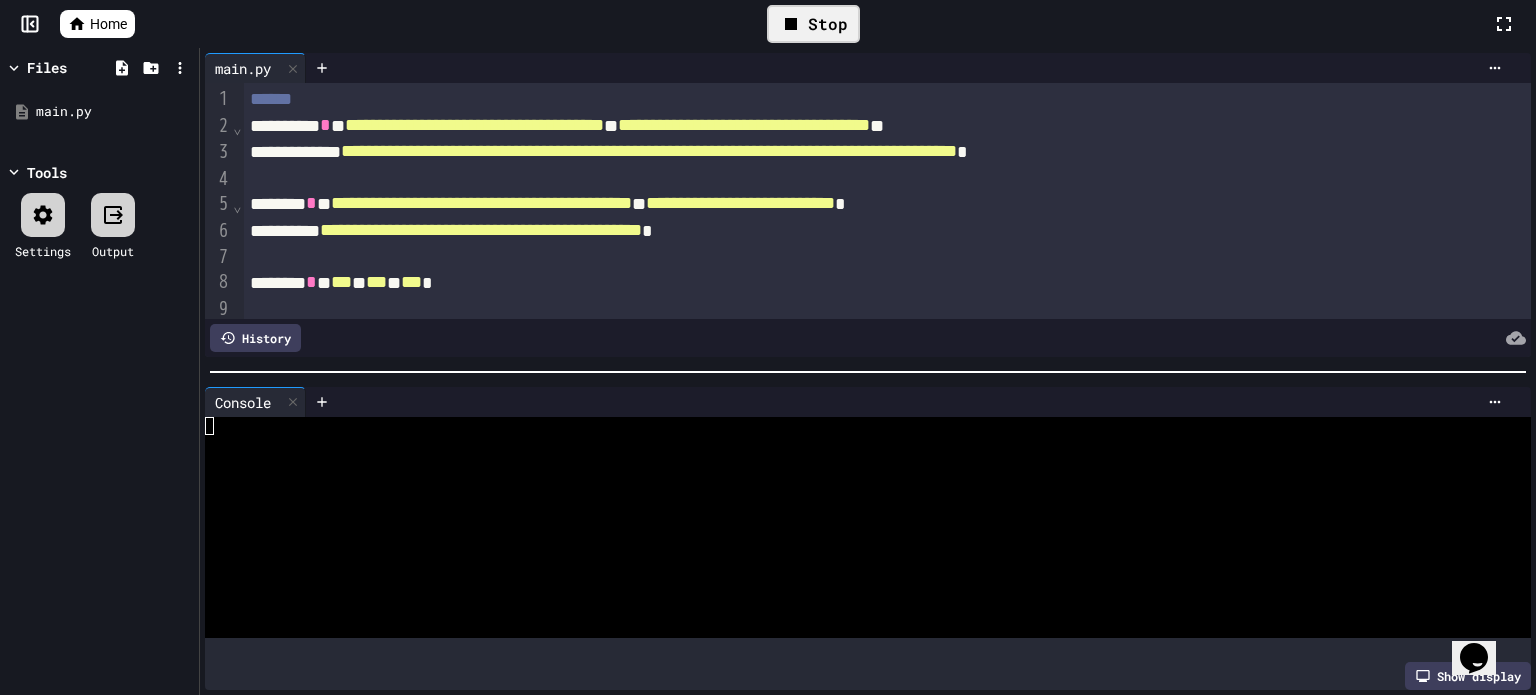 scroll, scrollTop: 0, scrollLeft: 0, axis: both 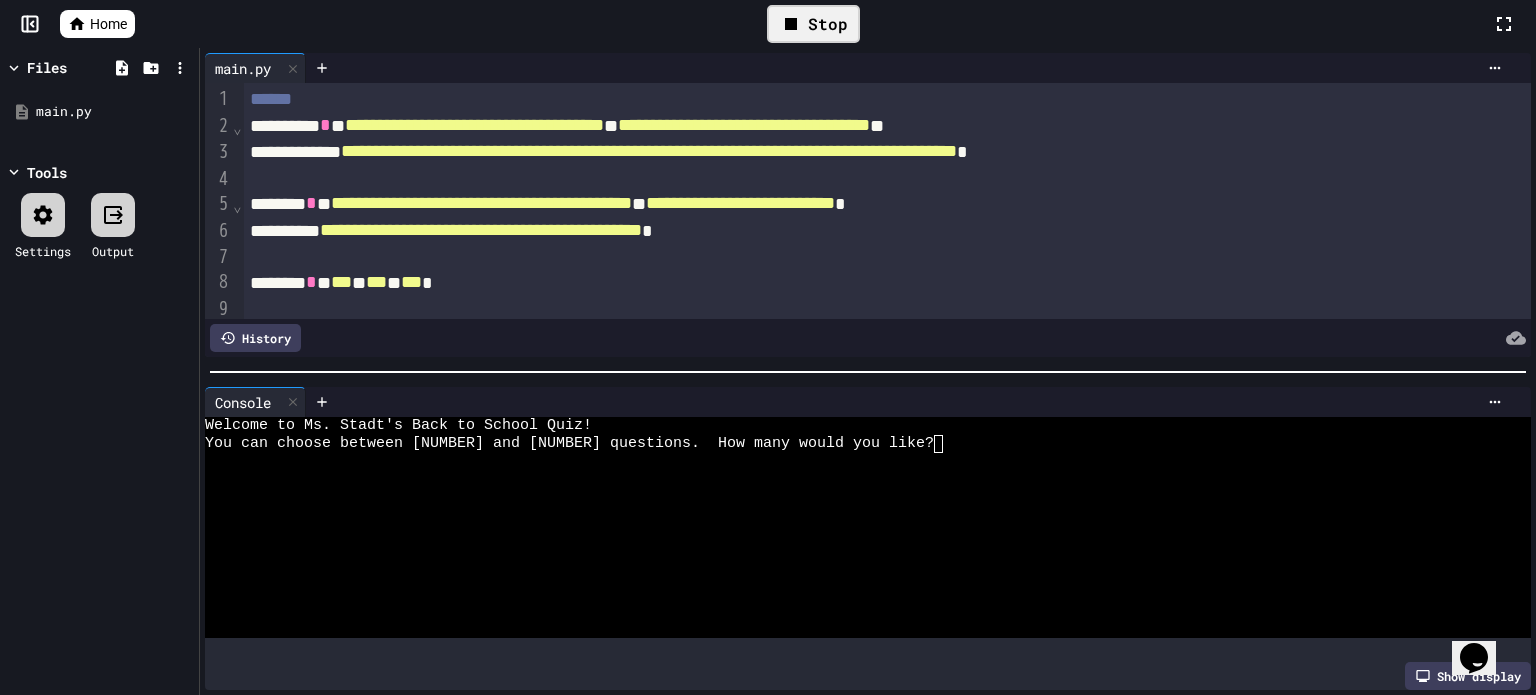 click at bounding box center (821, 444) 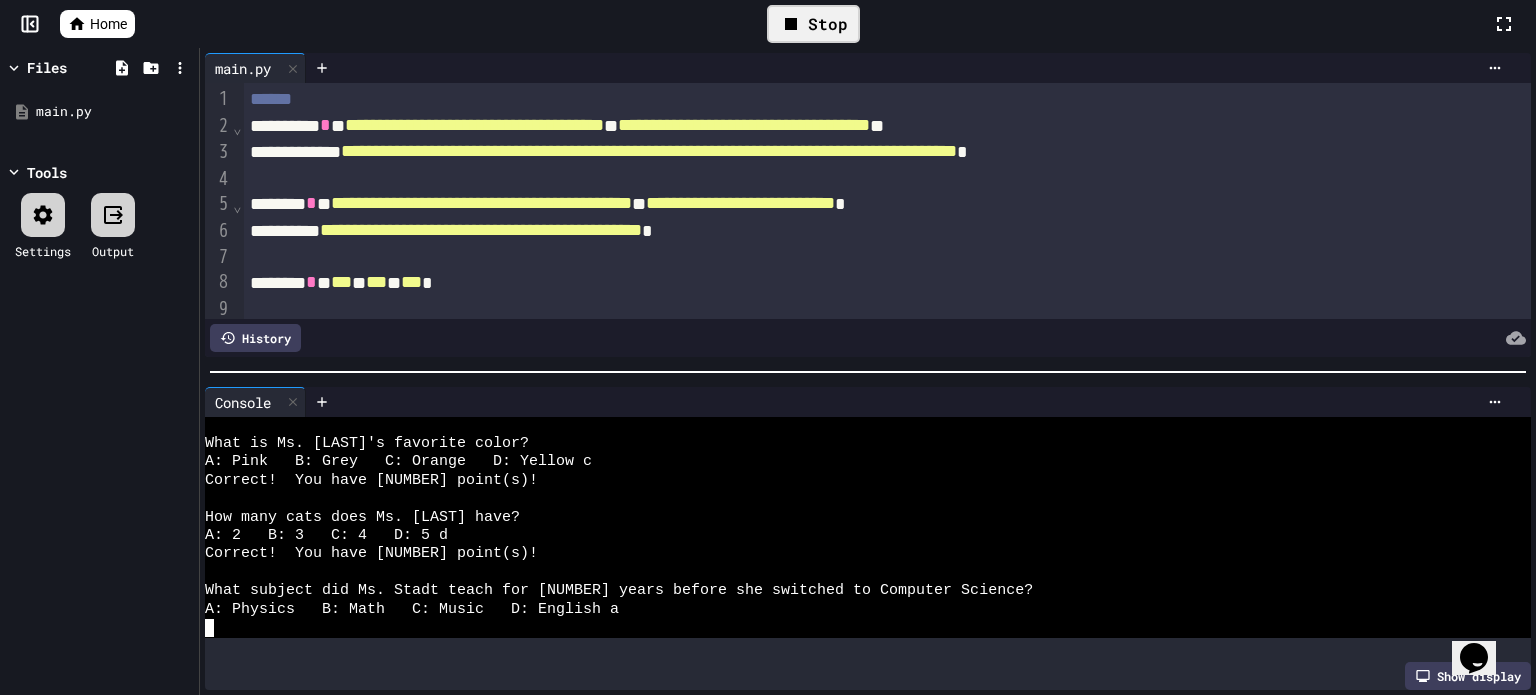 scroll, scrollTop: 165, scrollLeft: 0, axis: vertical 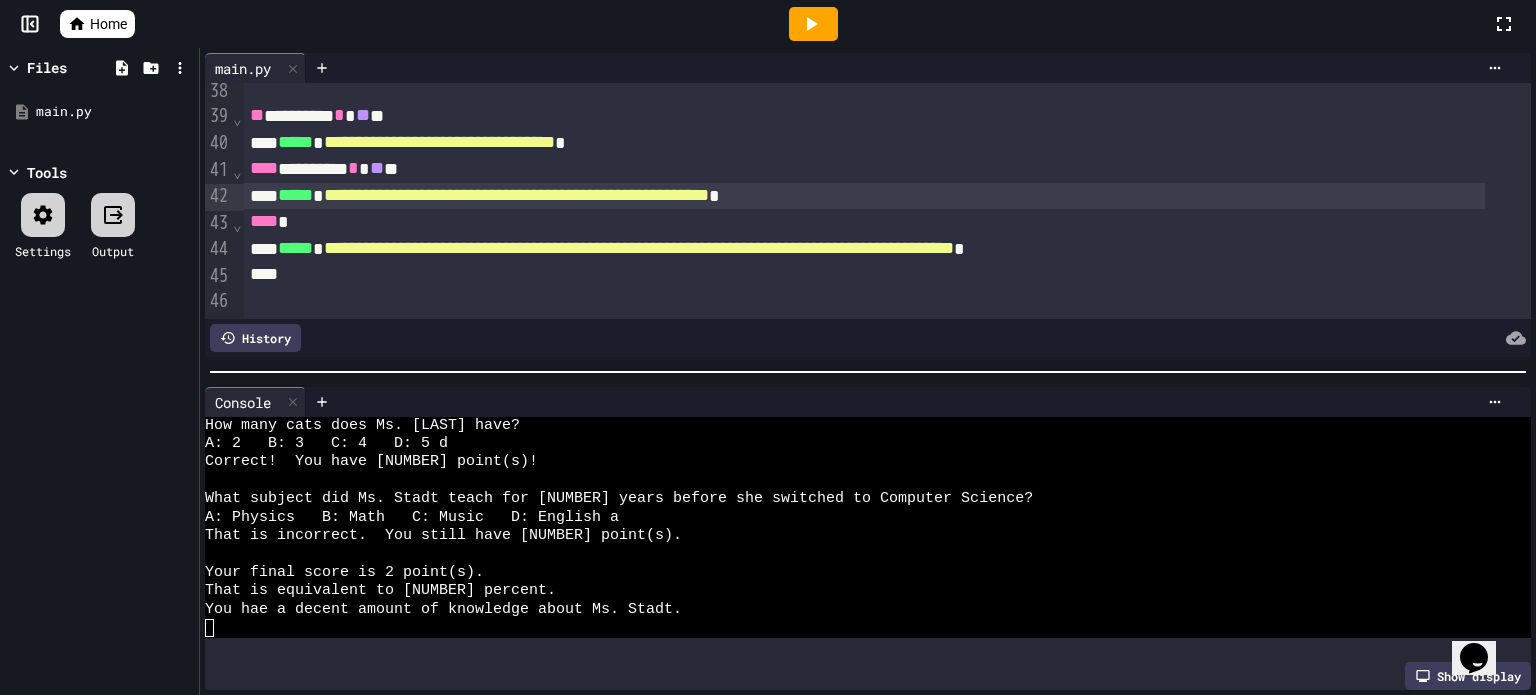 click on "**********" at bounding box center (516, 195) 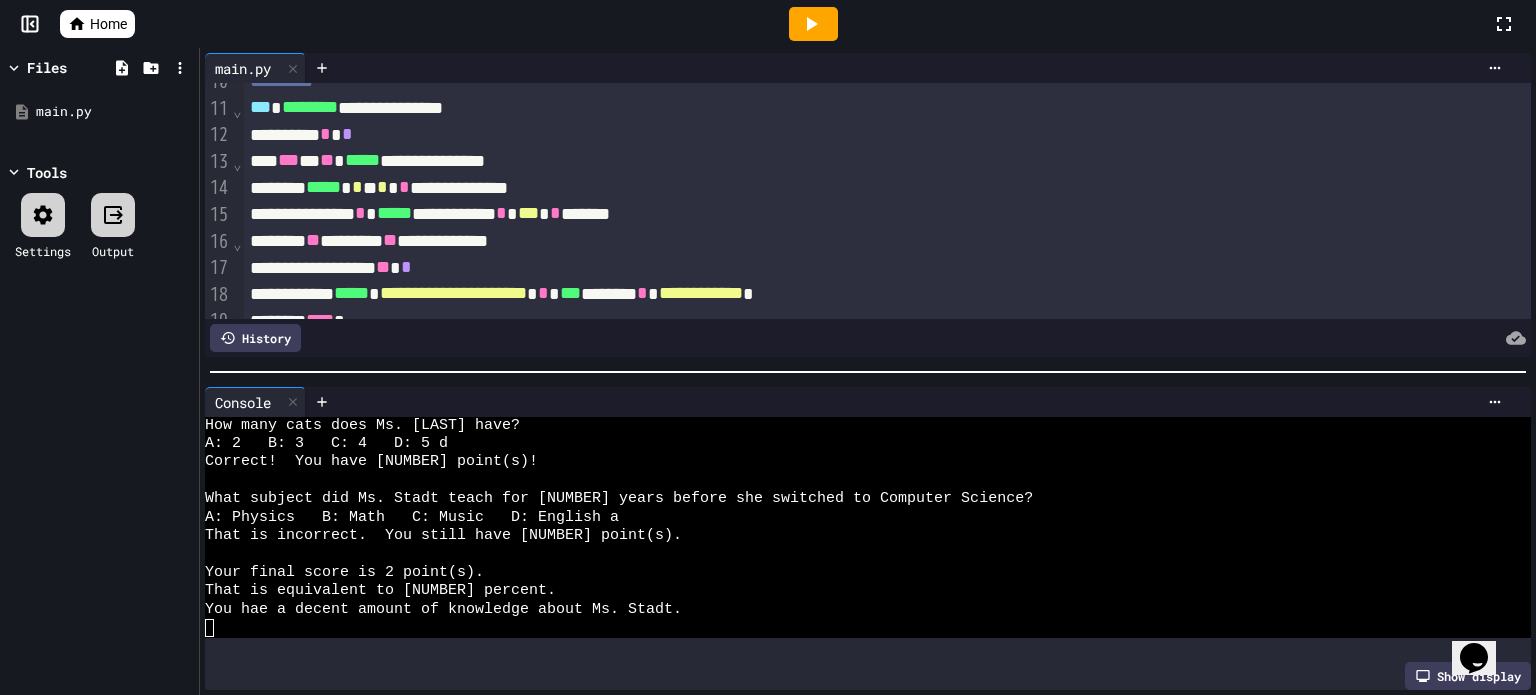 scroll, scrollTop: 240, scrollLeft: 0, axis: vertical 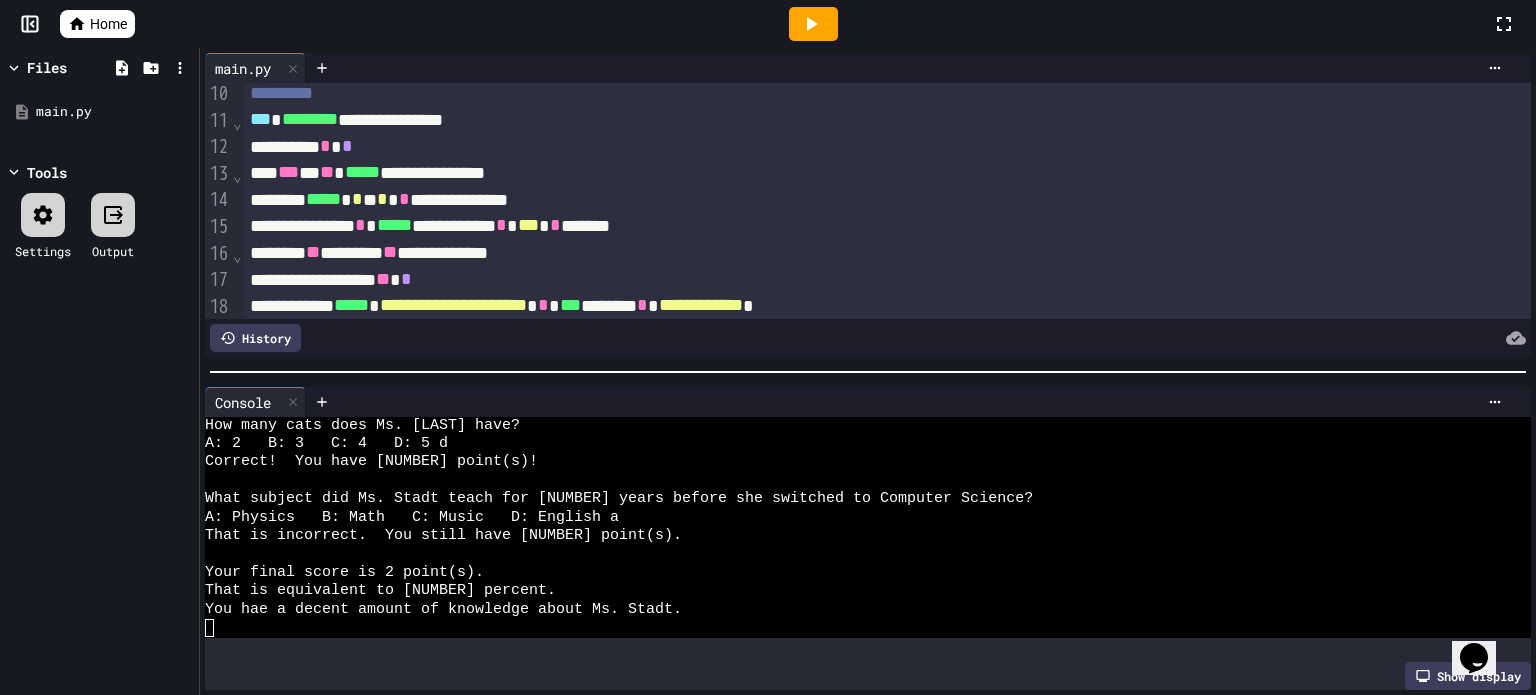 drag, startPoint x: 628, startPoint y: 227, endPoint x: 650, endPoint y: 219, distance: 23.409399 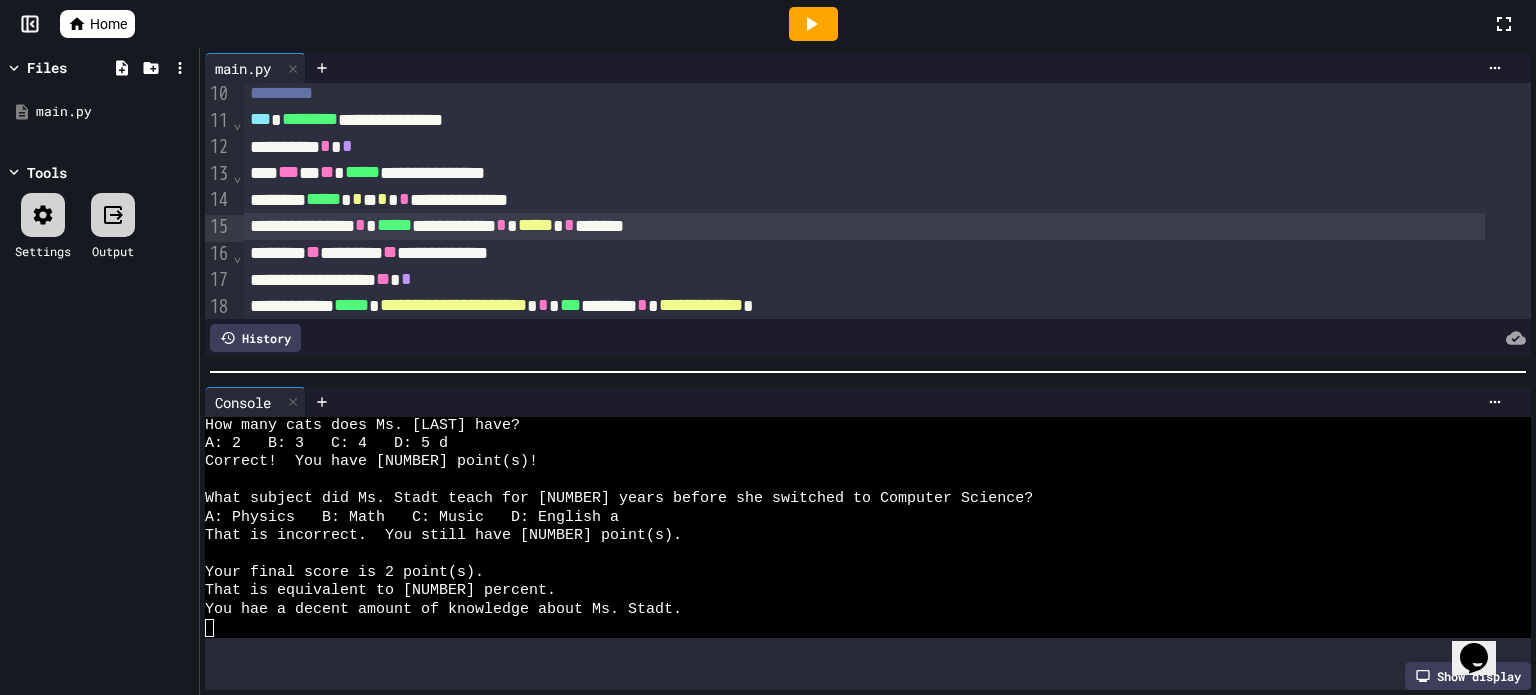 click 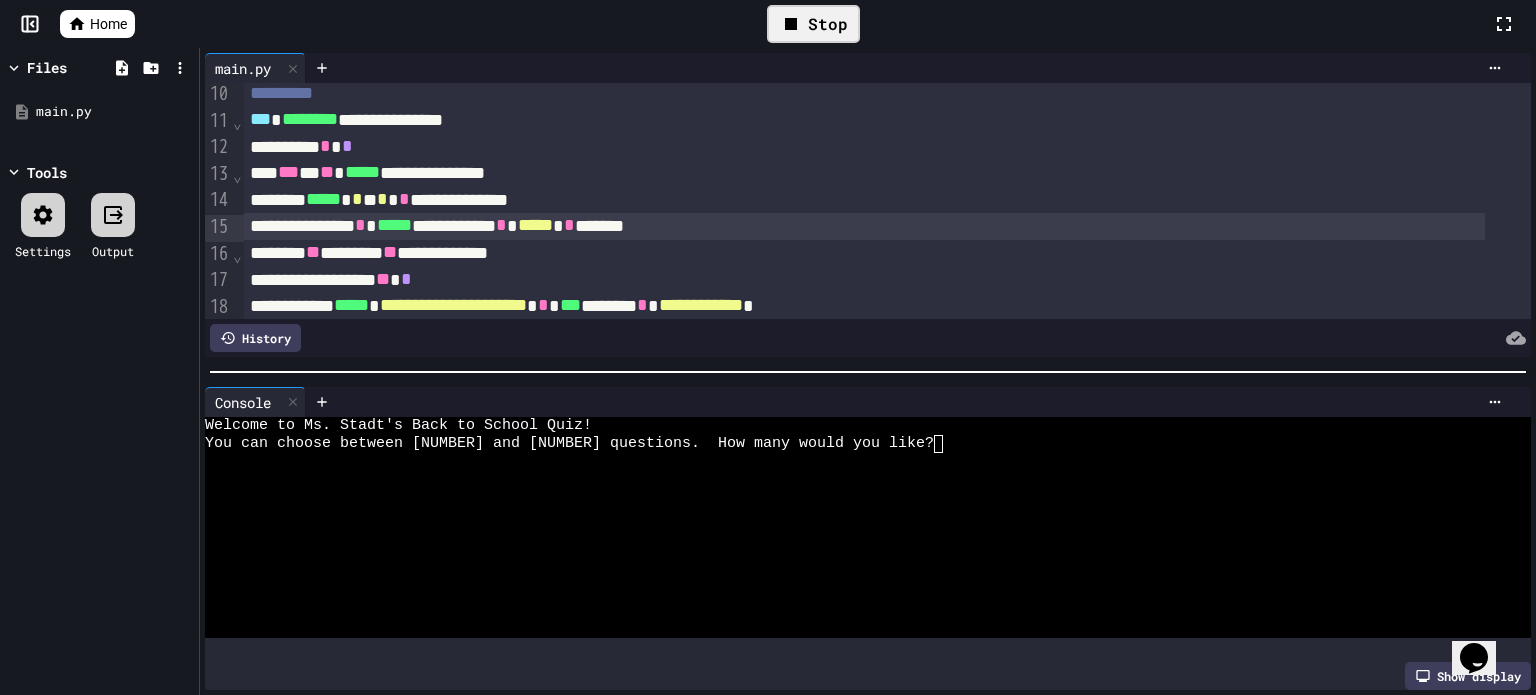 click at bounding box center (821, 444) 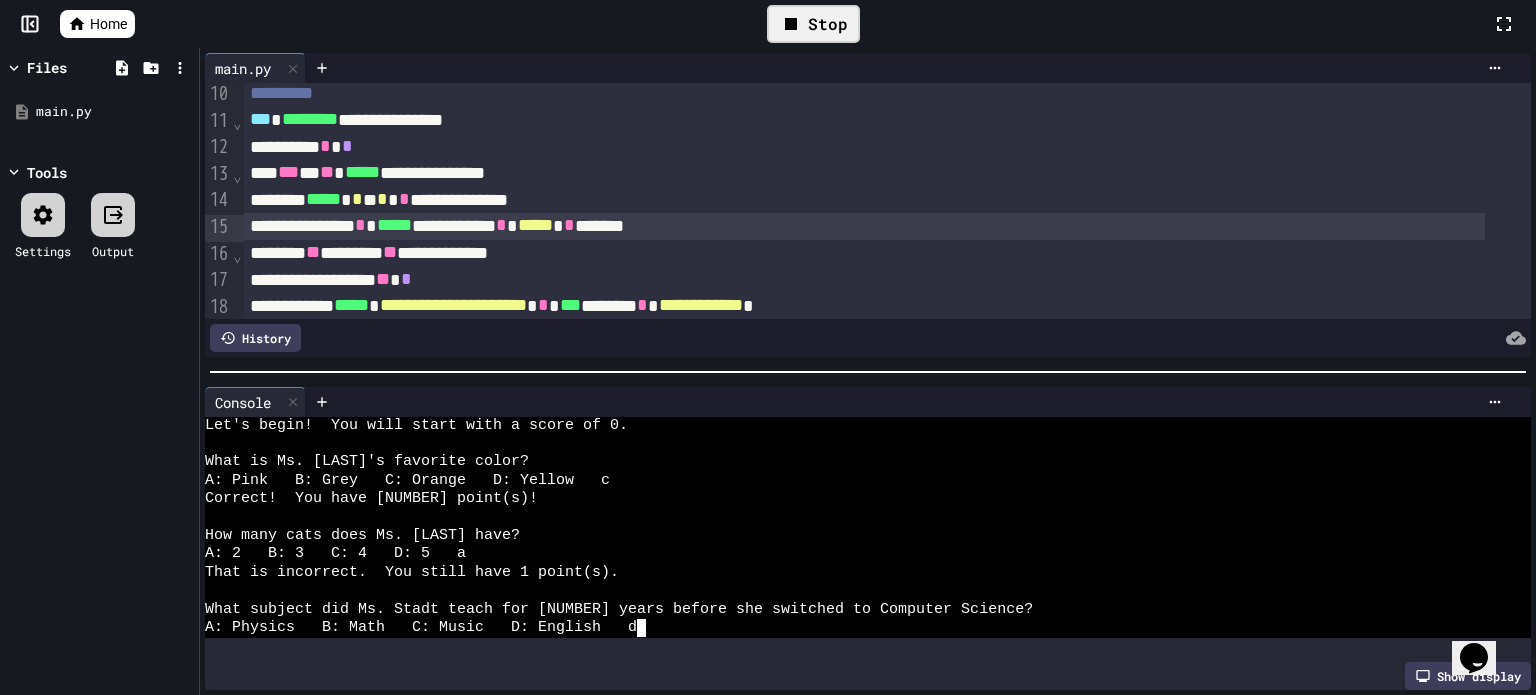 scroll, scrollTop: 165, scrollLeft: 0, axis: vertical 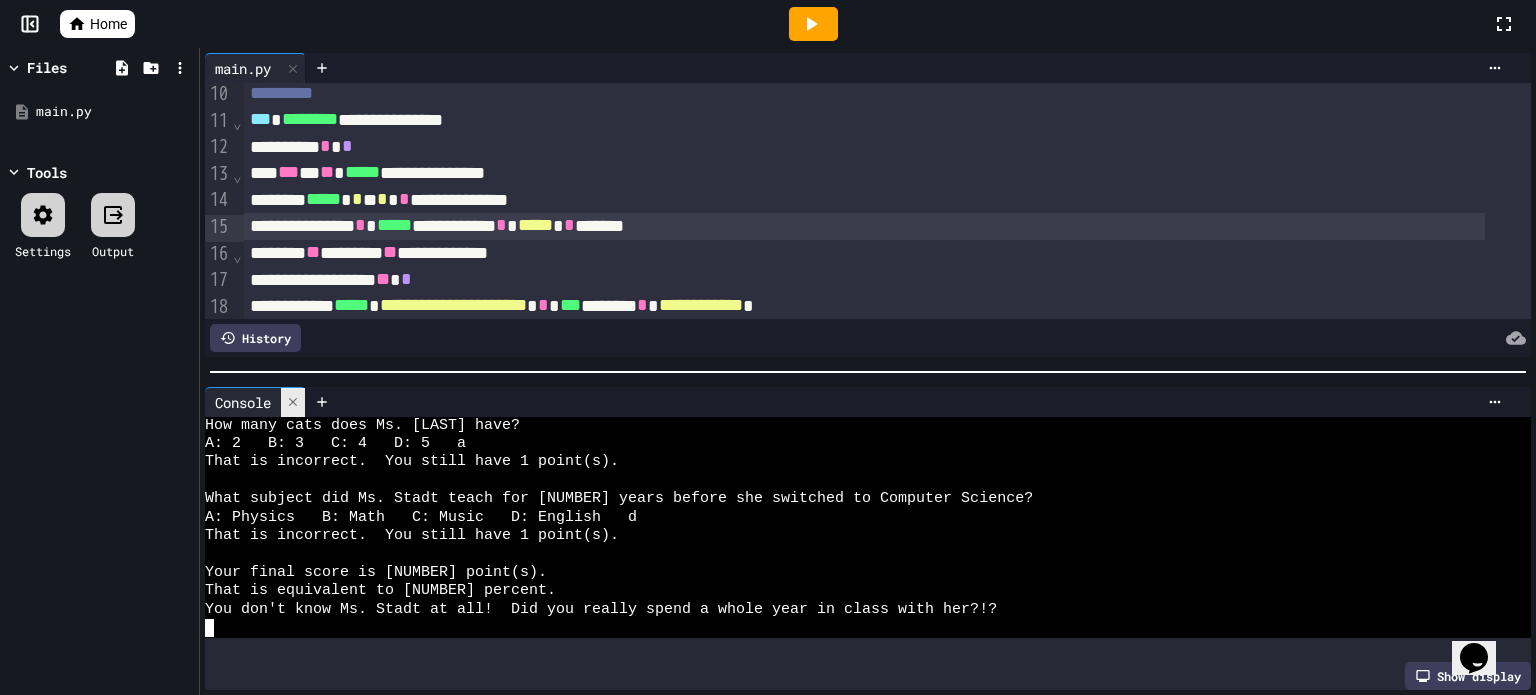 click 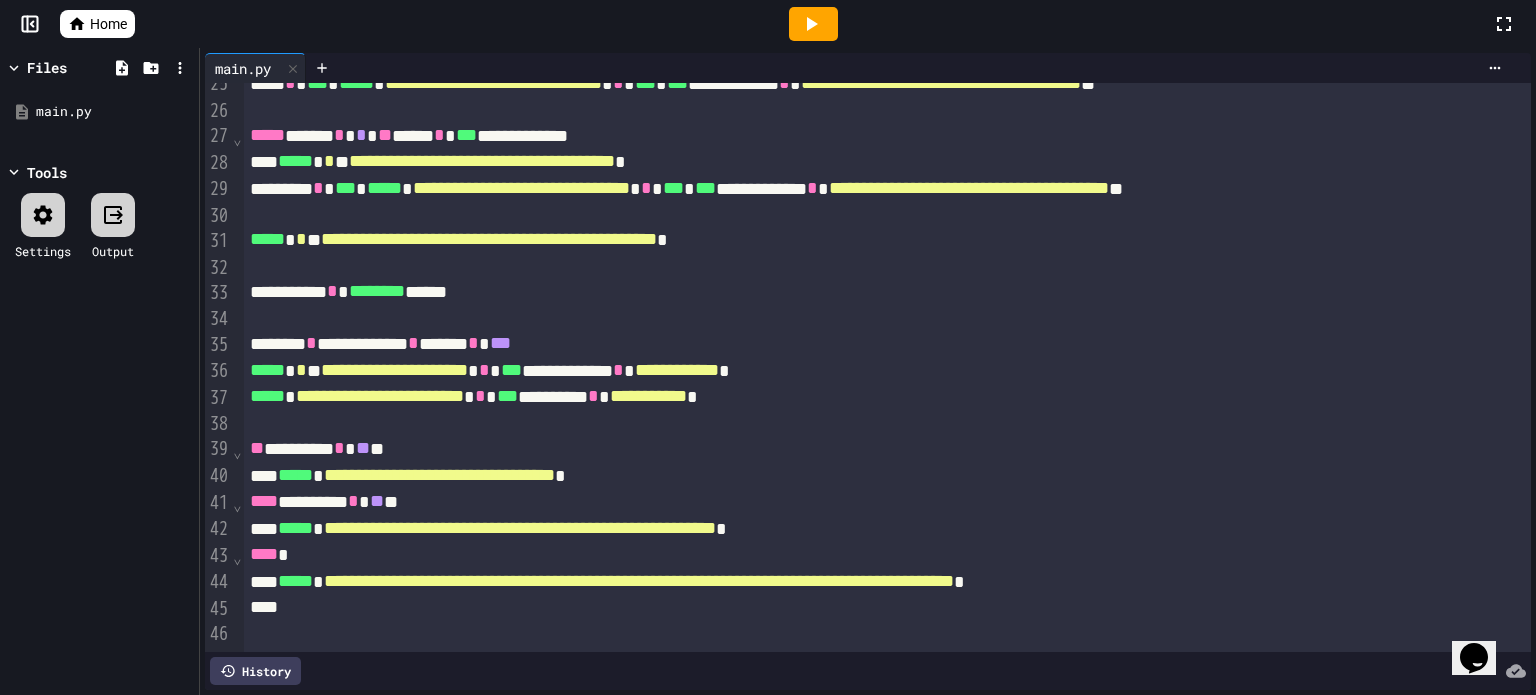 scroll, scrollTop: 376, scrollLeft: 0, axis: vertical 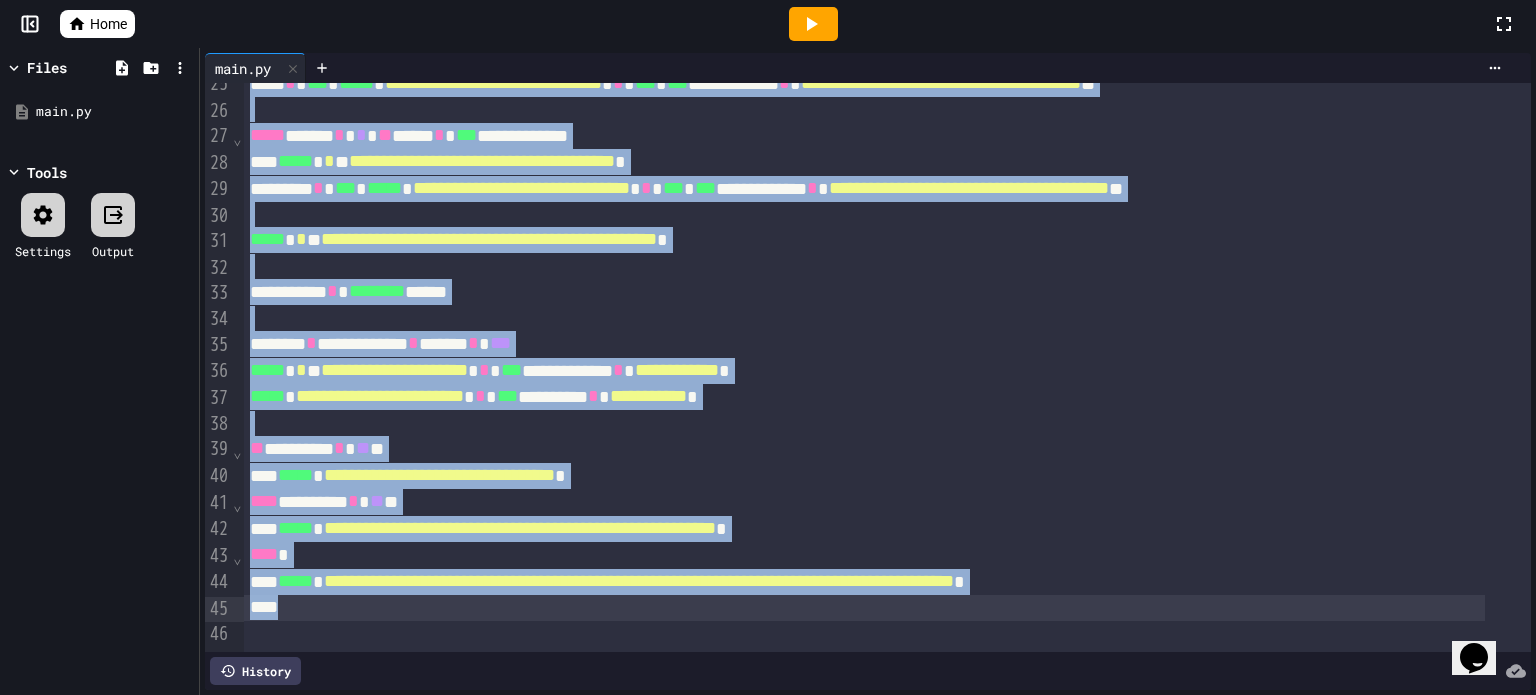 drag, startPoint x: 251, startPoint y: 103, endPoint x: 316, endPoint y: 575, distance: 476.45462 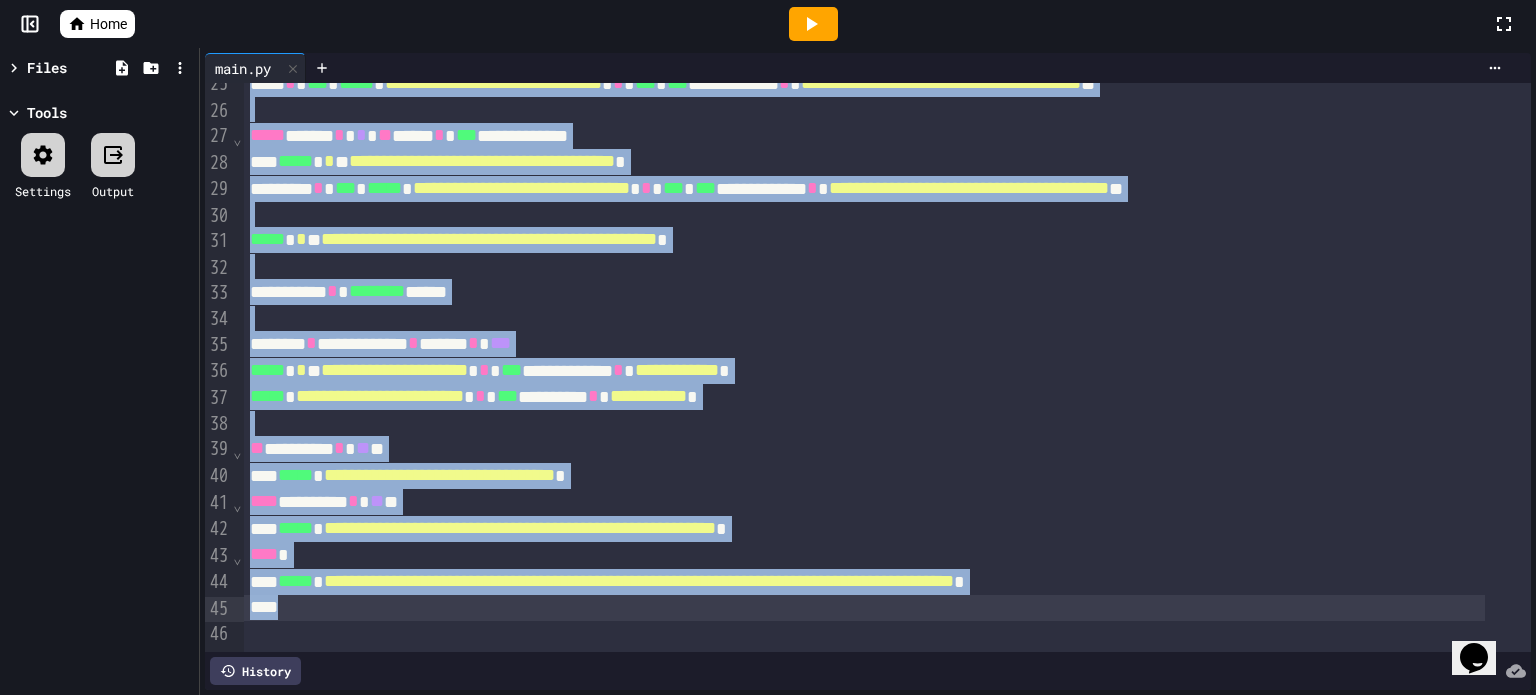 click 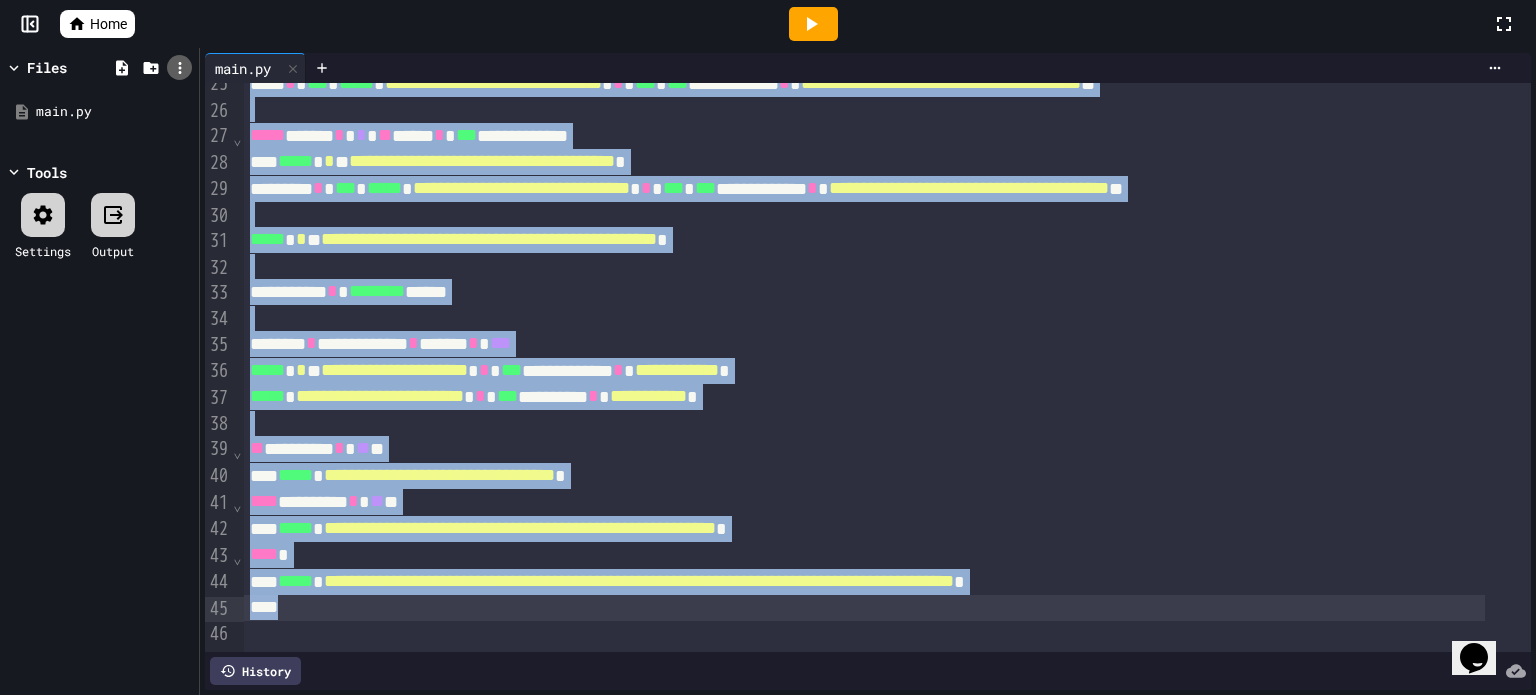 click 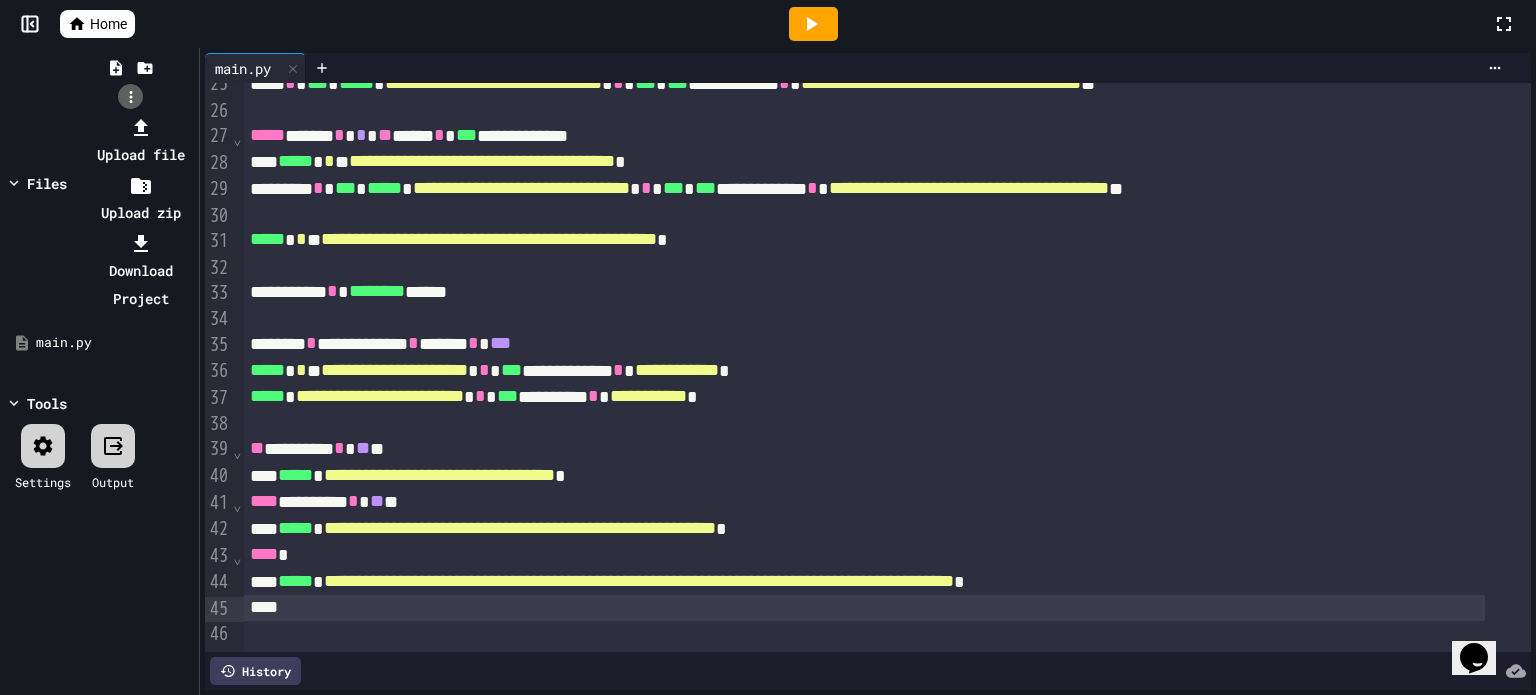 click at bounding box center (130, 113) 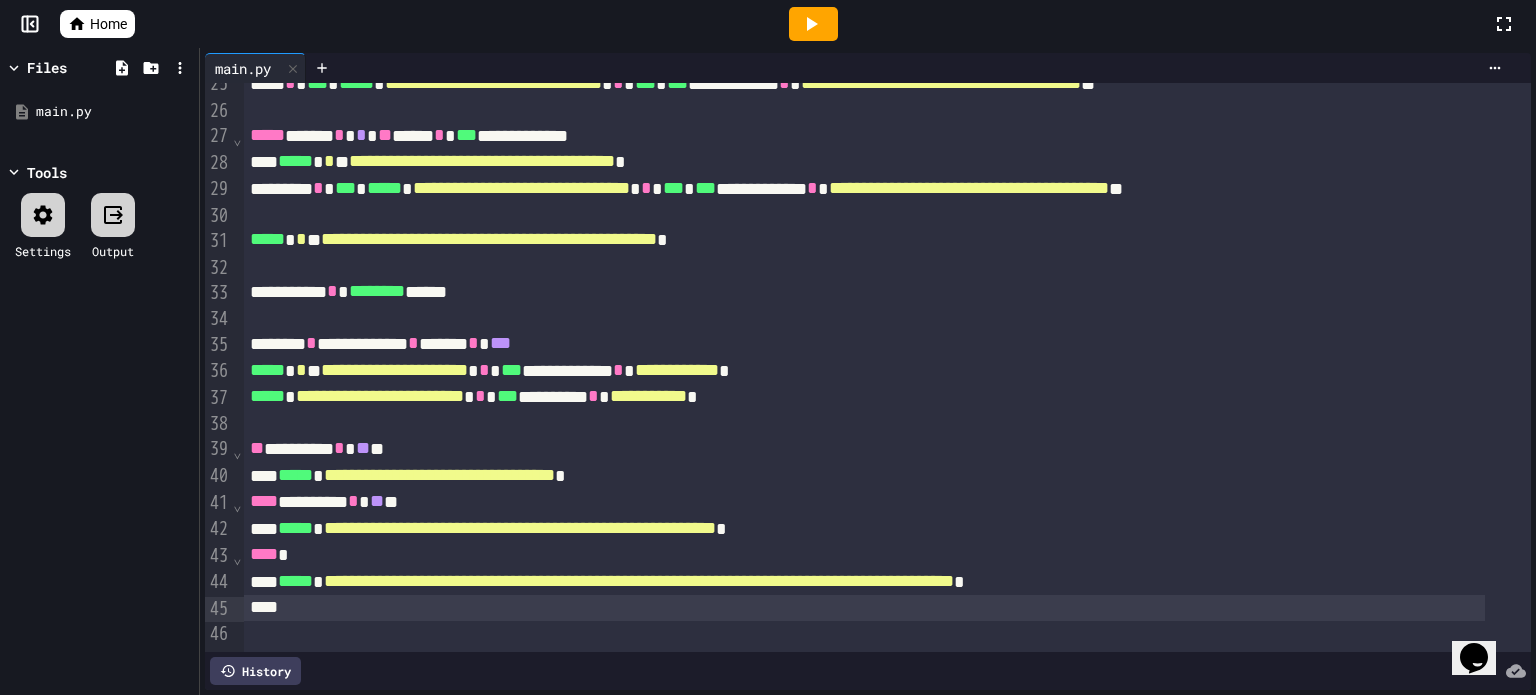click on "Home" at bounding box center (768, 24) 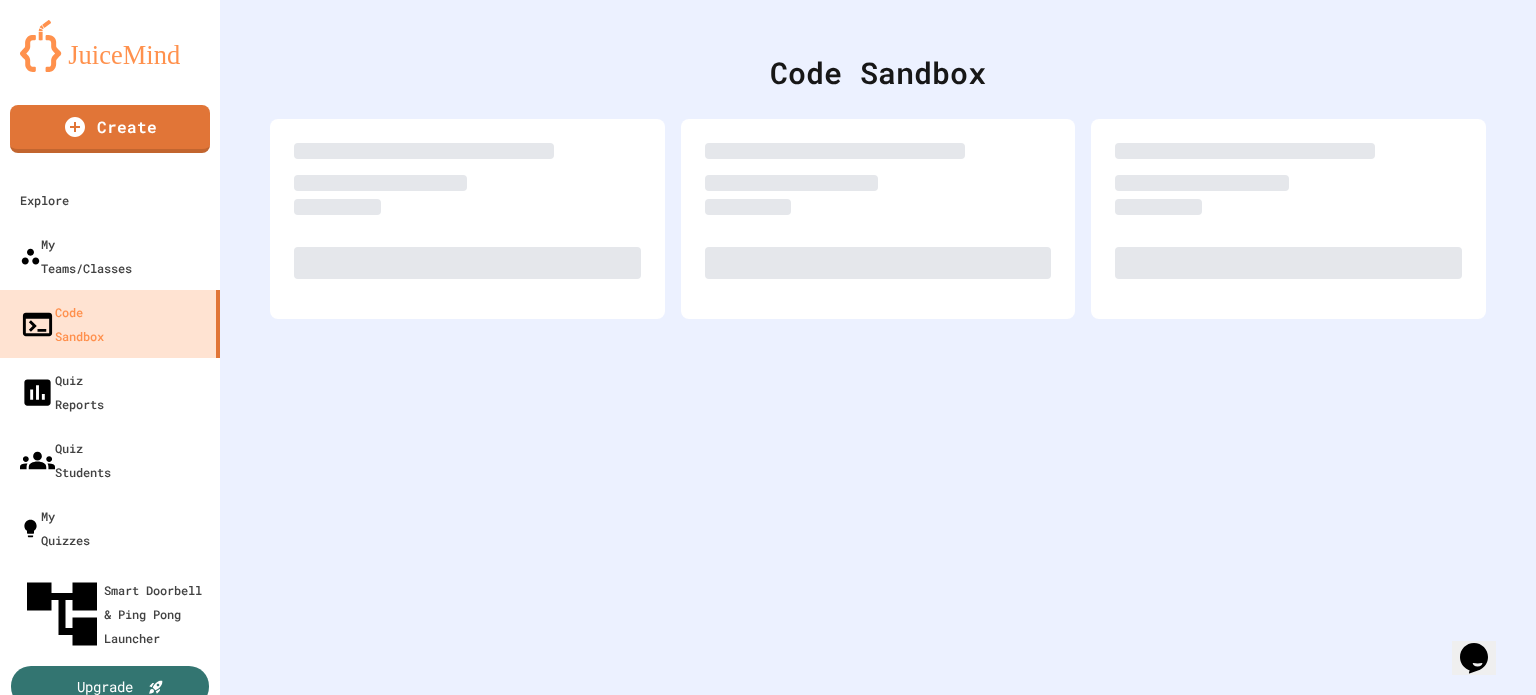 scroll, scrollTop: 0, scrollLeft: 0, axis: both 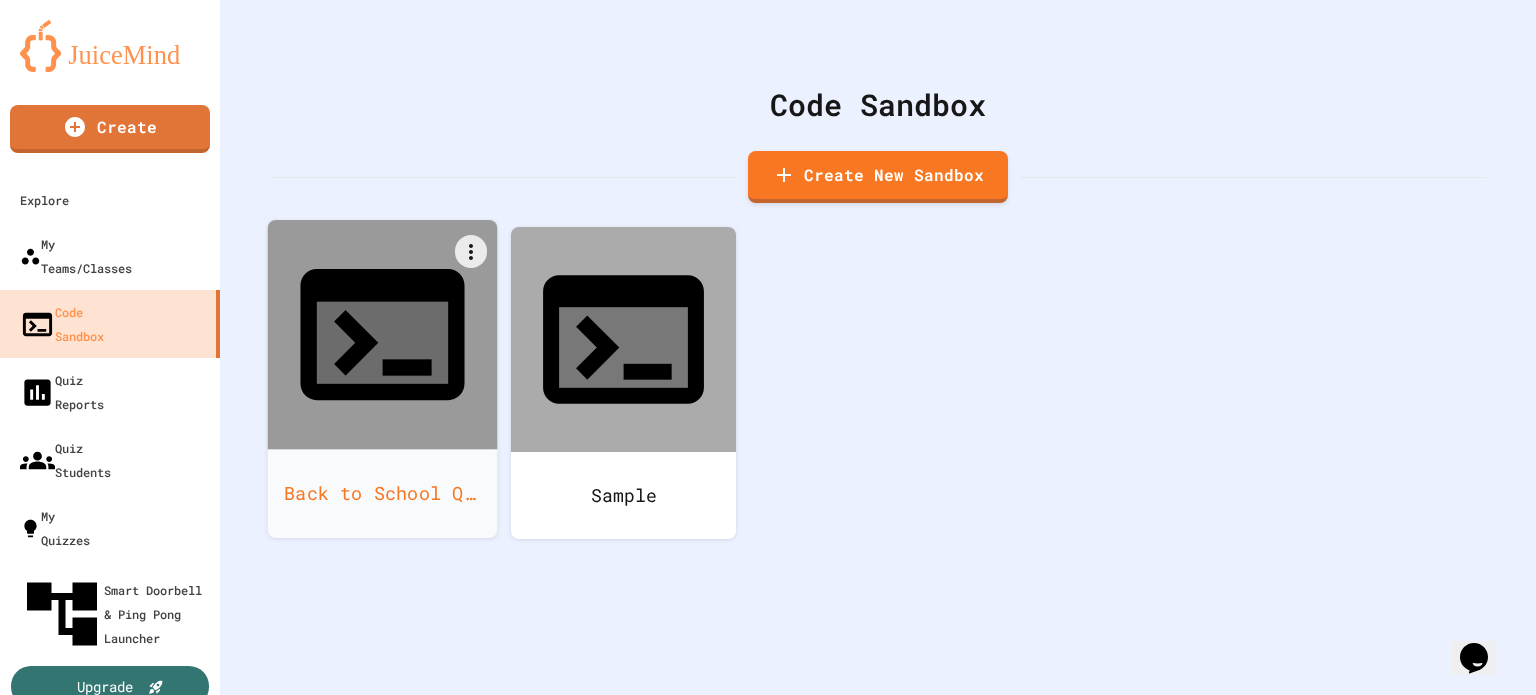 click 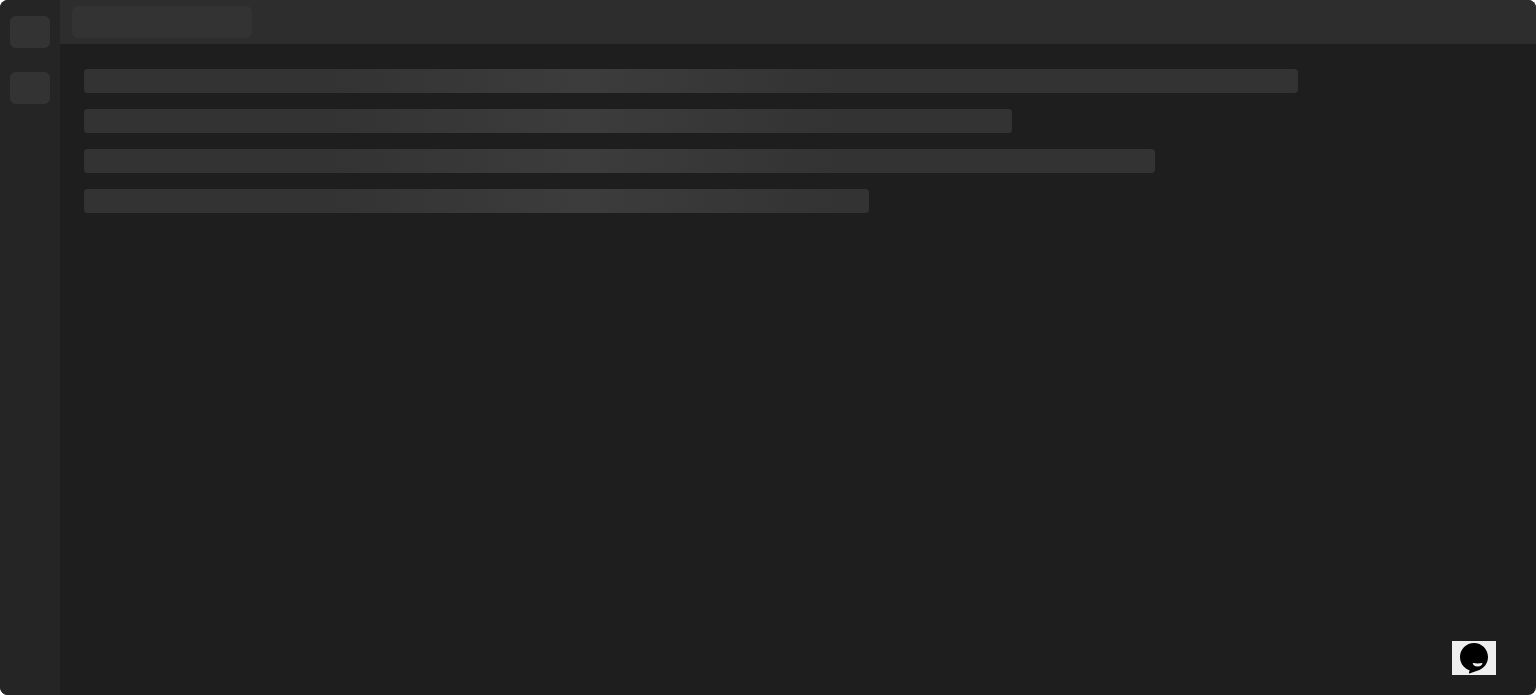 scroll, scrollTop: 0, scrollLeft: 0, axis: both 